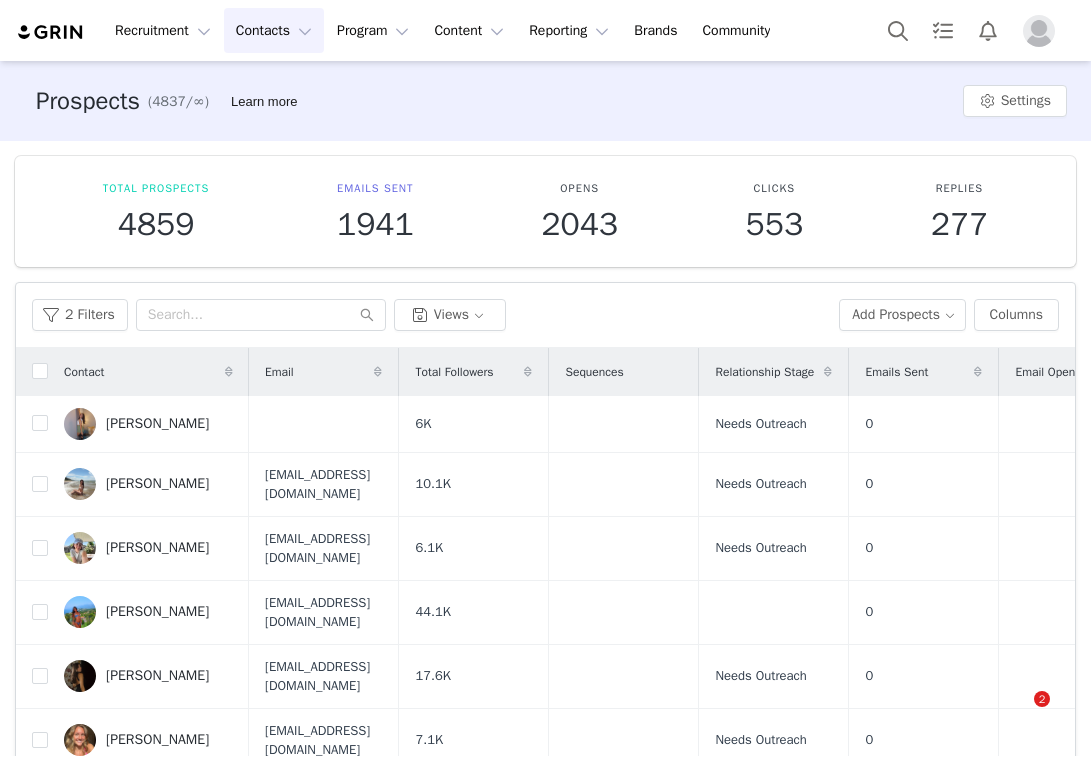 scroll, scrollTop: 0, scrollLeft: 0, axis: both 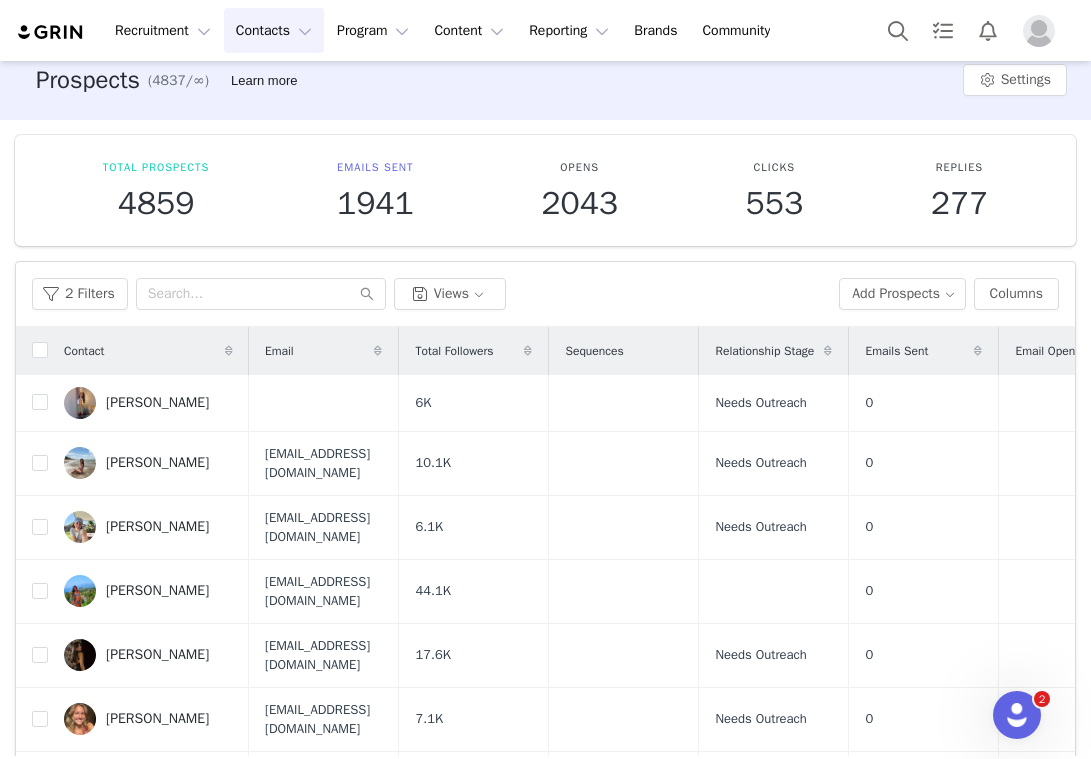 click on "2 Filters Views" at bounding box center [427, 294] 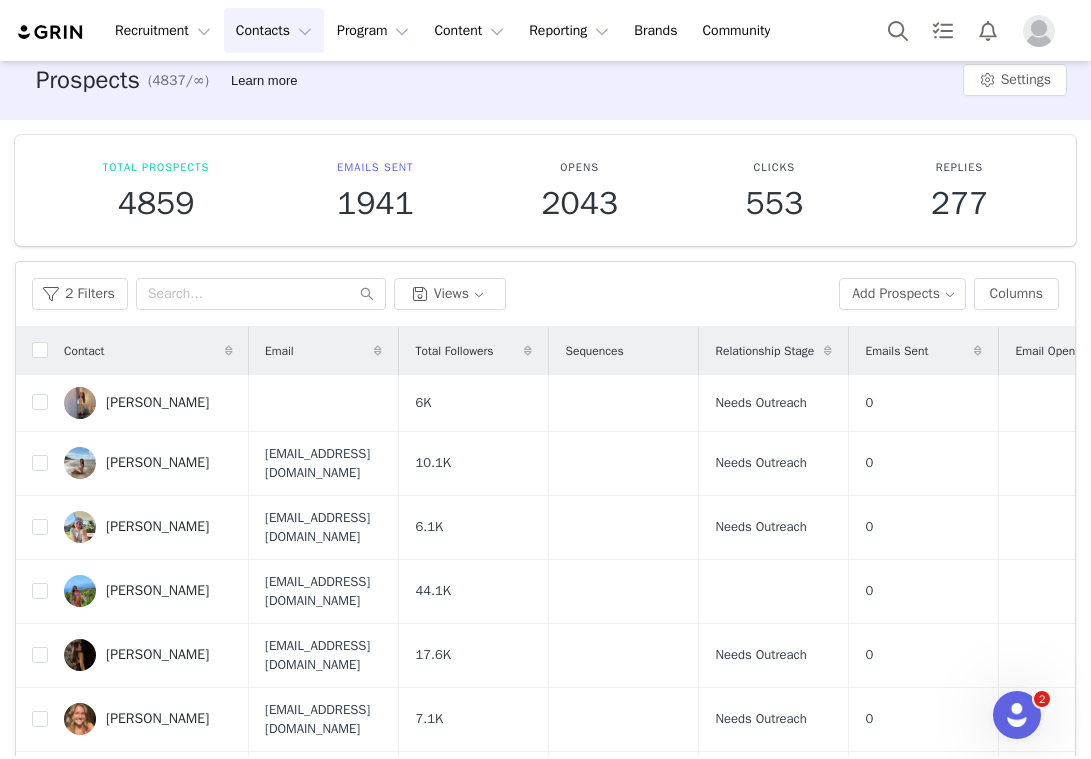 drag, startPoint x: 750, startPoint y: 195, endPoint x: 761, endPoint y: 197, distance: 11.18034 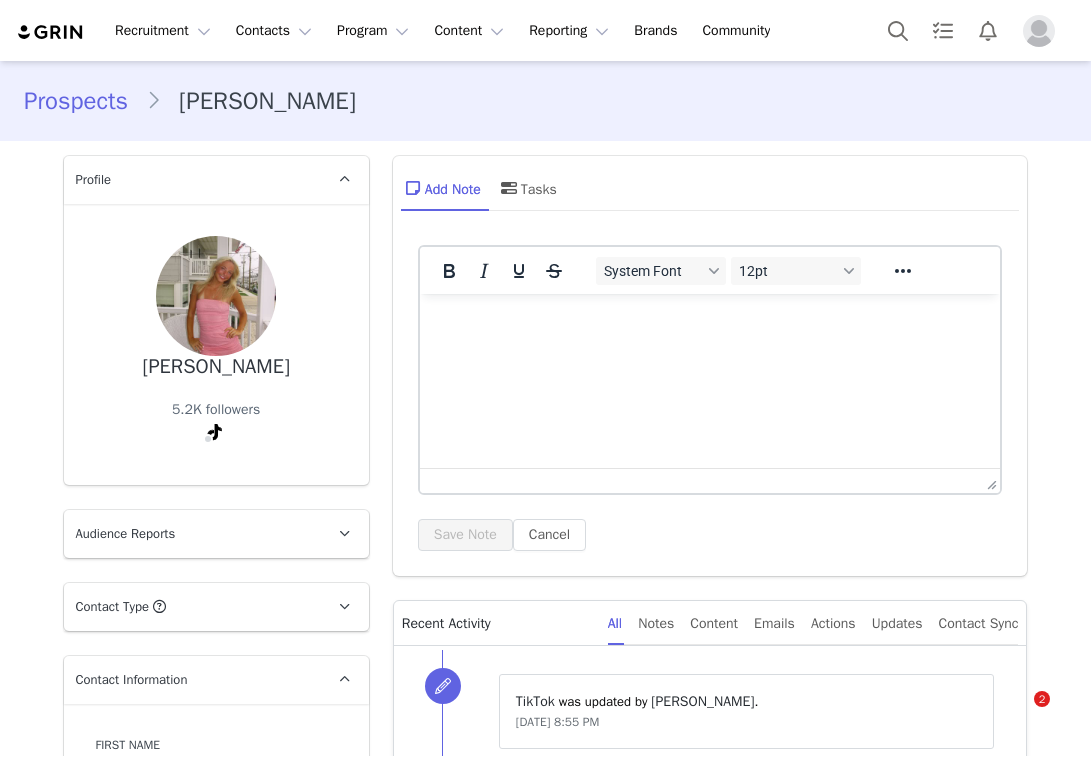 scroll, scrollTop: 0, scrollLeft: 0, axis: both 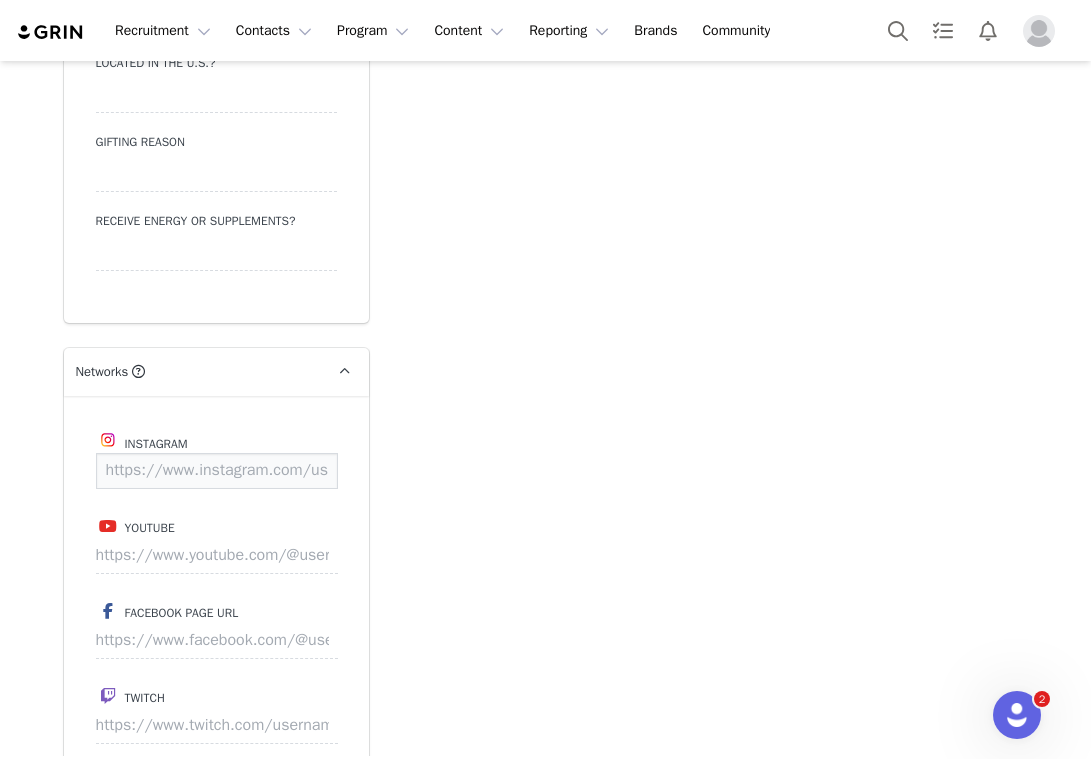 click at bounding box center (217, 471) 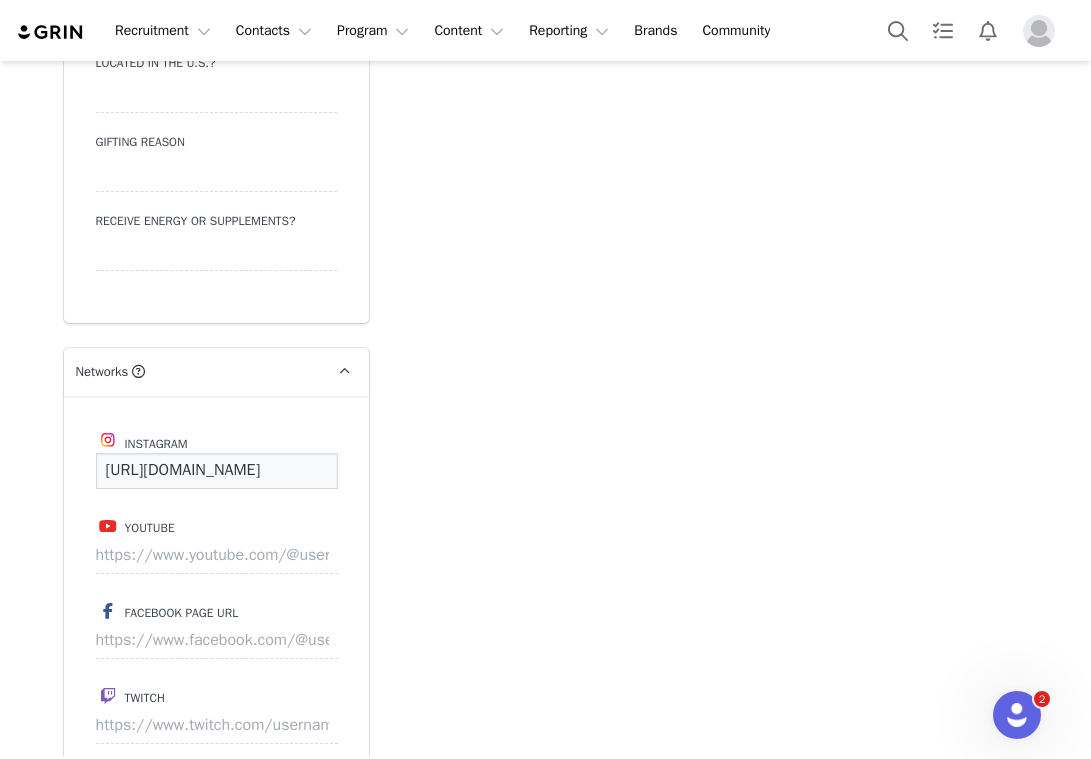 scroll, scrollTop: 0, scrollLeft: 160, axis: horizontal 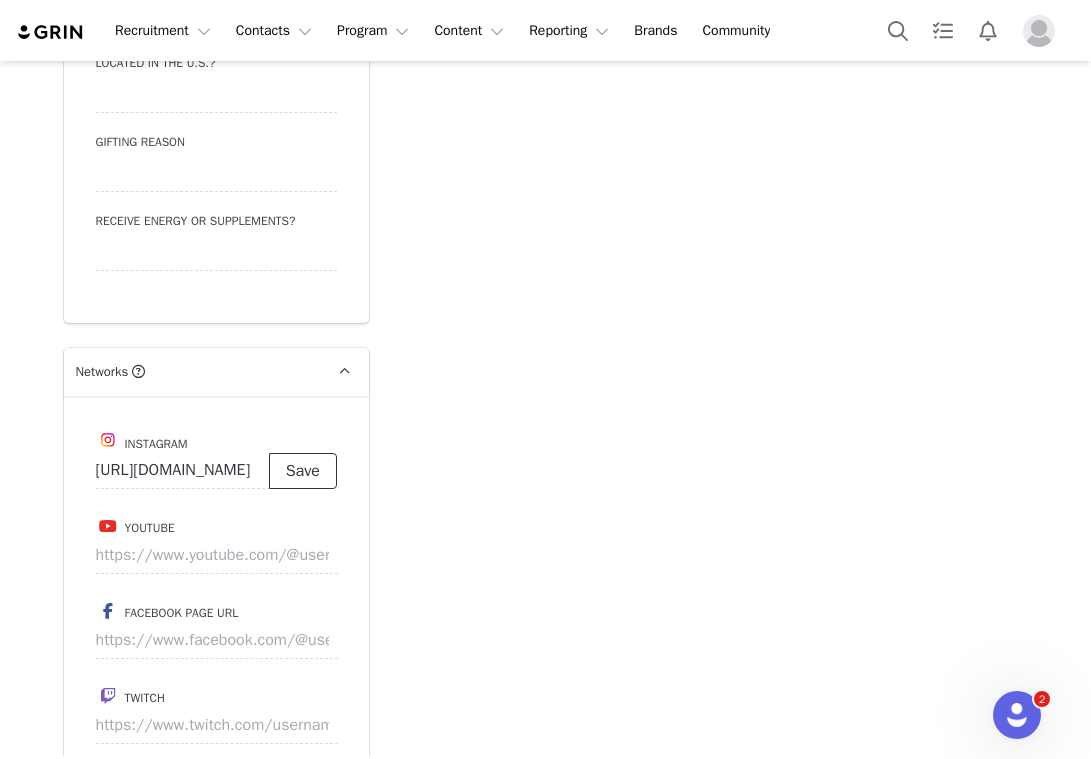 click on "Save" at bounding box center (303, 471) 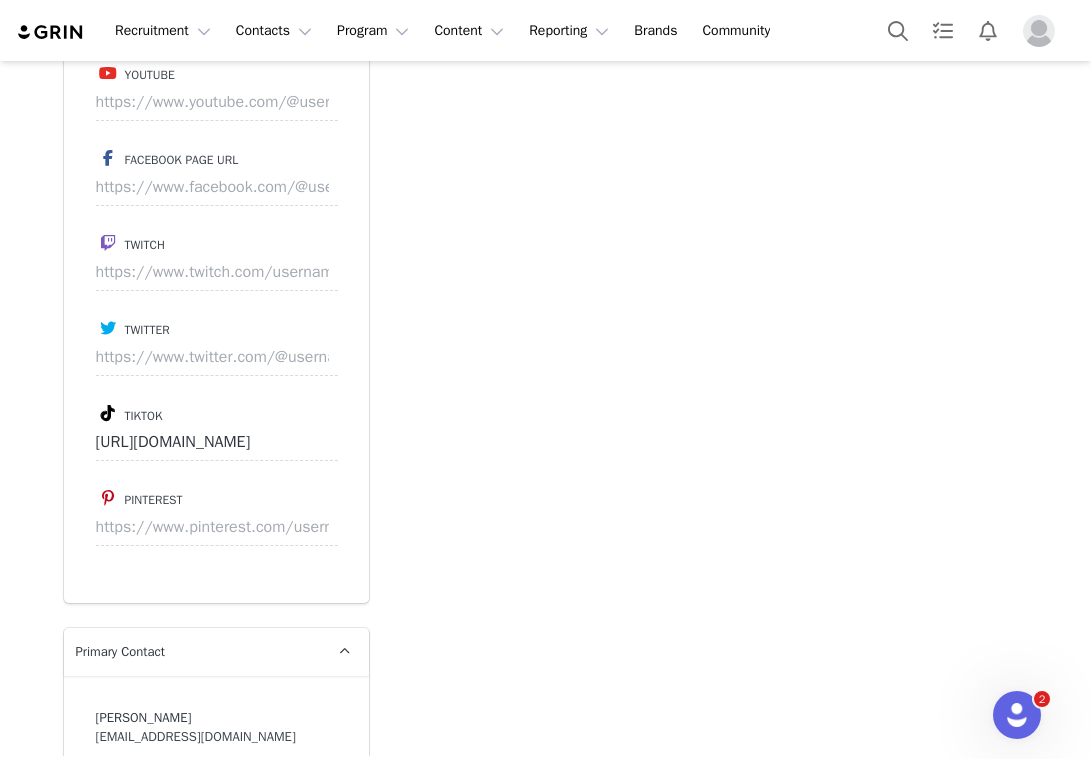 scroll, scrollTop: 2589, scrollLeft: 0, axis: vertical 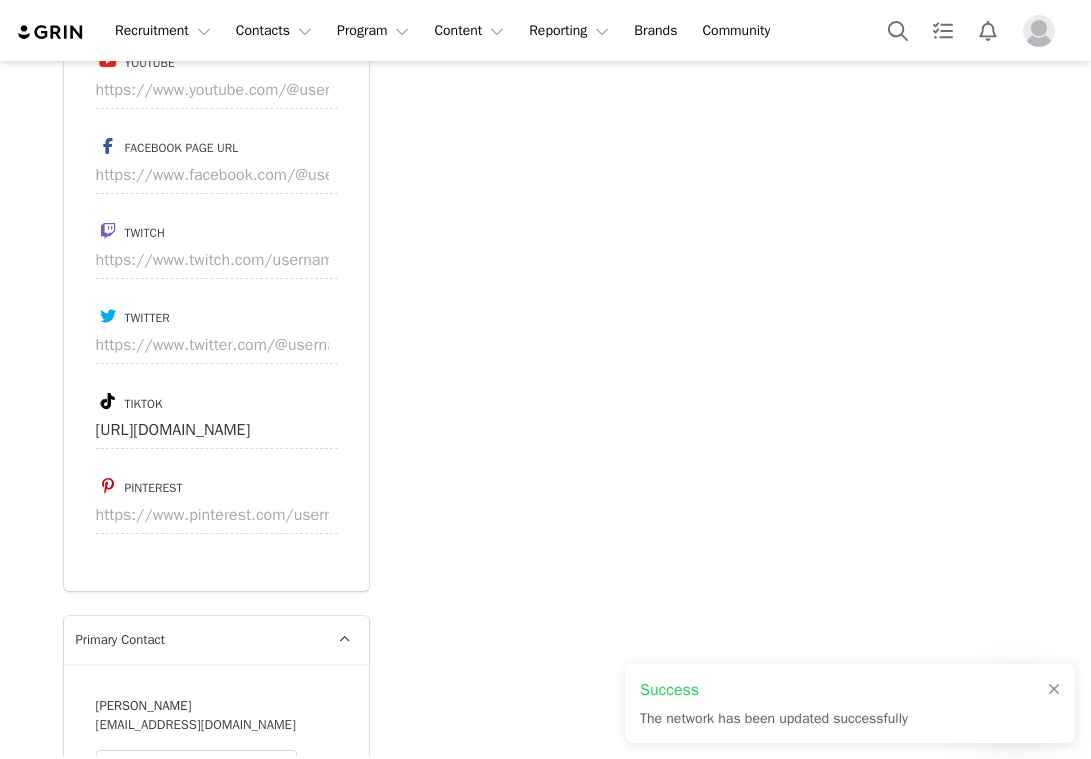 type on "https://www.instagram.com/laurenschullerr" 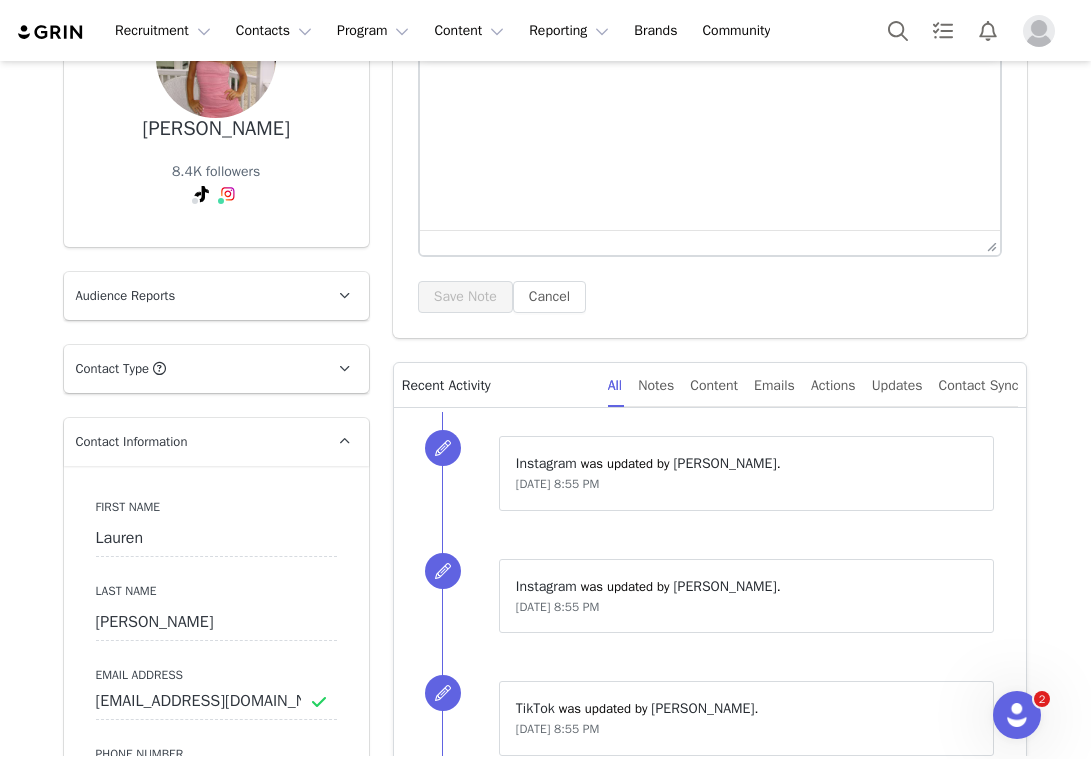 scroll, scrollTop: 0, scrollLeft: 0, axis: both 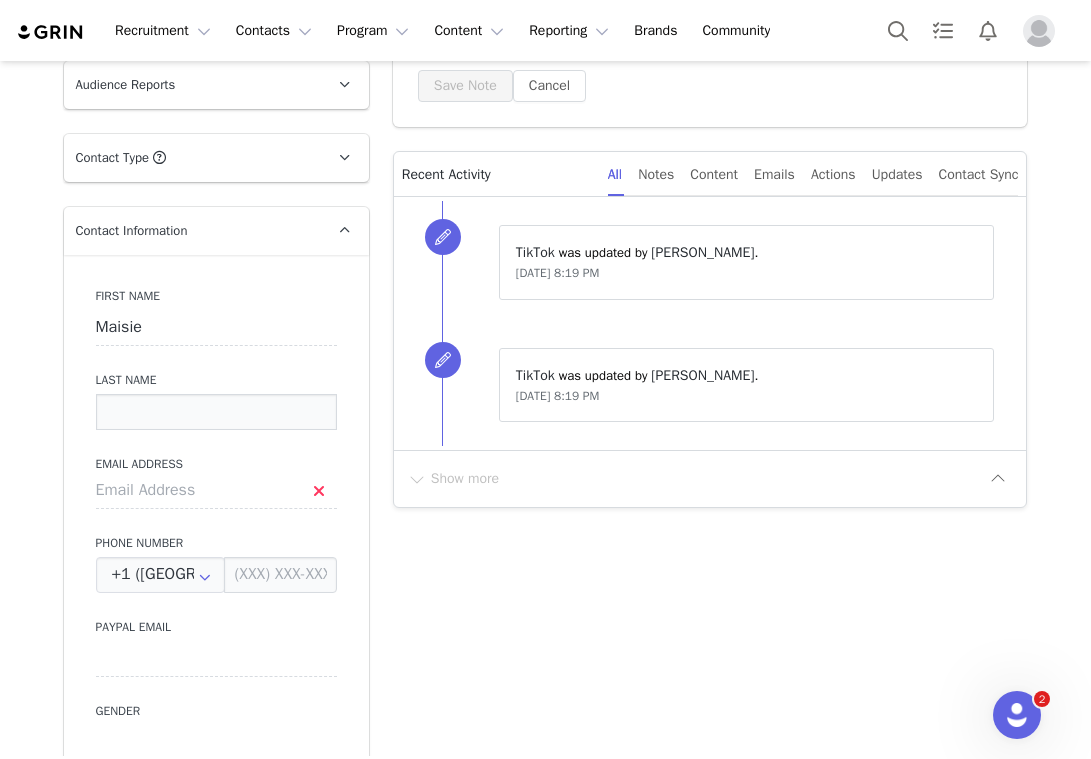 click at bounding box center [216, 412] 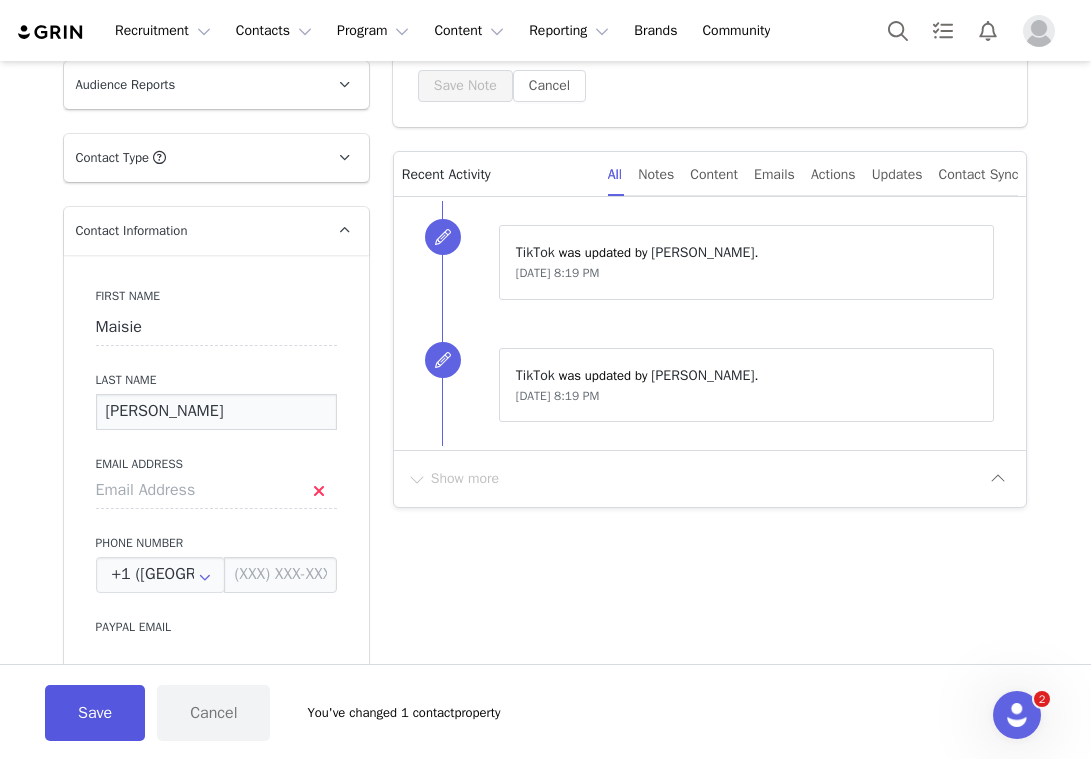 type on "Kull" 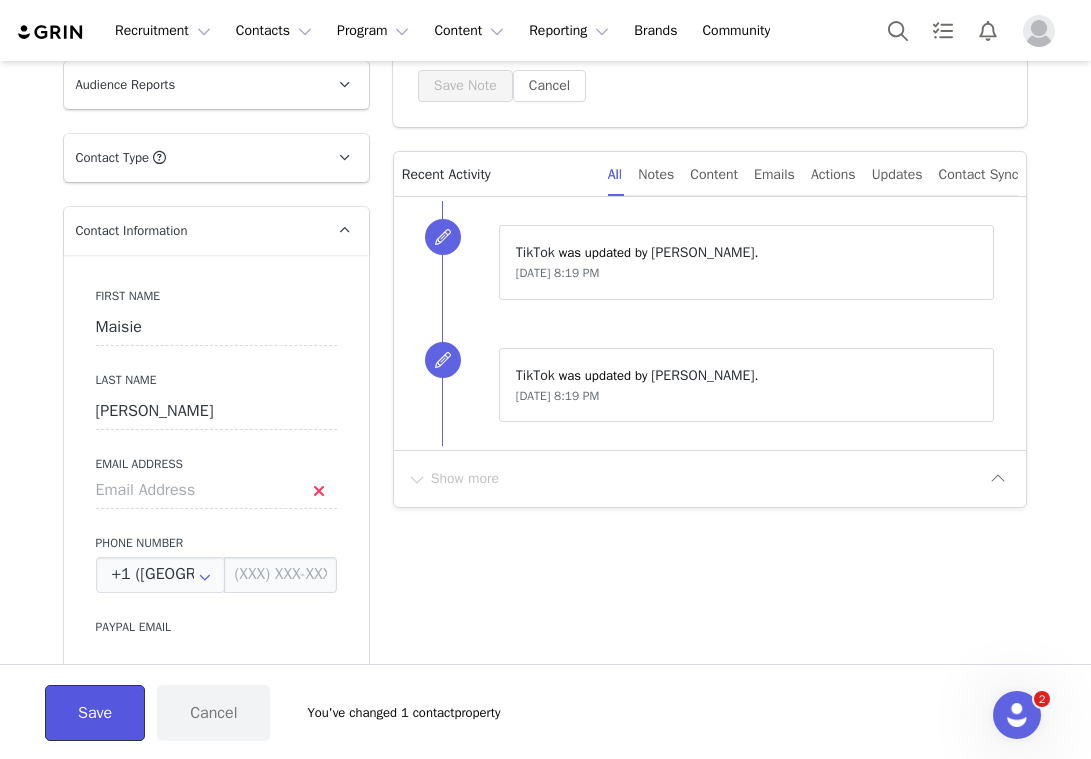click on "Save" at bounding box center (95, 713) 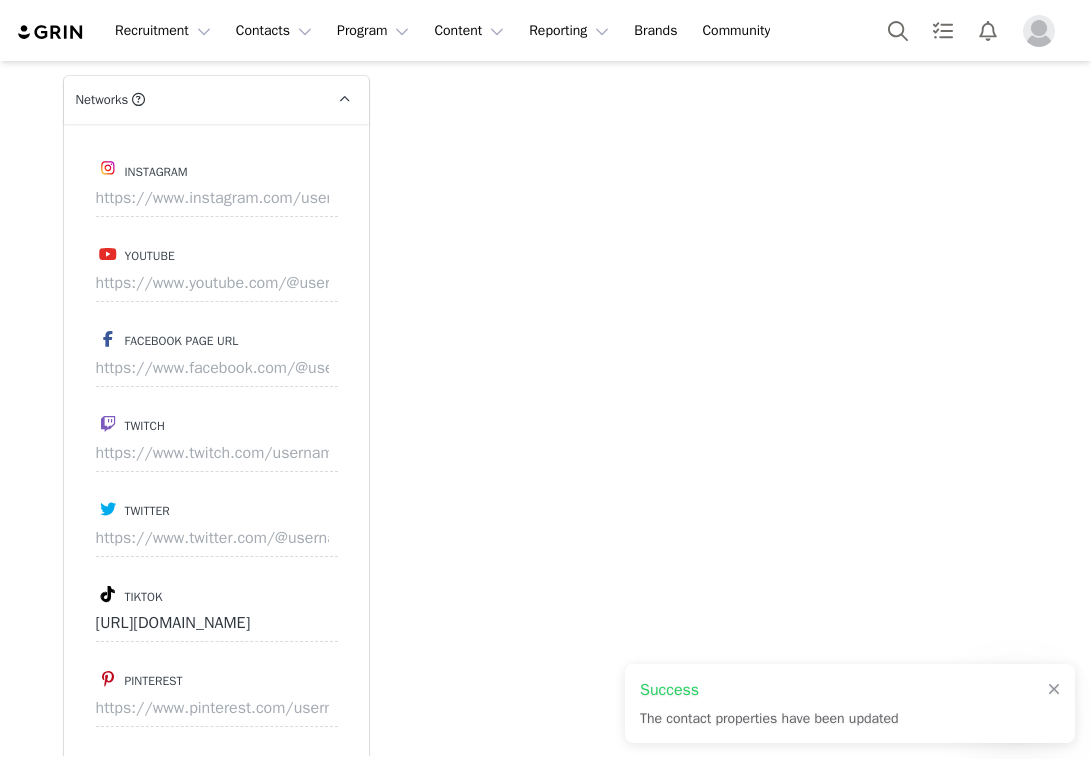 scroll, scrollTop: 2391, scrollLeft: 0, axis: vertical 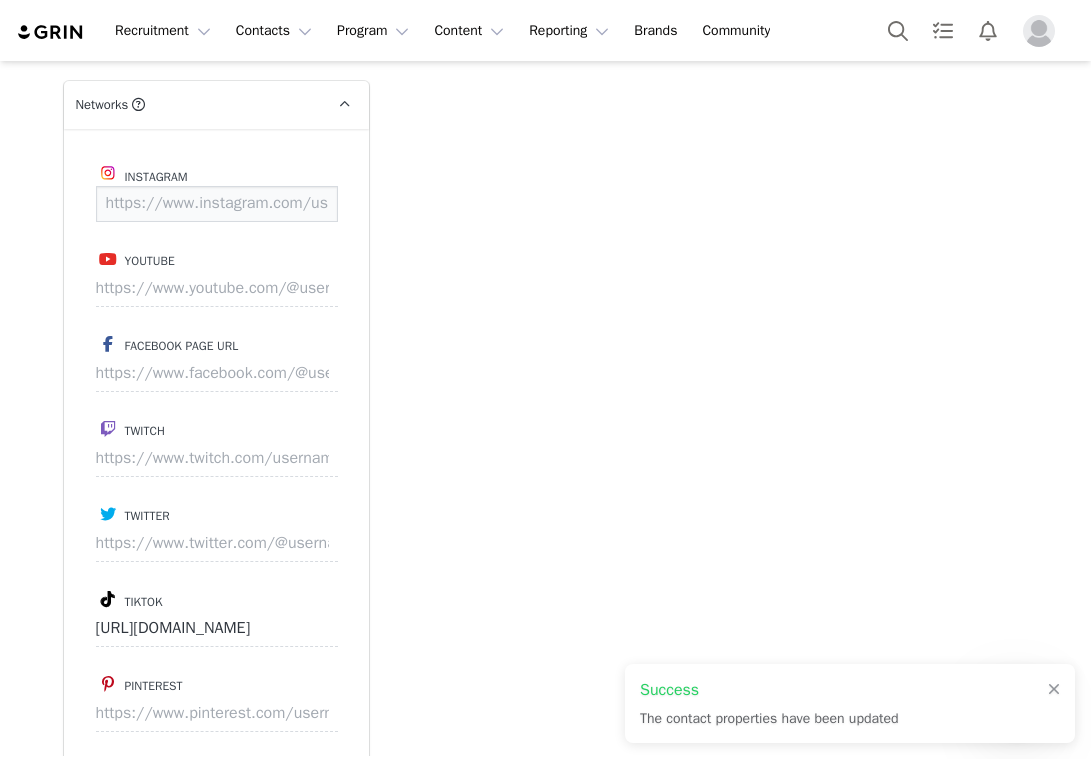 click at bounding box center (217, 204) 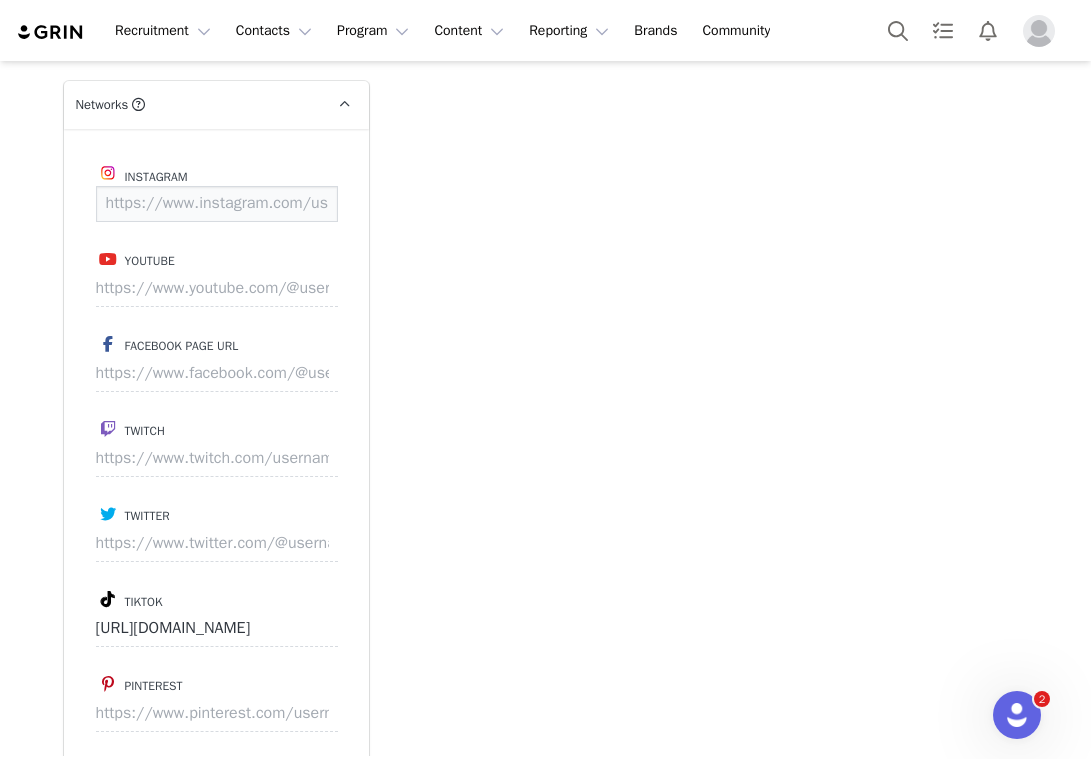 paste on "https://www.instagram.com/maisiekull/" 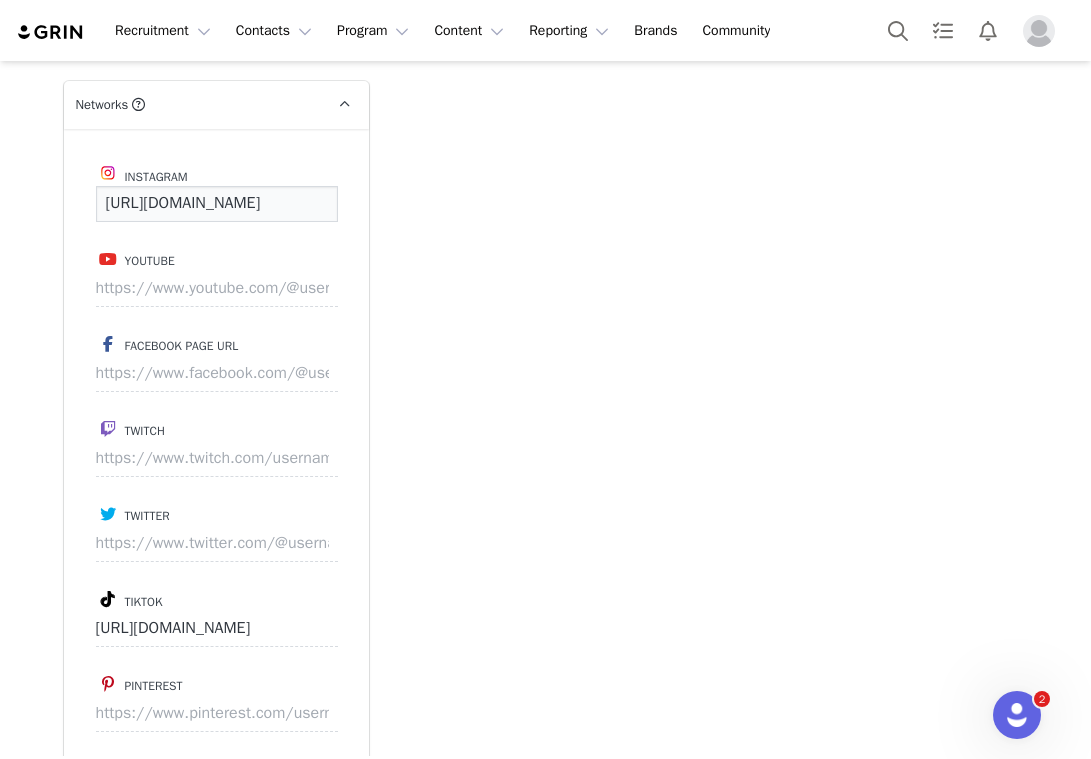 scroll, scrollTop: 0, scrollLeft: 124, axis: horizontal 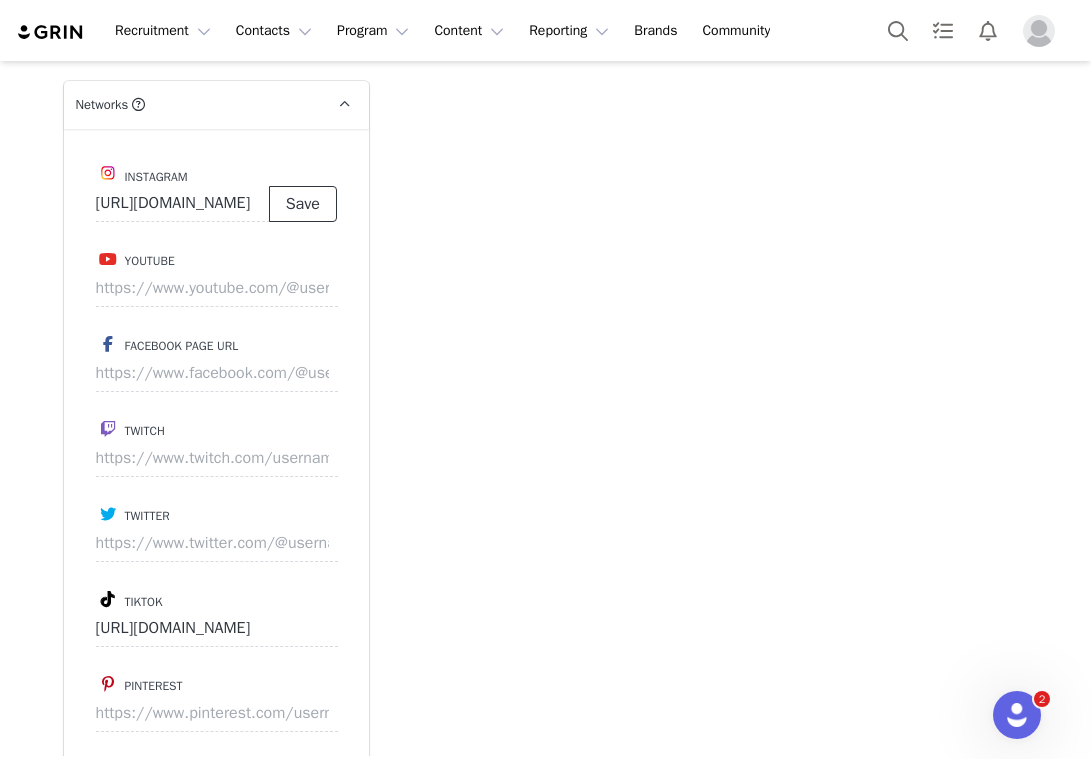 click on "Save" at bounding box center (303, 204) 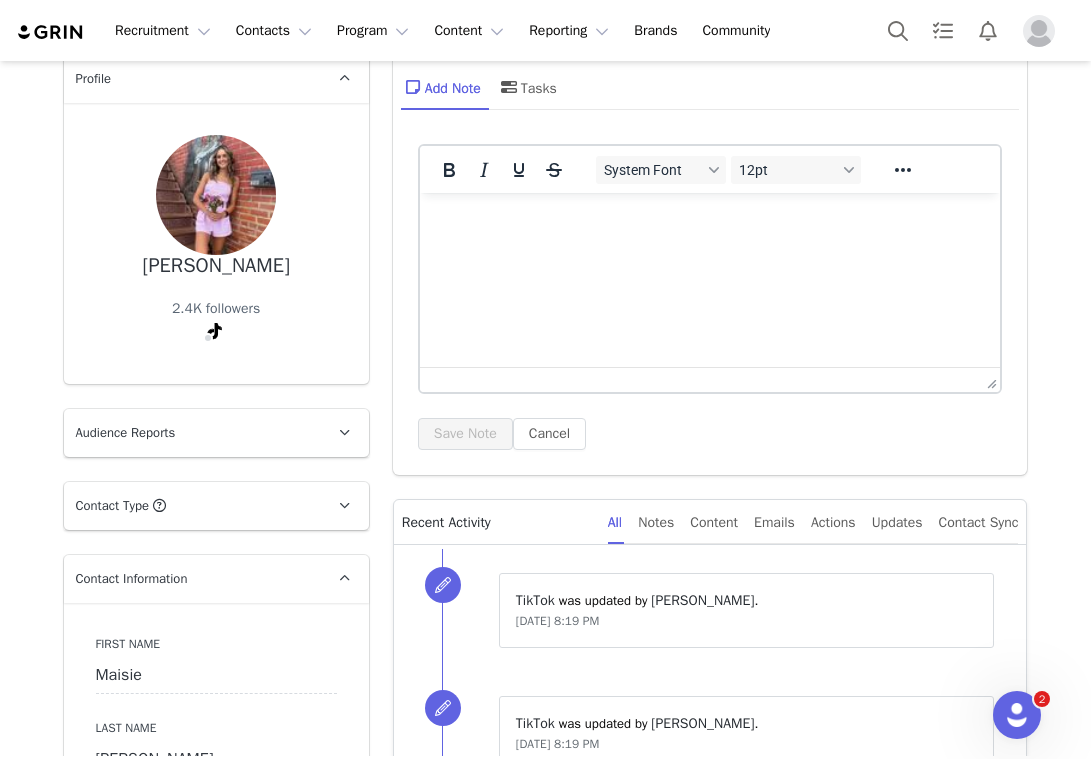 scroll, scrollTop: 0, scrollLeft: 0, axis: both 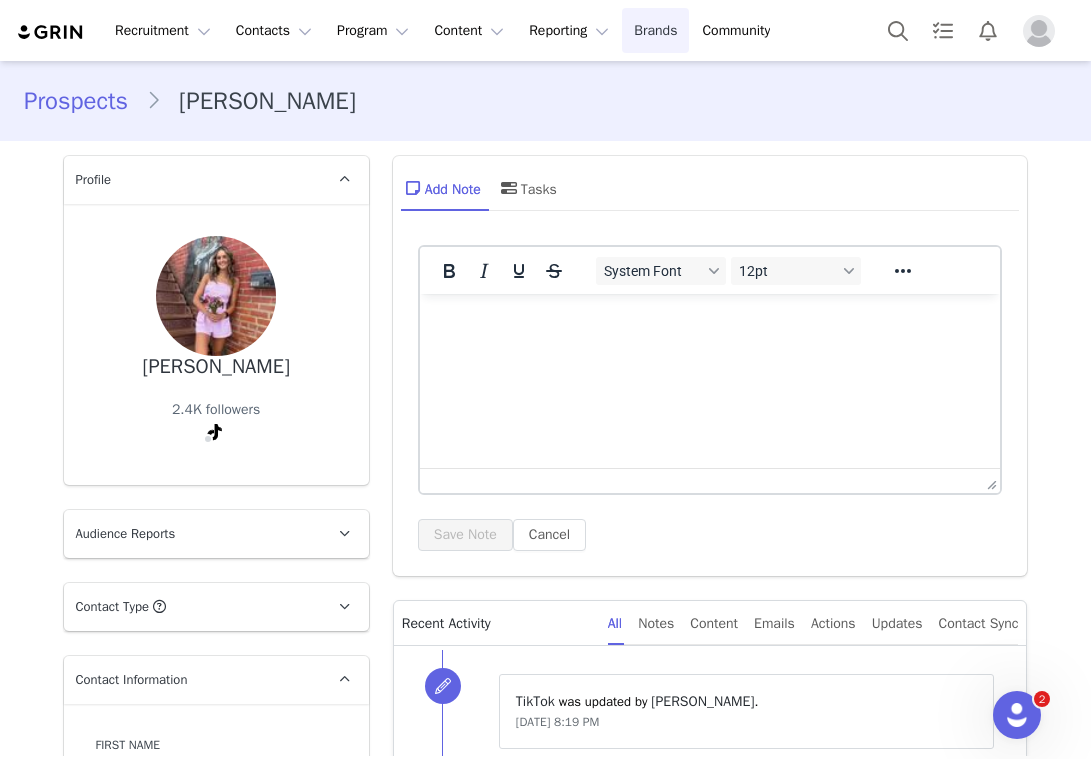 type on "https://www.instagram.com/maisiekull" 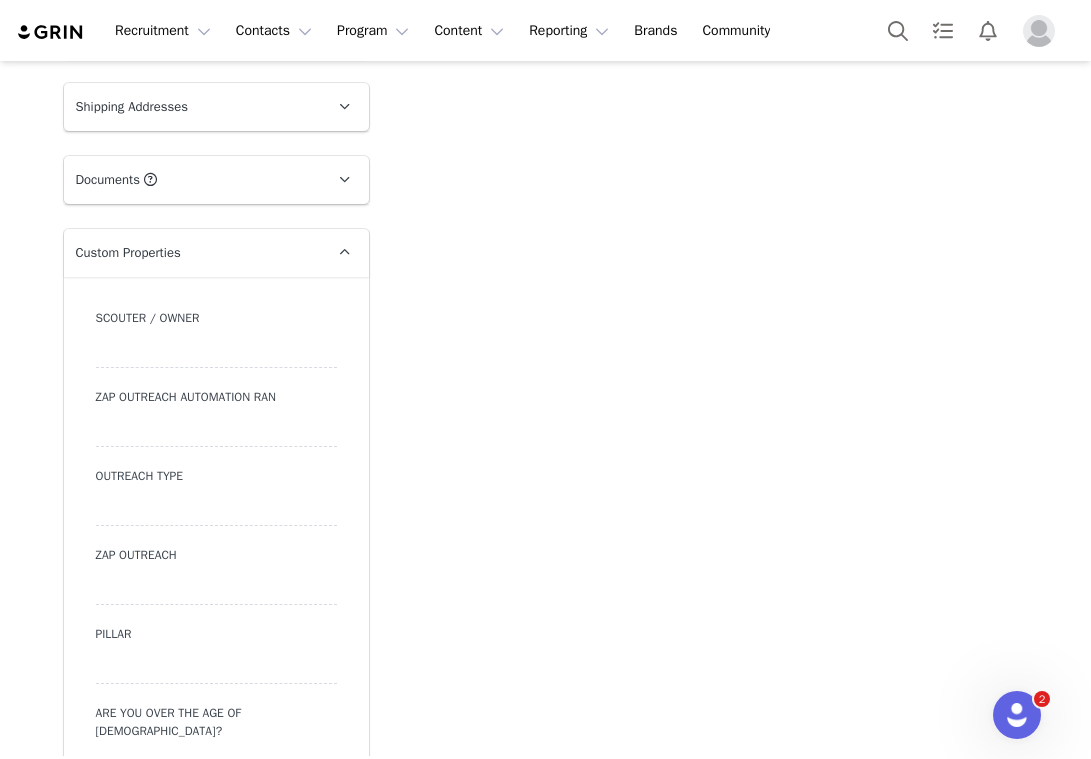 scroll, scrollTop: 1384, scrollLeft: 0, axis: vertical 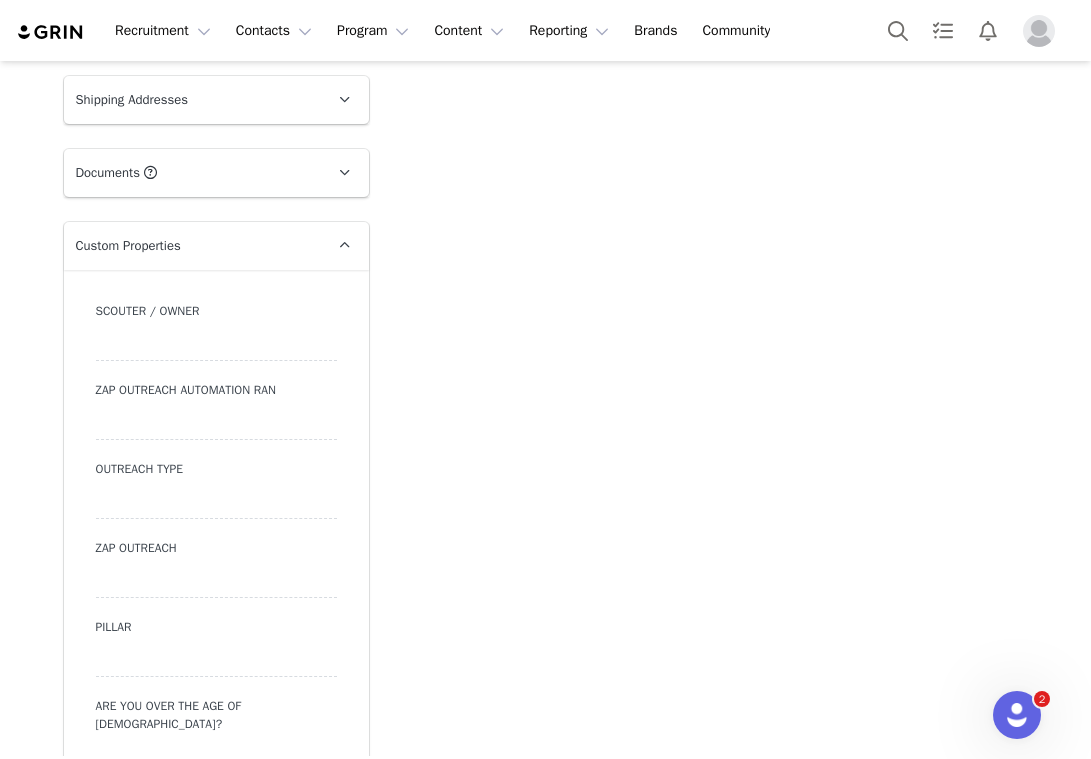 click at bounding box center (216, 501) 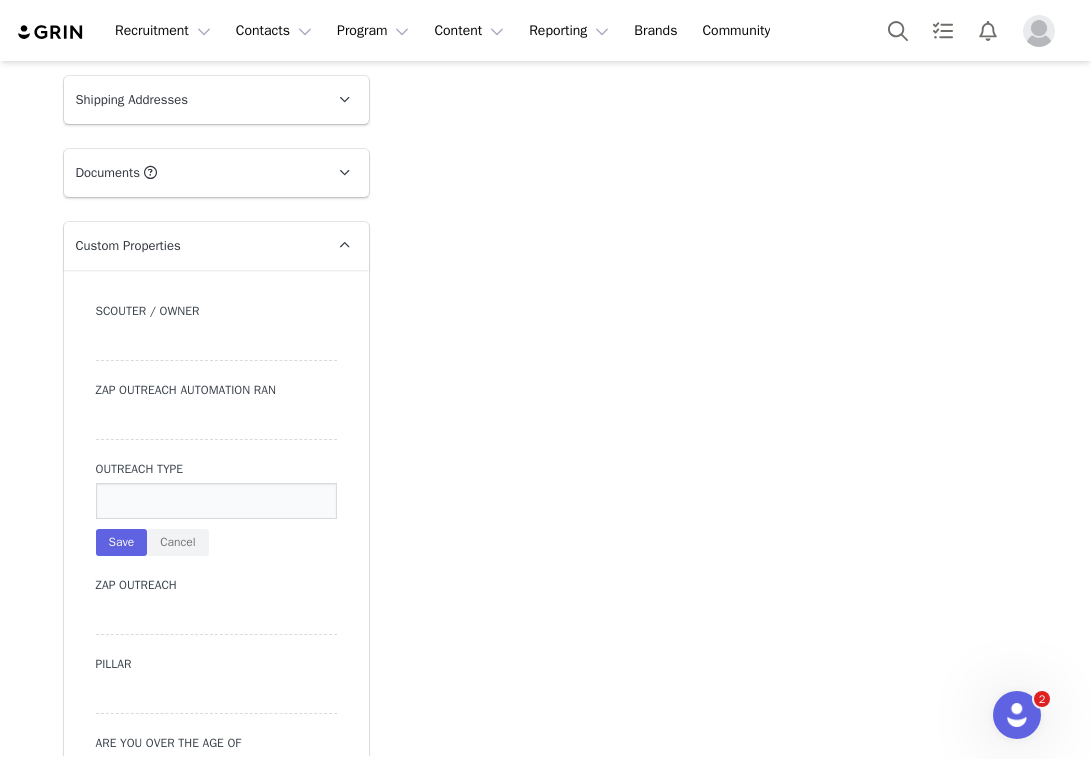 click at bounding box center (216, 501) 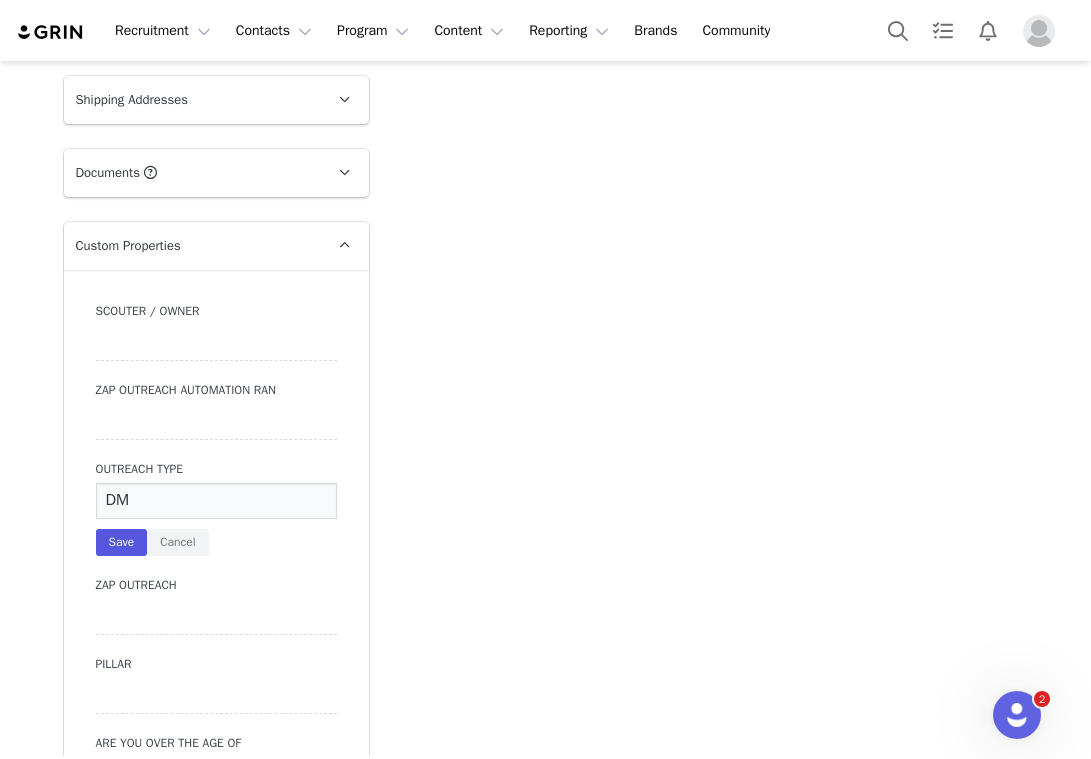 type on "DM" 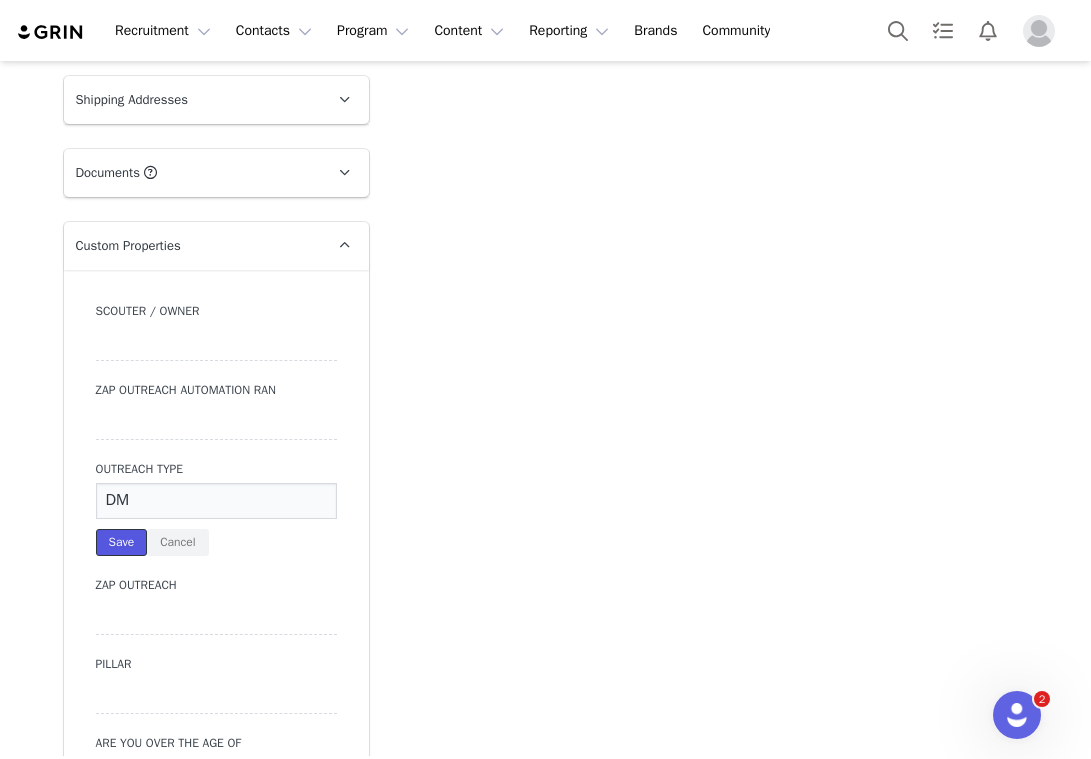 click on "Save" at bounding box center [122, 542] 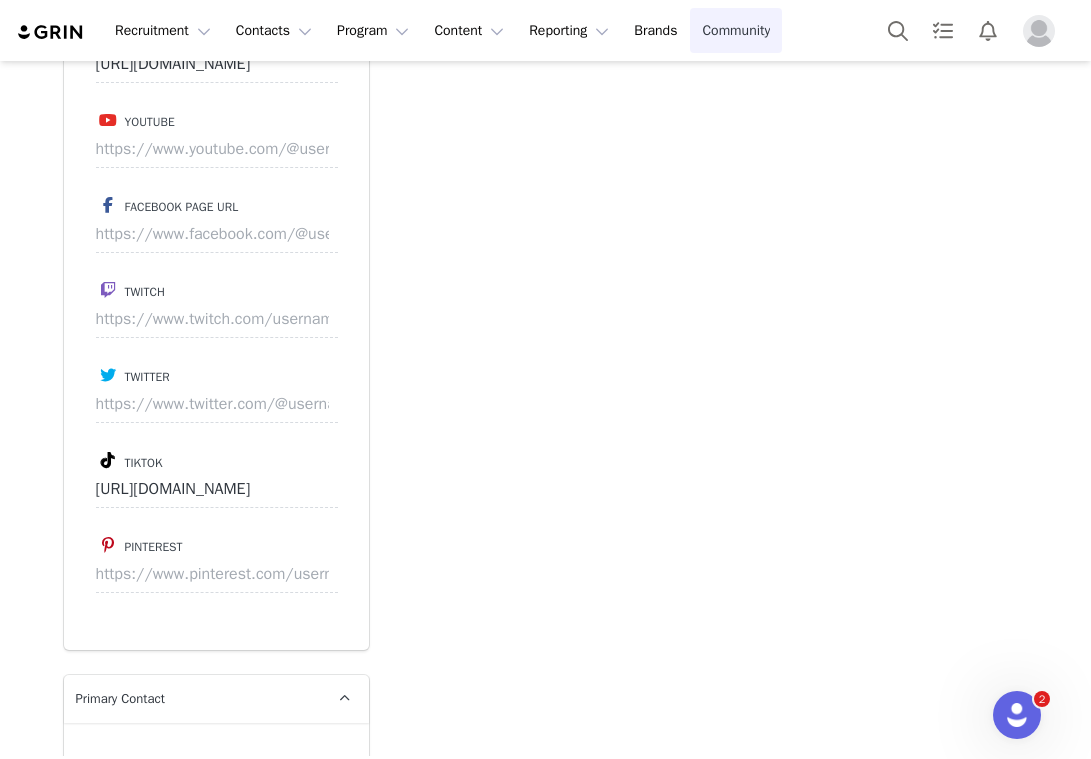 scroll, scrollTop: 2533, scrollLeft: 0, axis: vertical 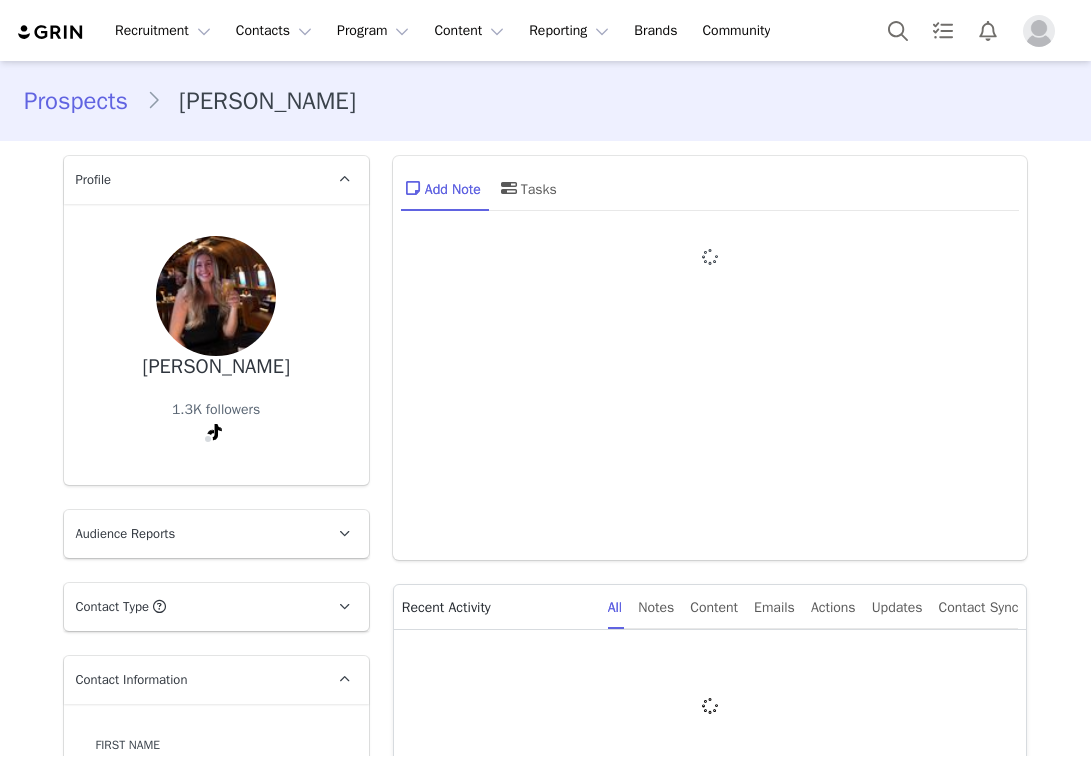 type on "+1 ([GEOGRAPHIC_DATA])" 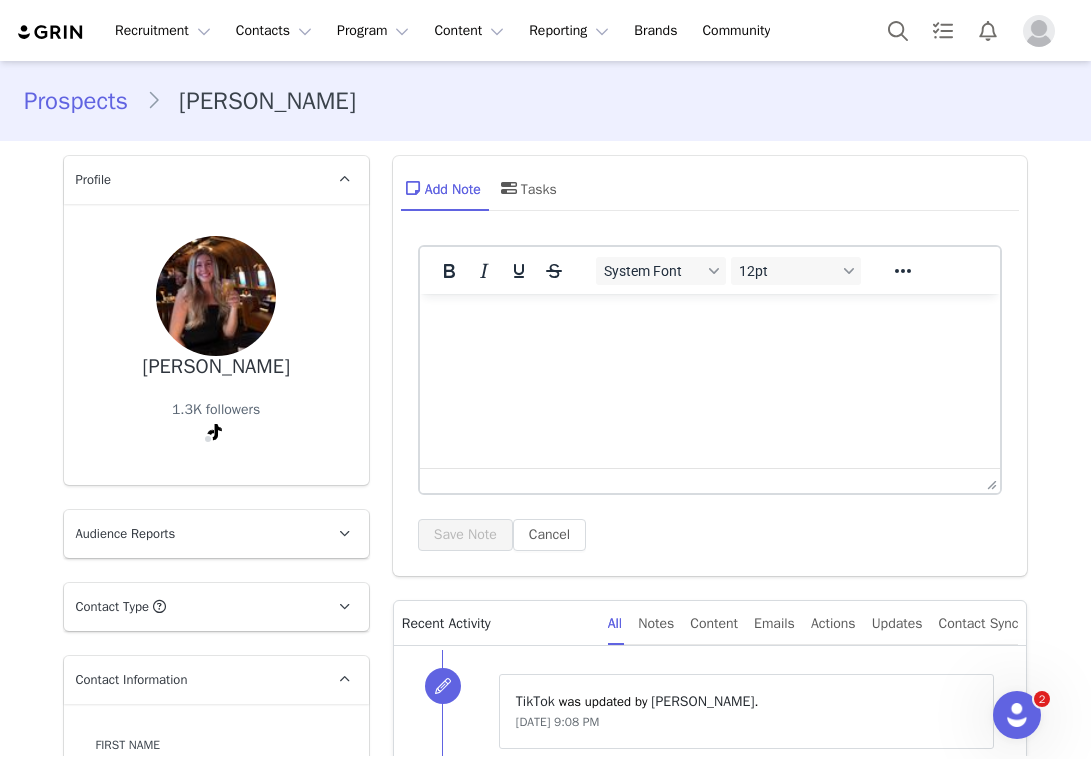 scroll, scrollTop: 0, scrollLeft: 0, axis: both 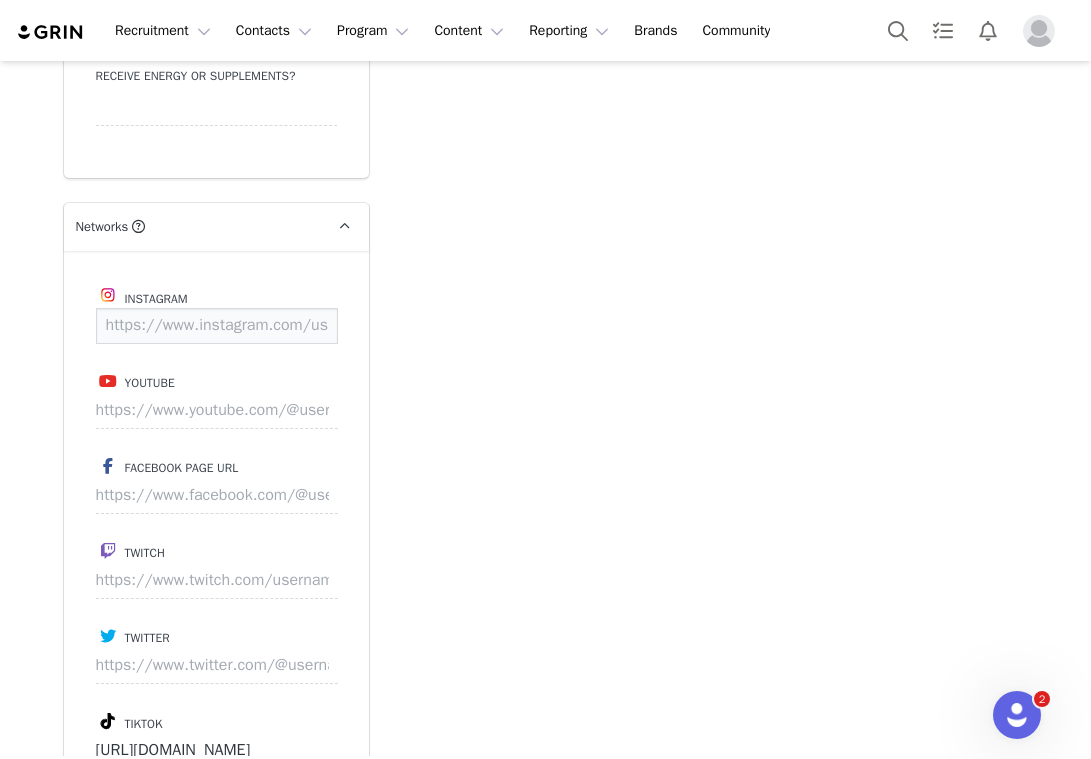 click at bounding box center (217, 326) 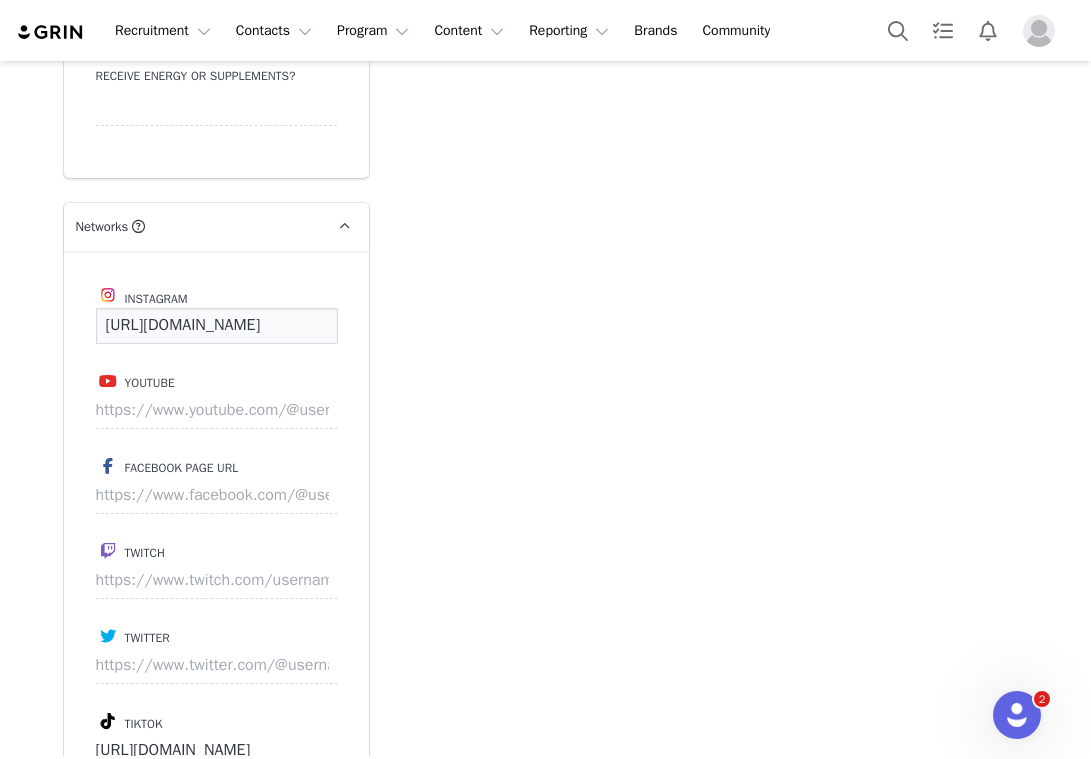 scroll, scrollTop: 0, scrollLeft: 156, axis: horizontal 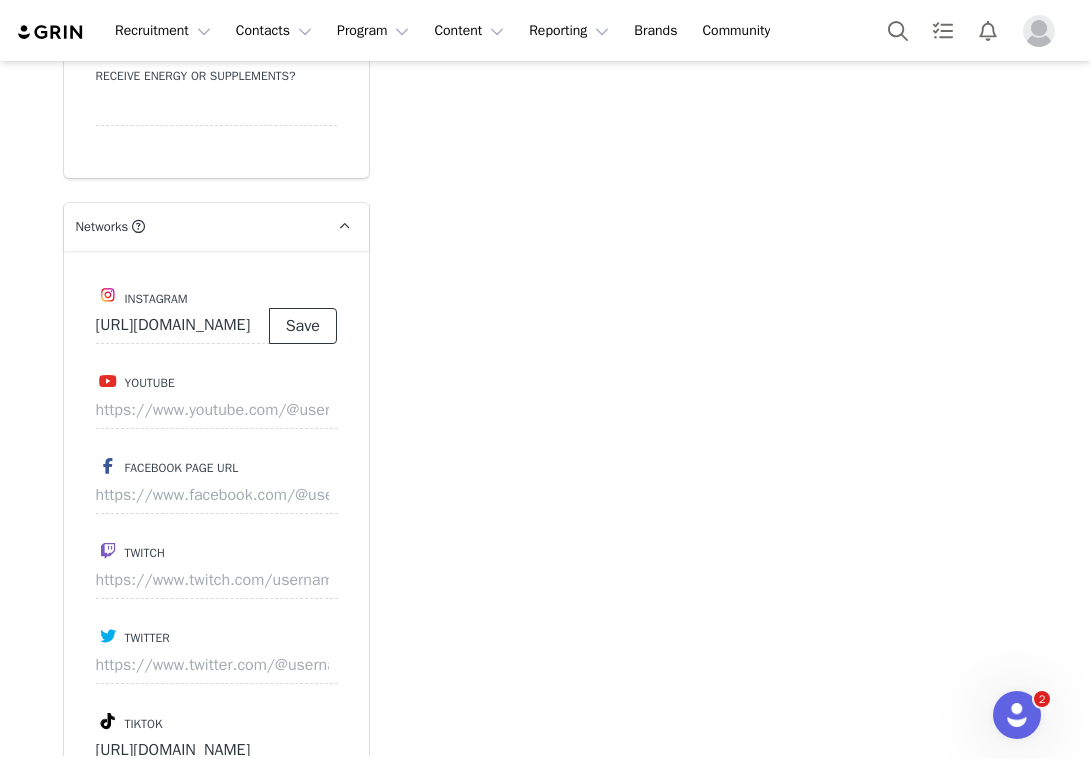 click on "Save" at bounding box center (303, 326) 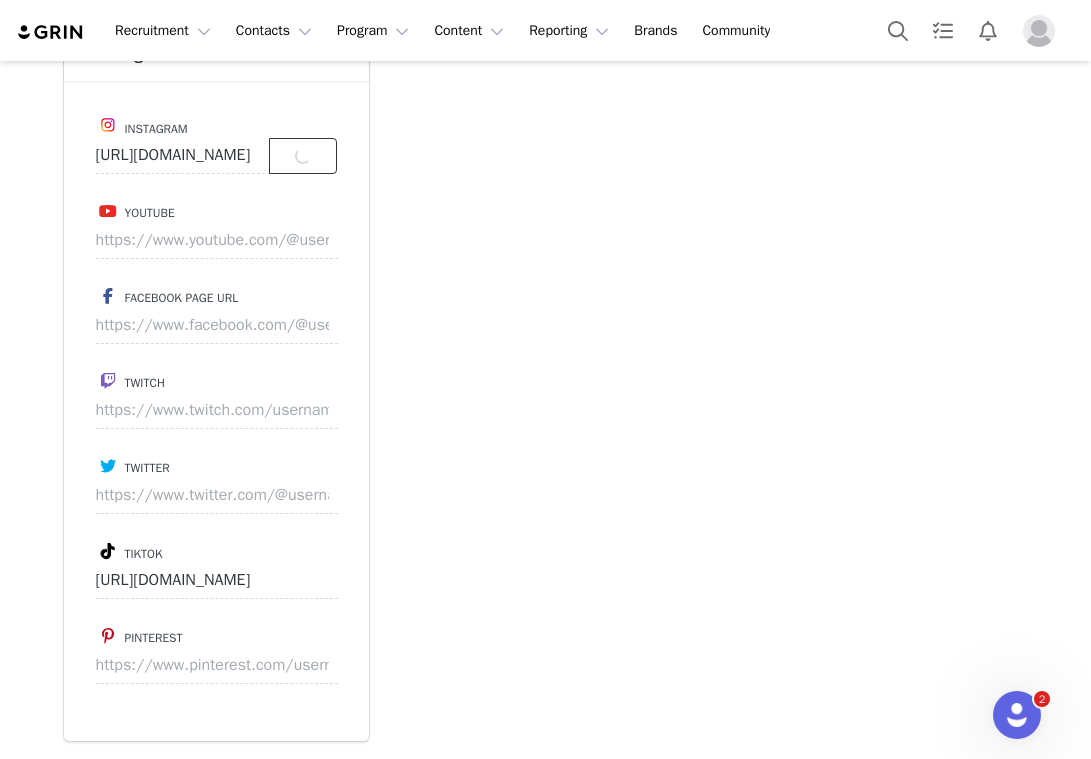 scroll, scrollTop: 2437, scrollLeft: 0, axis: vertical 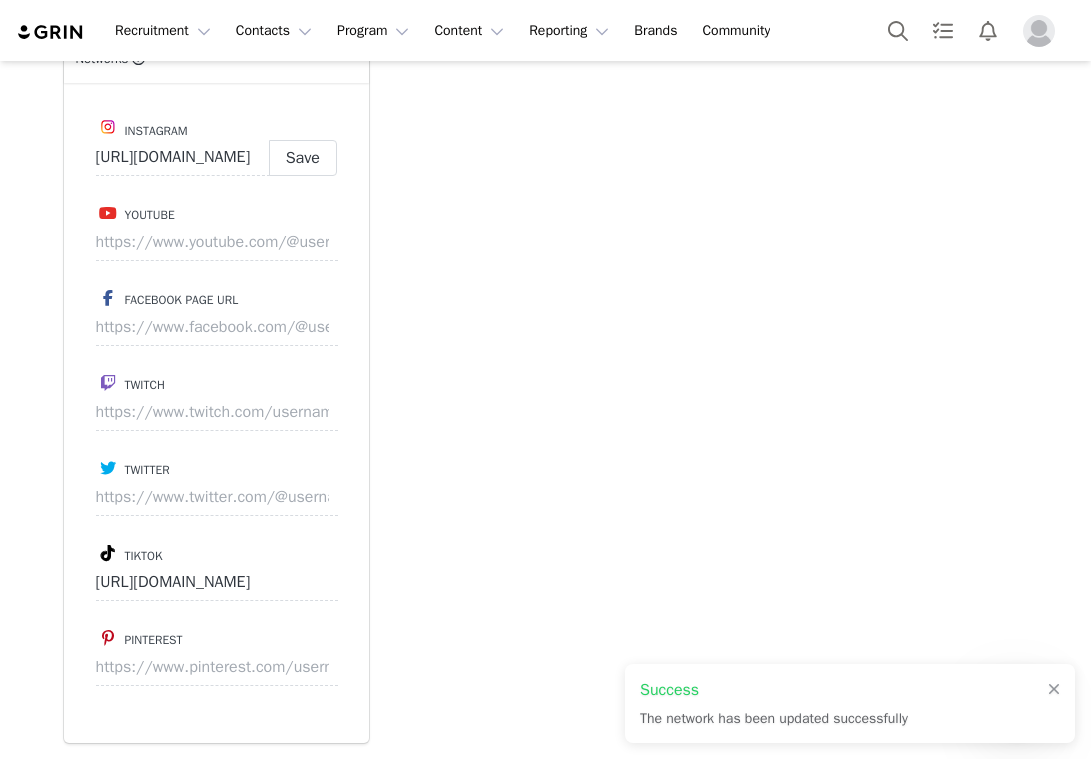 type on "https://www.instagram.com/ashleymoya_7" 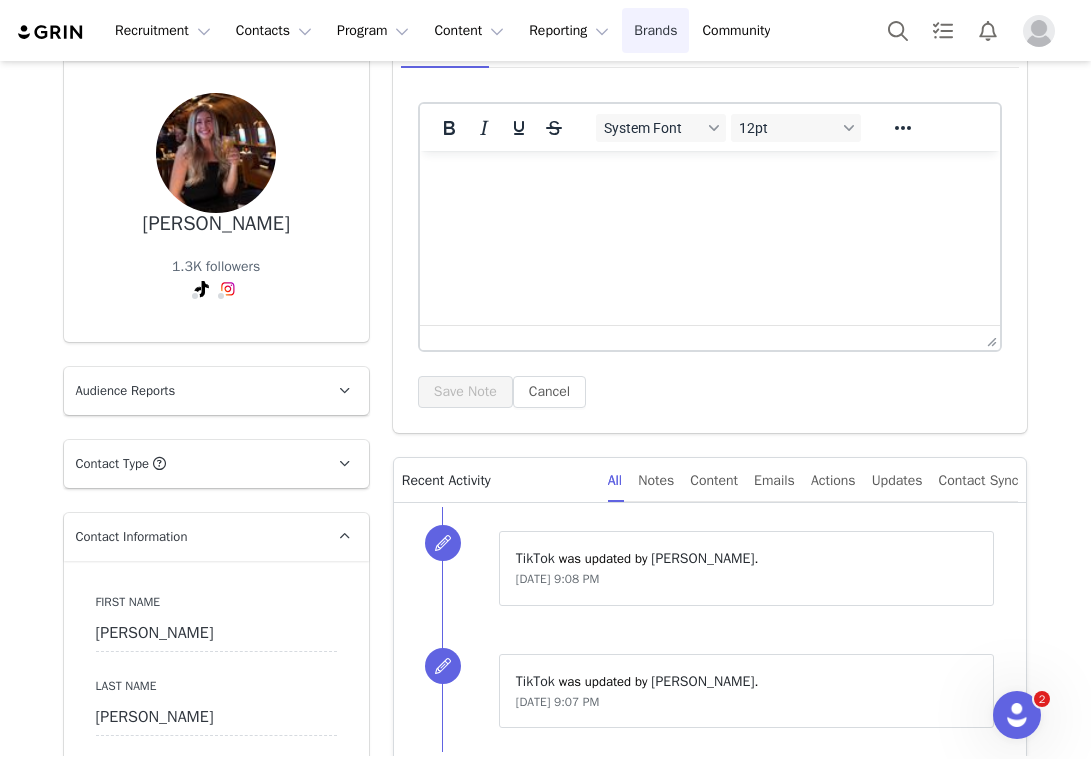 scroll, scrollTop: 0, scrollLeft: 0, axis: both 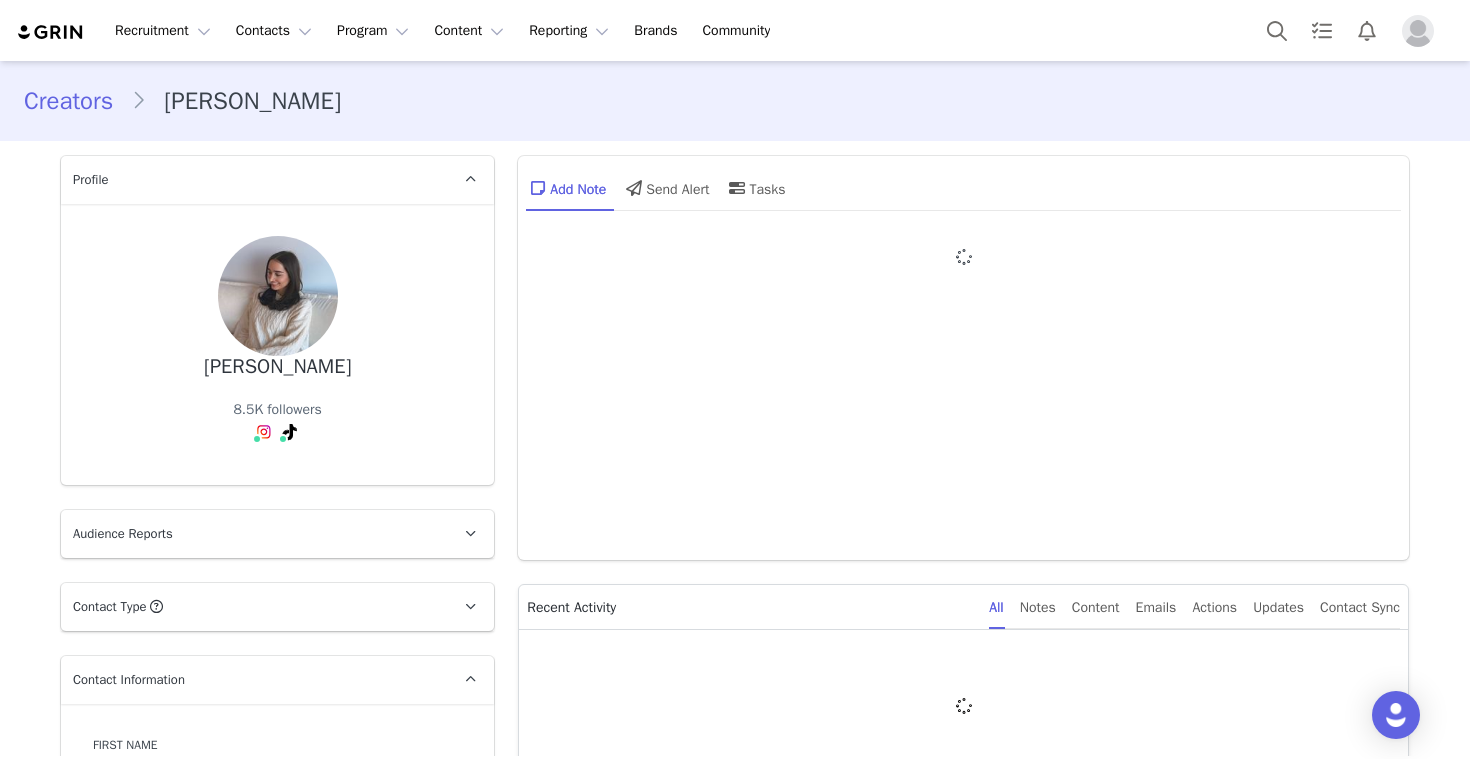 type on "+1 ([GEOGRAPHIC_DATA])" 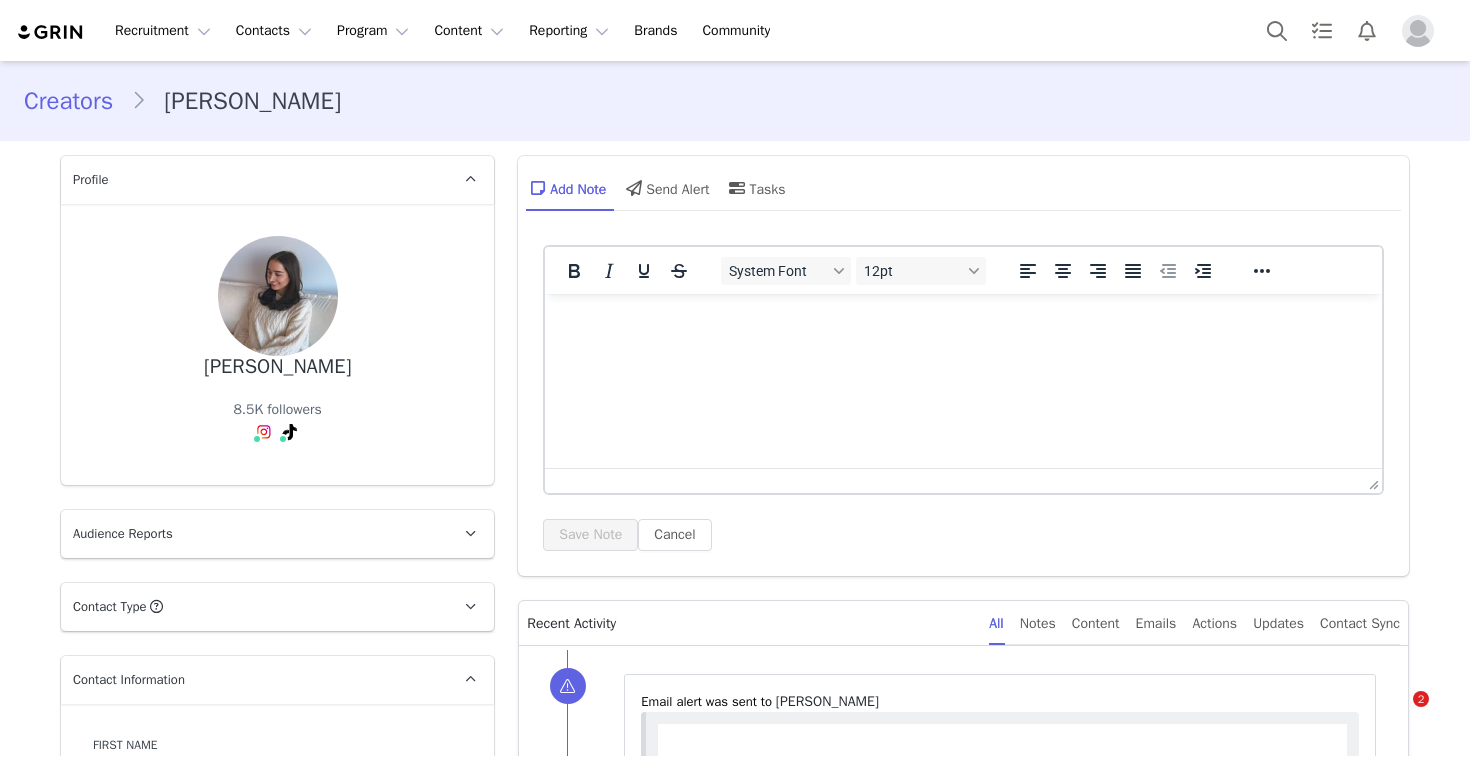 scroll, scrollTop: 17, scrollLeft: 0, axis: vertical 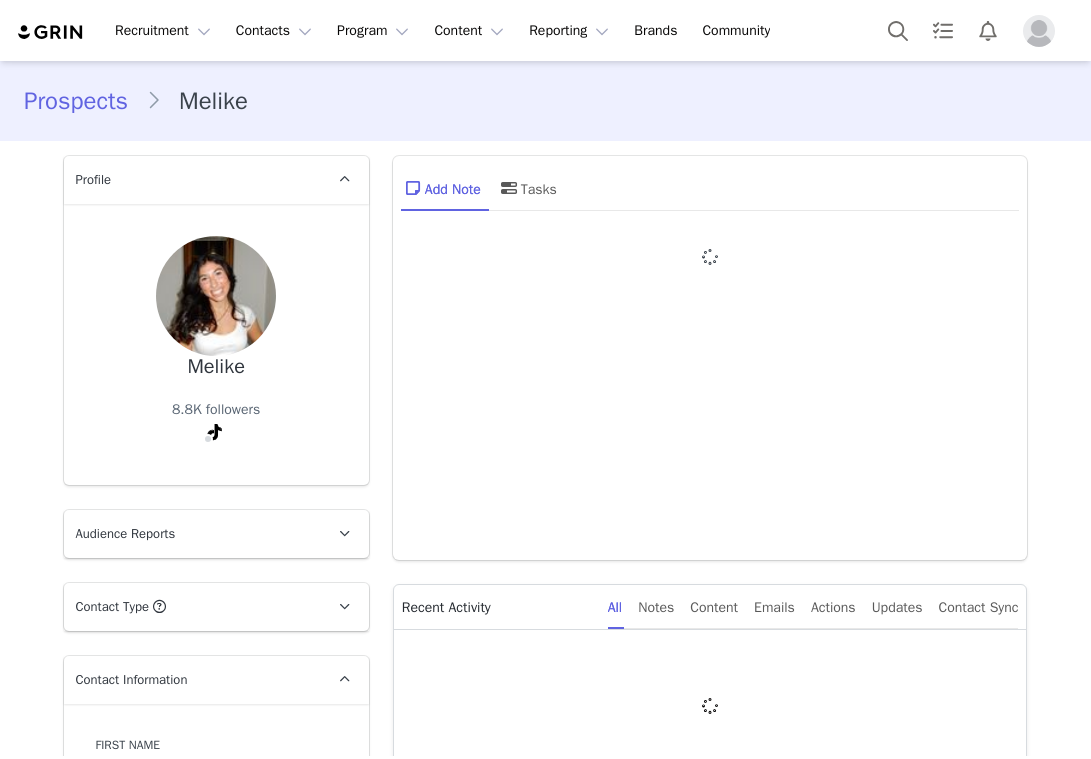 type on "+1 ([GEOGRAPHIC_DATA])" 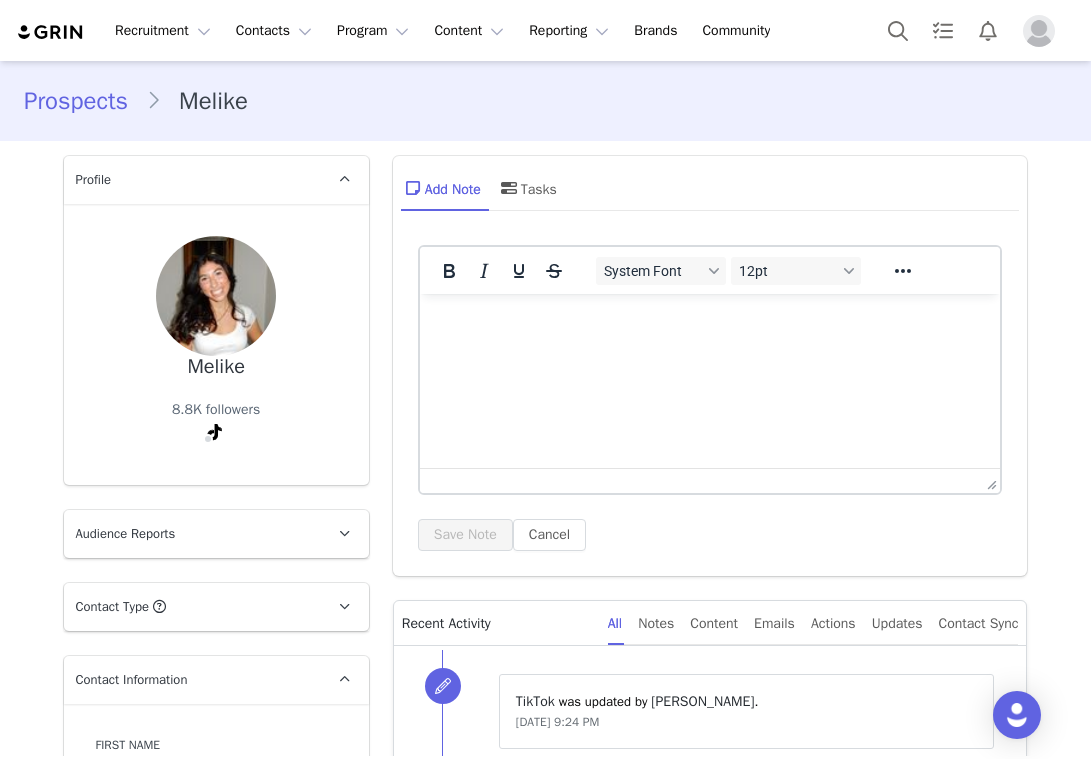 scroll, scrollTop: 0, scrollLeft: 0, axis: both 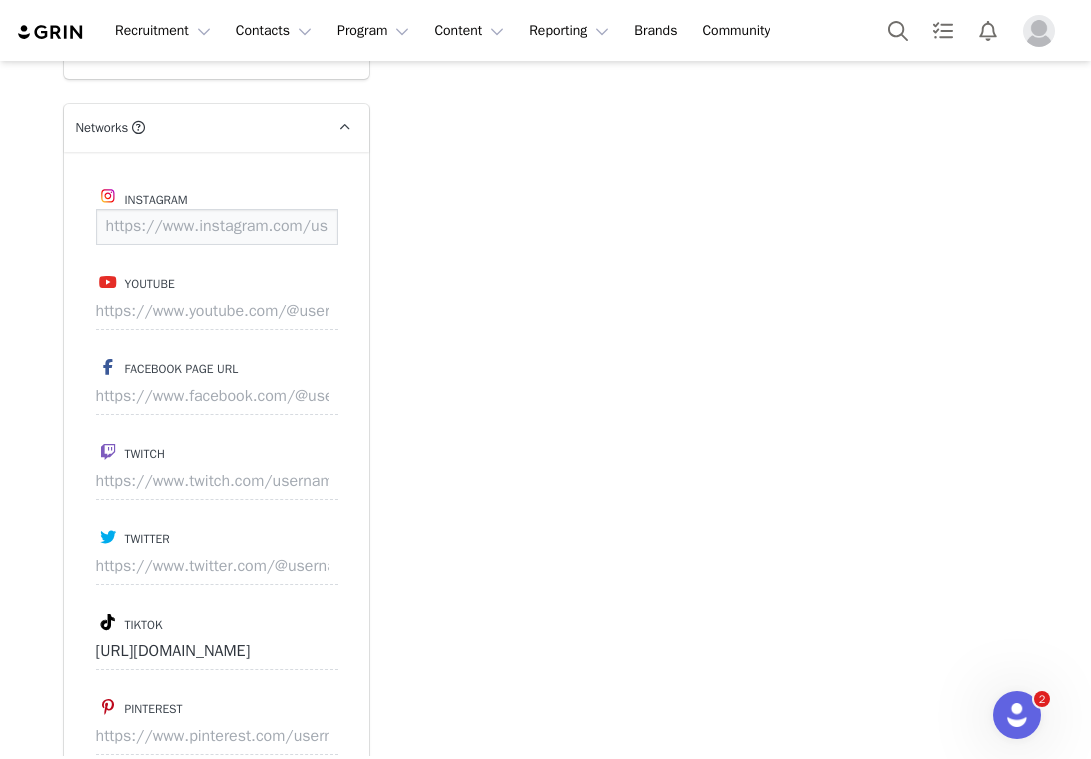 click at bounding box center [217, 227] 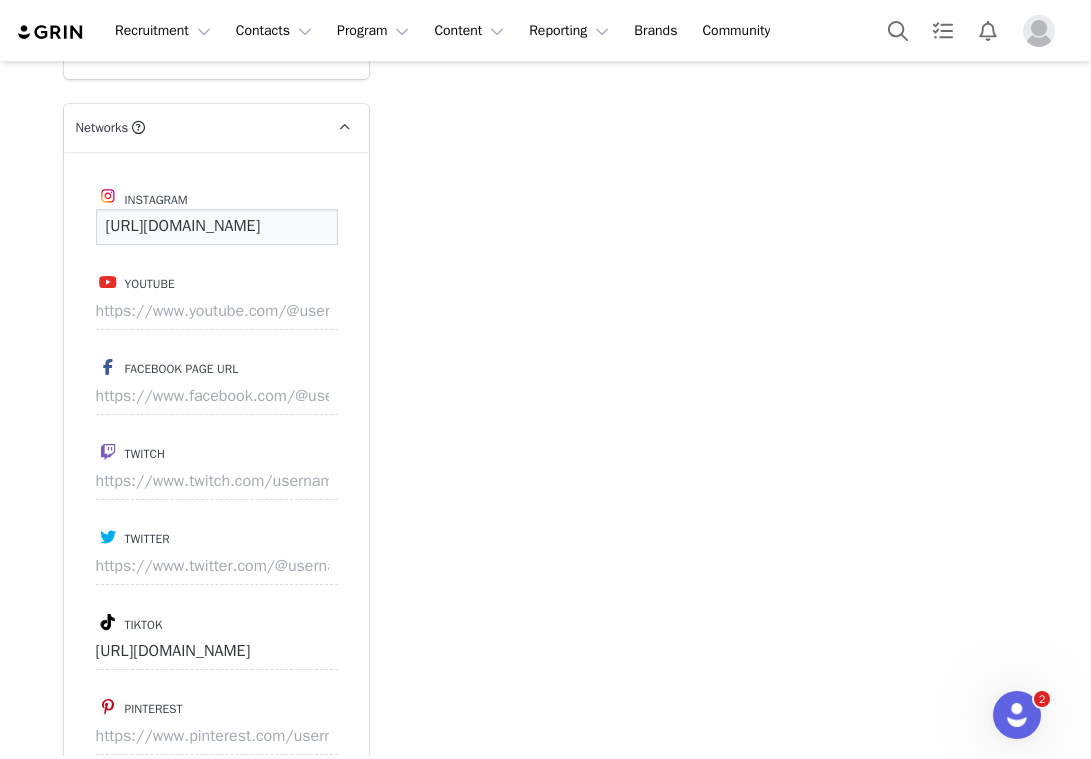 scroll, scrollTop: 0, scrollLeft: 144, axis: horizontal 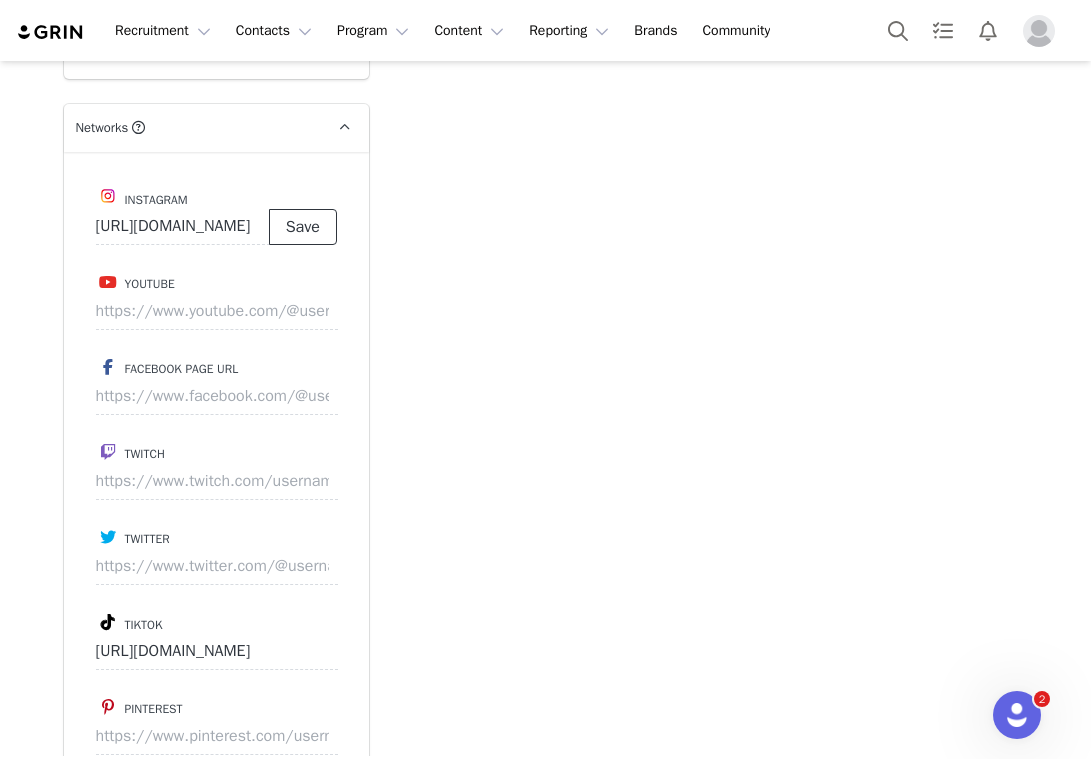 click on "Save" at bounding box center (303, 227) 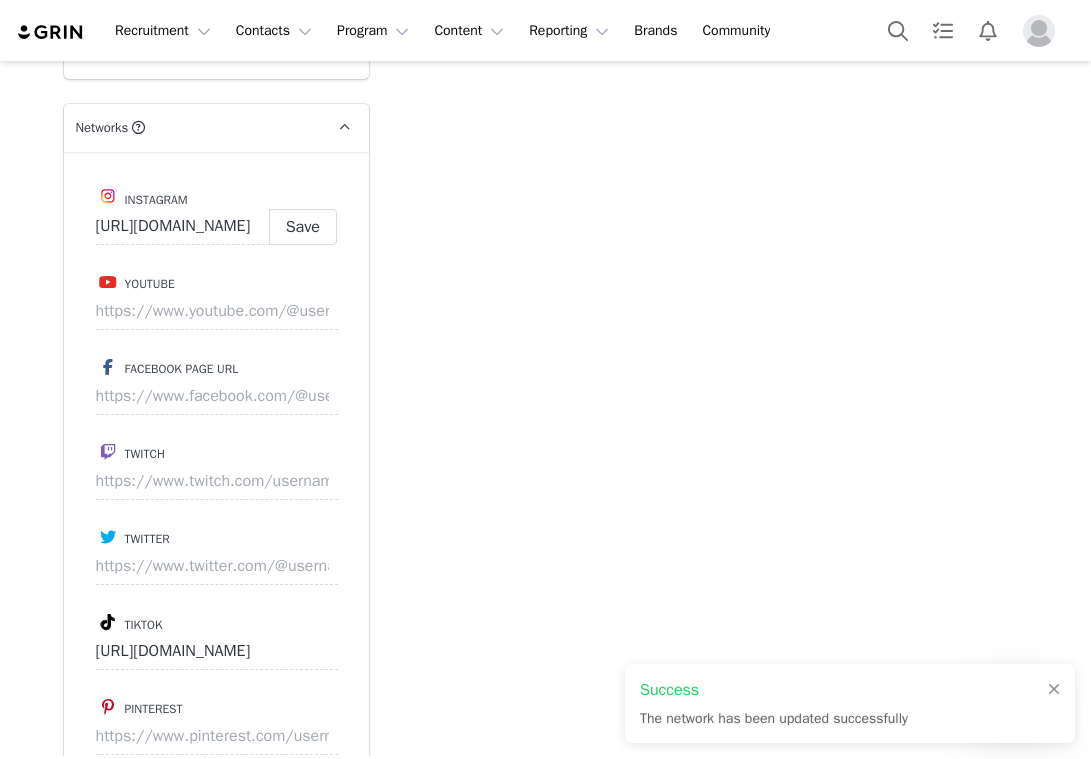 type on "https://www.instagram.com/melikeetuluk" 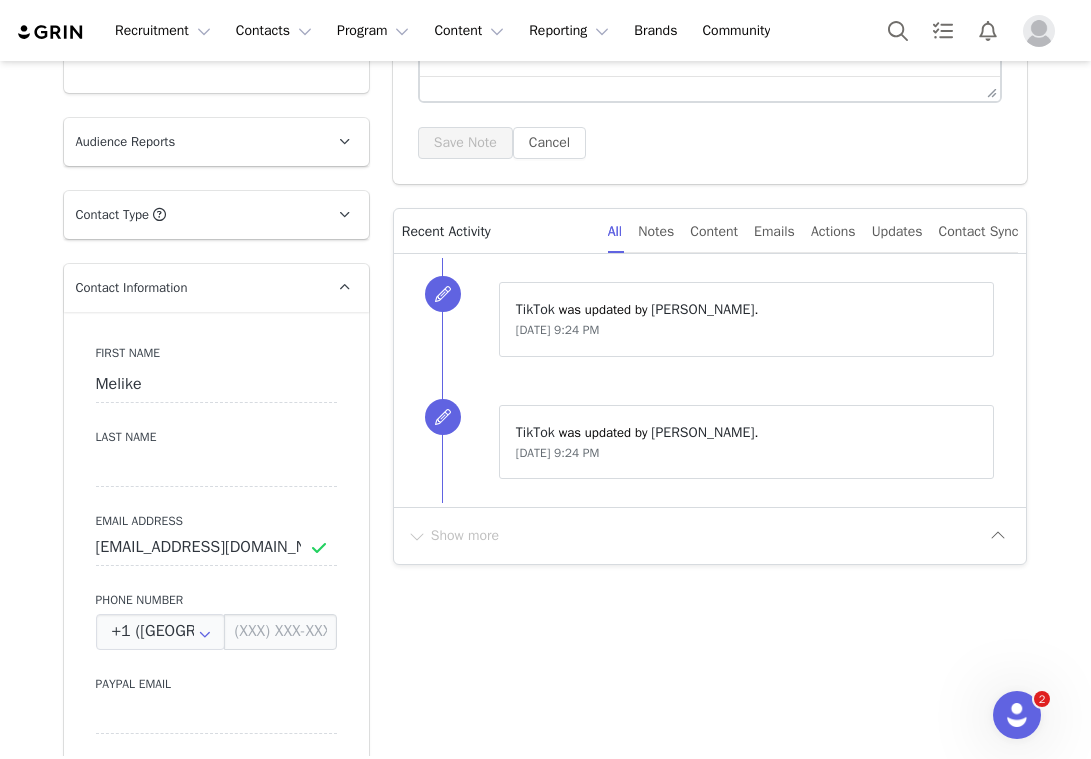 scroll, scrollTop: 396, scrollLeft: 0, axis: vertical 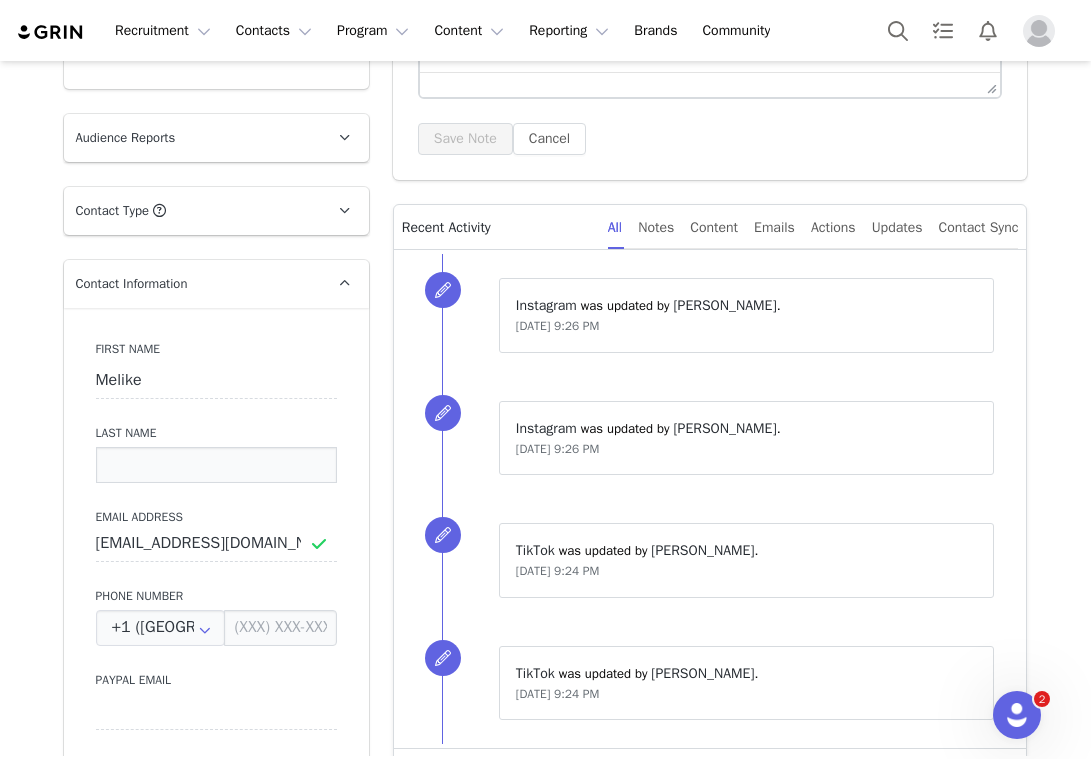 click at bounding box center [216, 465] 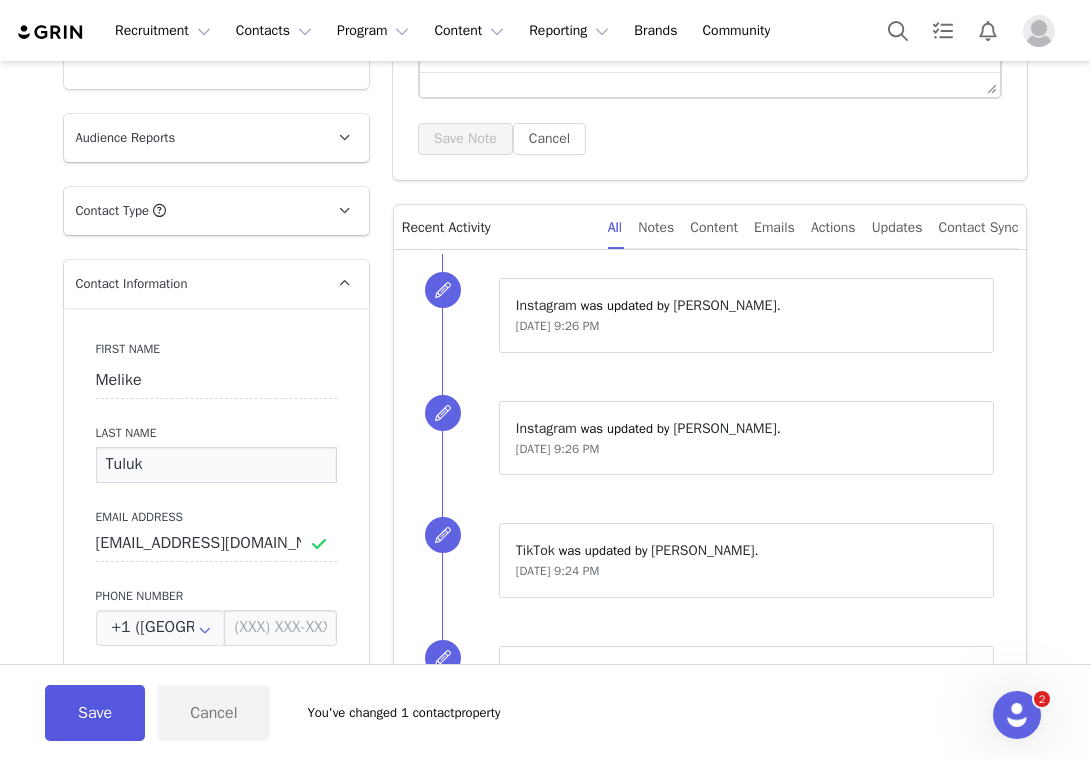 type on "Tuluk" 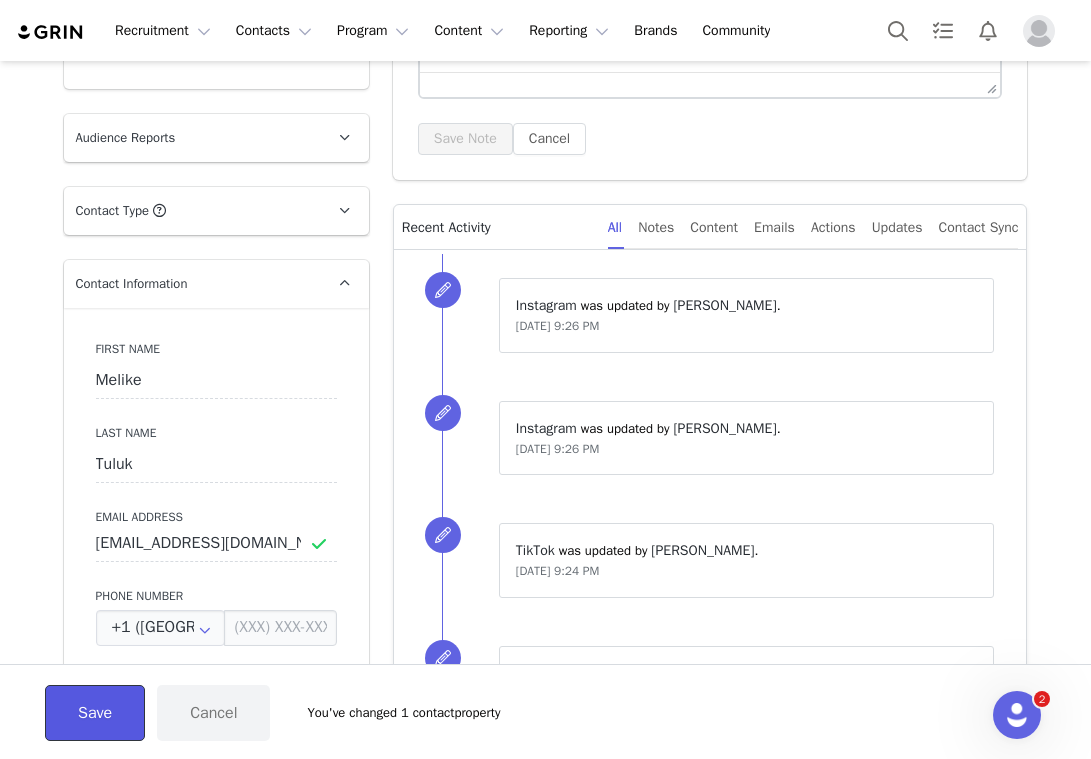 click on "Save" at bounding box center [95, 713] 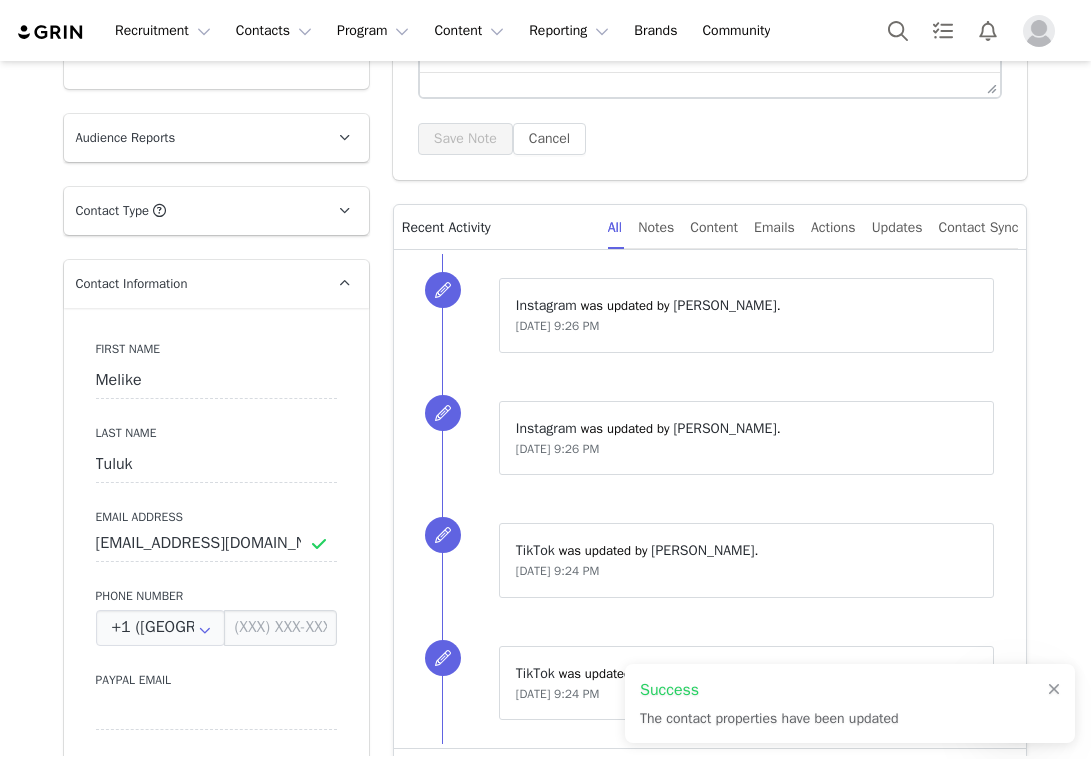 click on "Profile  Melike Tuluk      11.1K followers  Audience Reports  Request a detailed report of this creator's audience demographics and content performance for each social channel. Limit 100 reports per month.  0 / 100000 reports used this month  Instagram          Request Report  TikTok          Request Report Contact Type  Contact type can be Creator, Prospect, Application, or Manager.   Prospect  Promote to Creator Disqualify this Prospect?  Yes, disqualify  Disqualify Prospect Contact Information  First Name  Melike  Last Name  Tuluk Email Address melikeetuluk12@gmail.com  Phone Number  +1 (United States) +93 (Afghanistan) +358 (Aland Islands) +355 (Albania) +213 (Algeria) +376 (Andorra) +244 (Angola) +1264 (Anguilla) +1268 (Antigua And Barbuda) +54 (Argentina) +374 (Armenia) +297 (Aruba) +61 (Australia) +43 (Austria) +994 (Azerbaijan) +1242 (Bahamas) +973 (Bahrain) +880 (Bangladesh) +1246 (Barbados) +375 (Belarus) +32 (Belgium) +501 (Belize) +229 (Benin) +1441 (Bermuda) +975 (Bhutan) +591 (Bolivia)  Gender" at bounding box center (216, 1954) 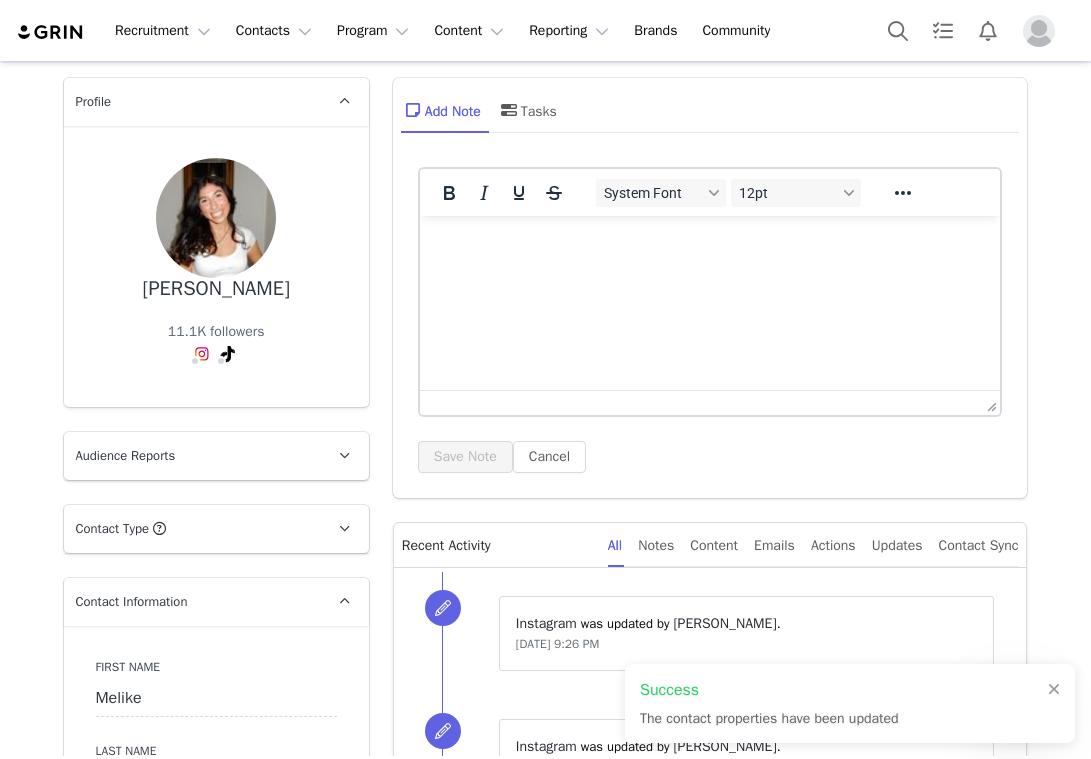 scroll, scrollTop: 75, scrollLeft: 0, axis: vertical 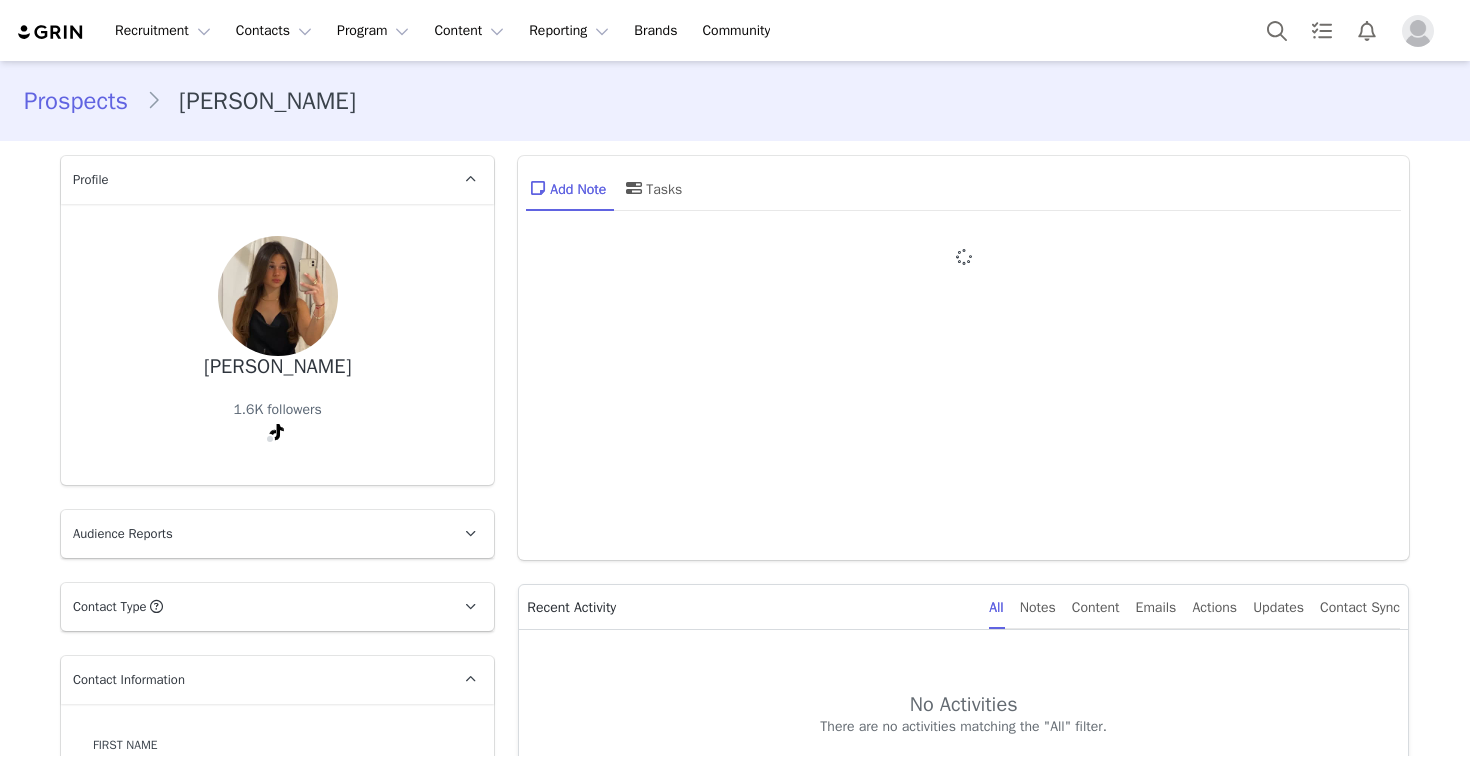 type on "+1 ([GEOGRAPHIC_DATA])" 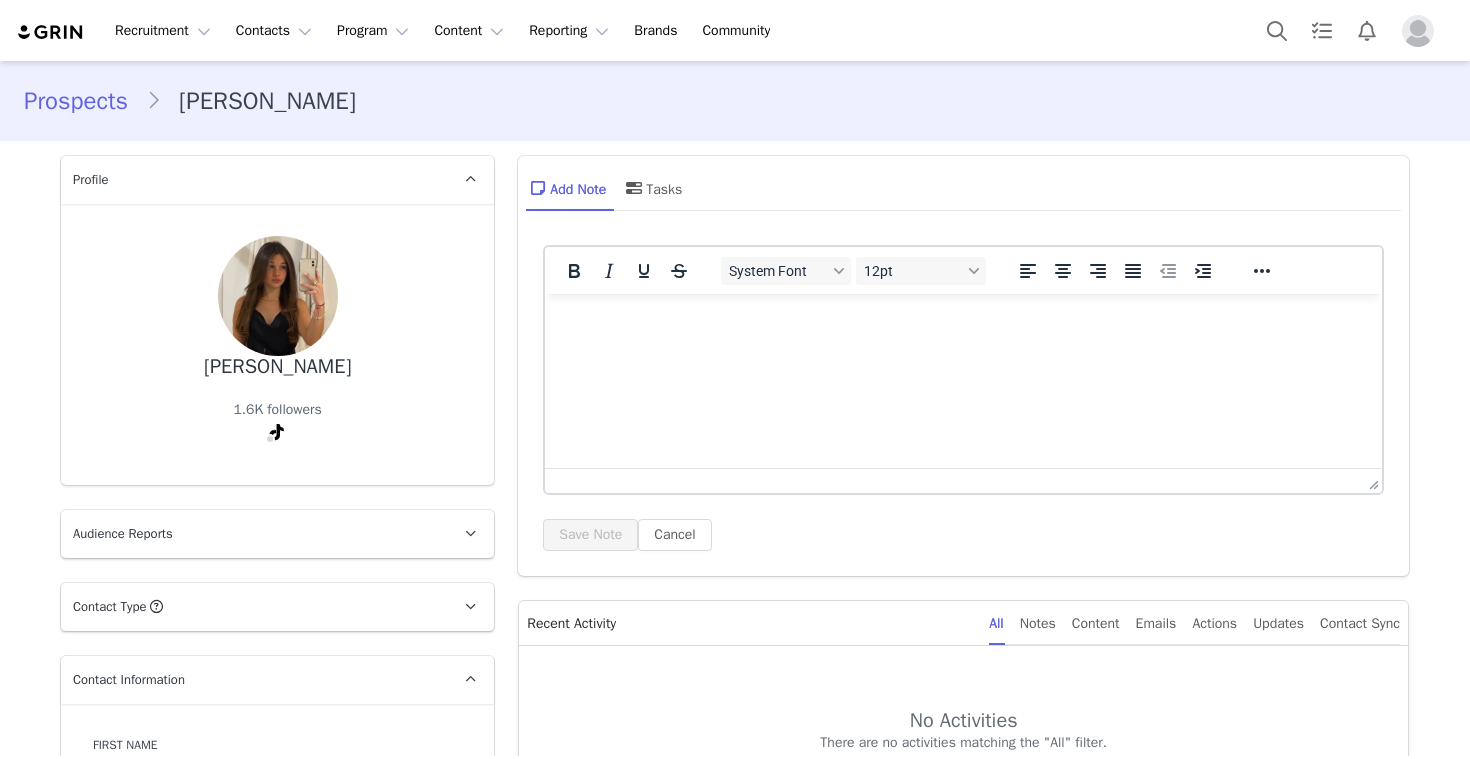 scroll, scrollTop: 0, scrollLeft: 0, axis: both 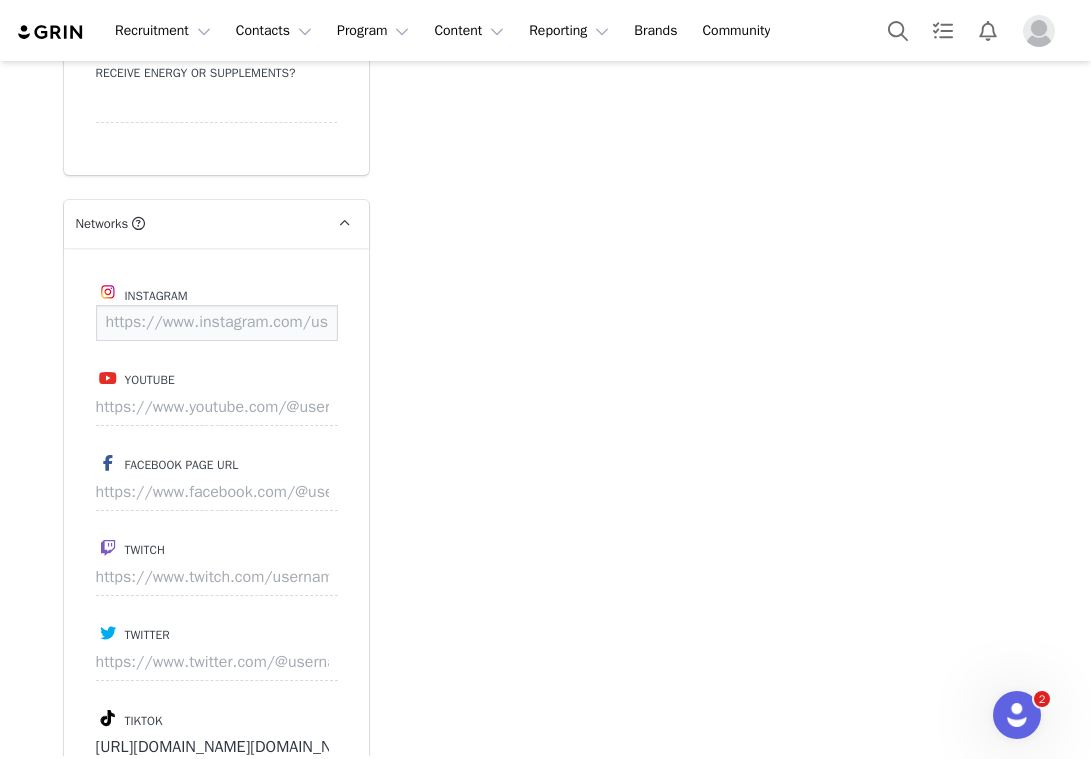 click at bounding box center (217, 323) 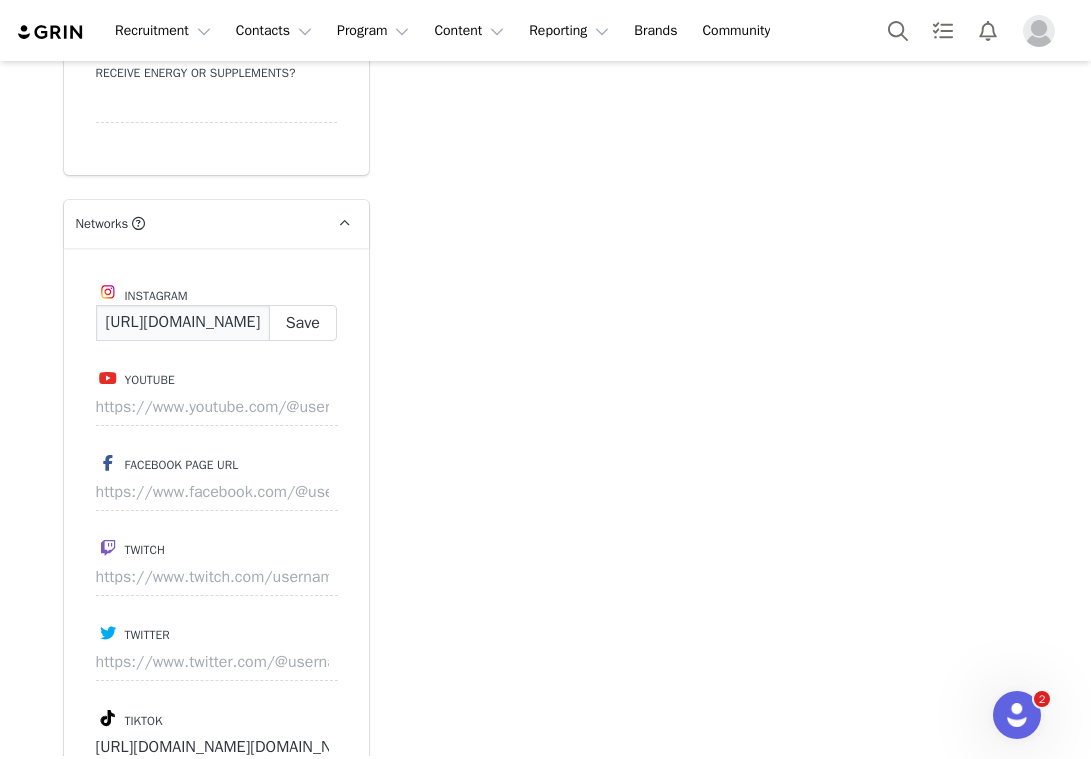 scroll, scrollTop: 0, scrollLeft: 190, axis: horizontal 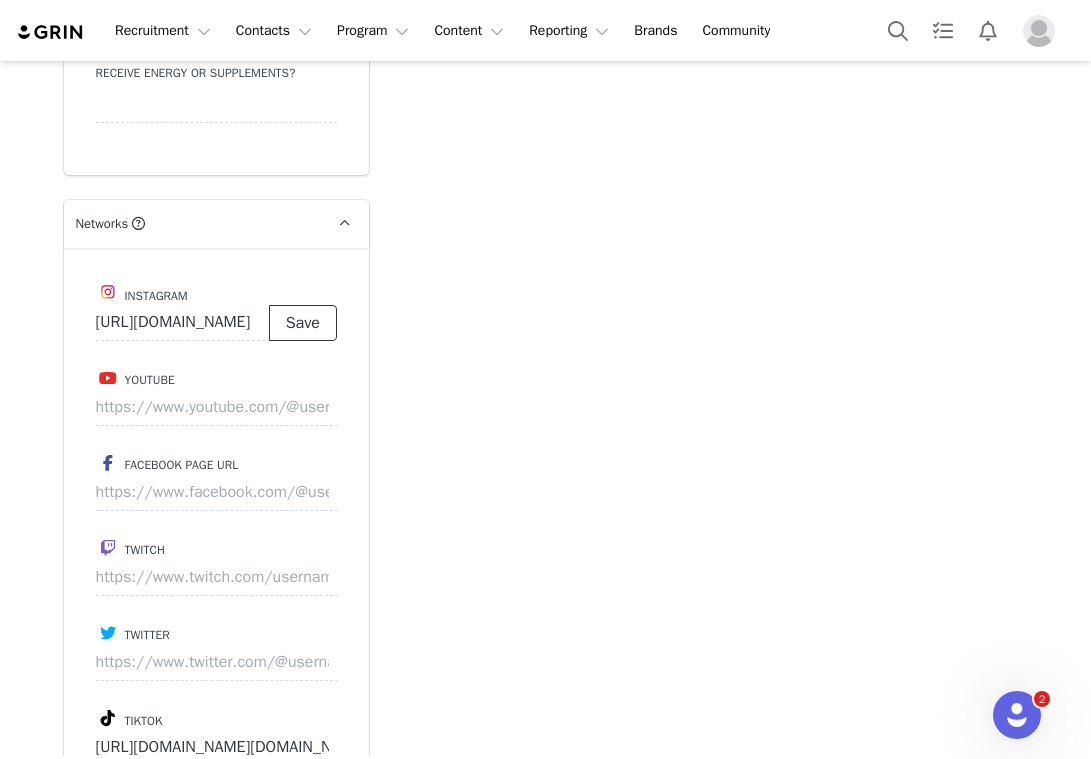 click on "Save" at bounding box center (303, 323) 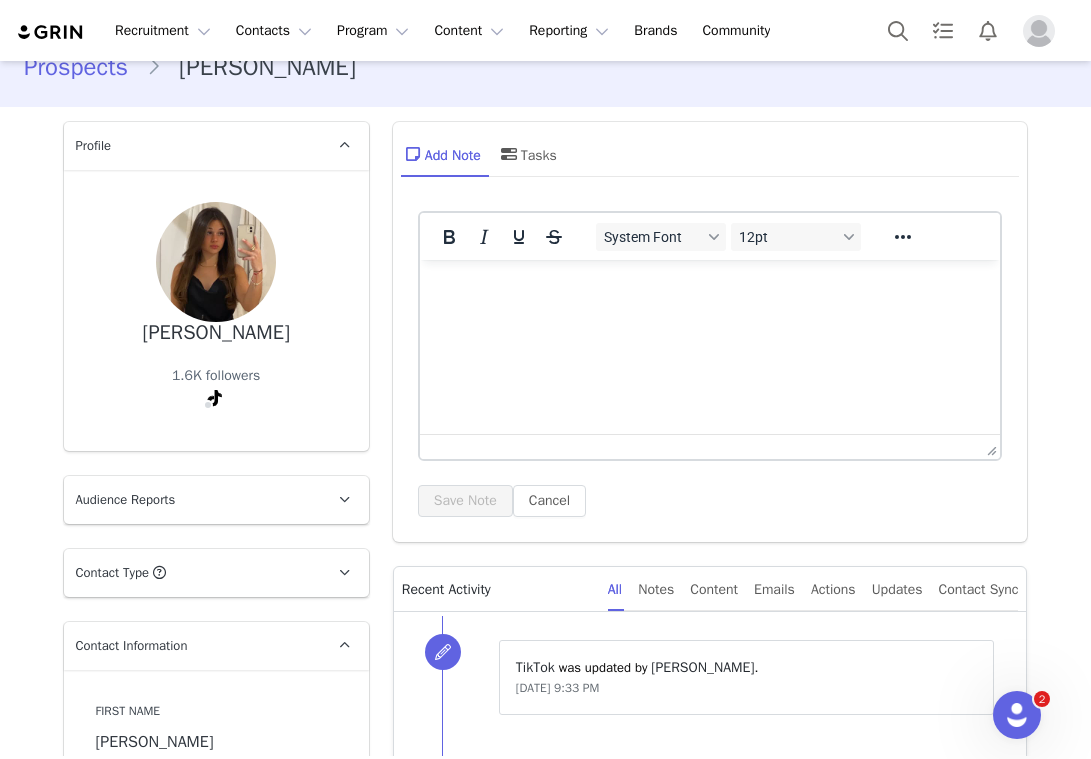 scroll, scrollTop: 0, scrollLeft: 0, axis: both 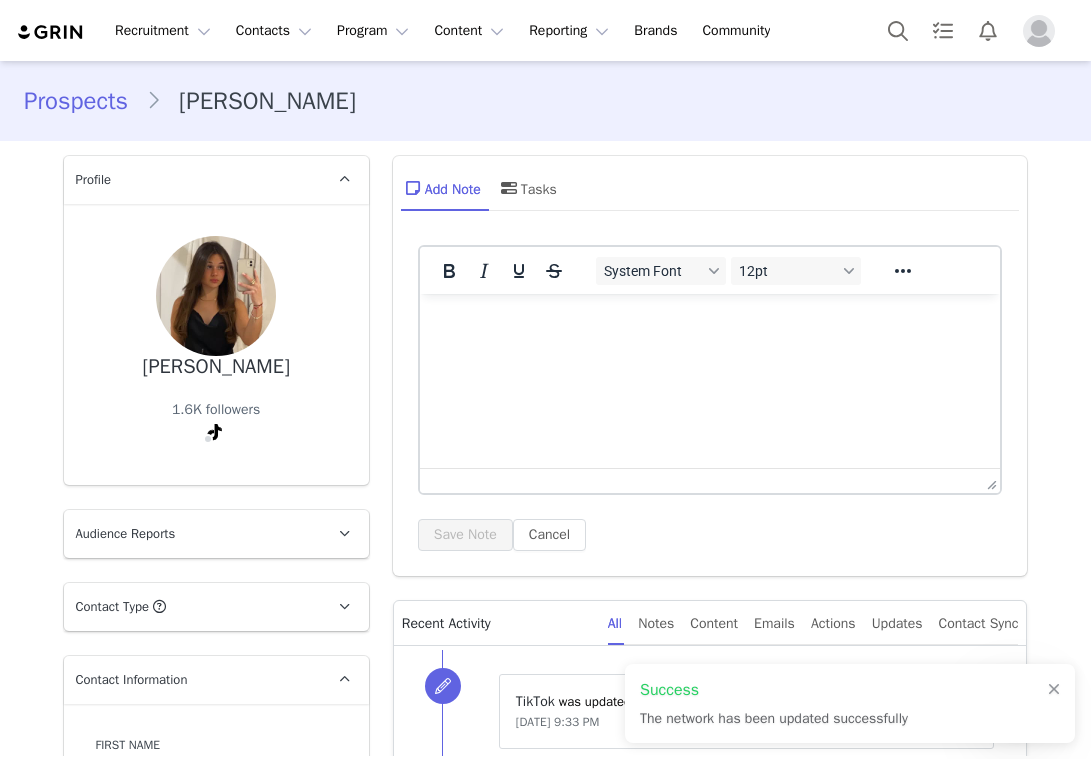 type on "https://www.instagram.com/fabiana_estefaniag" 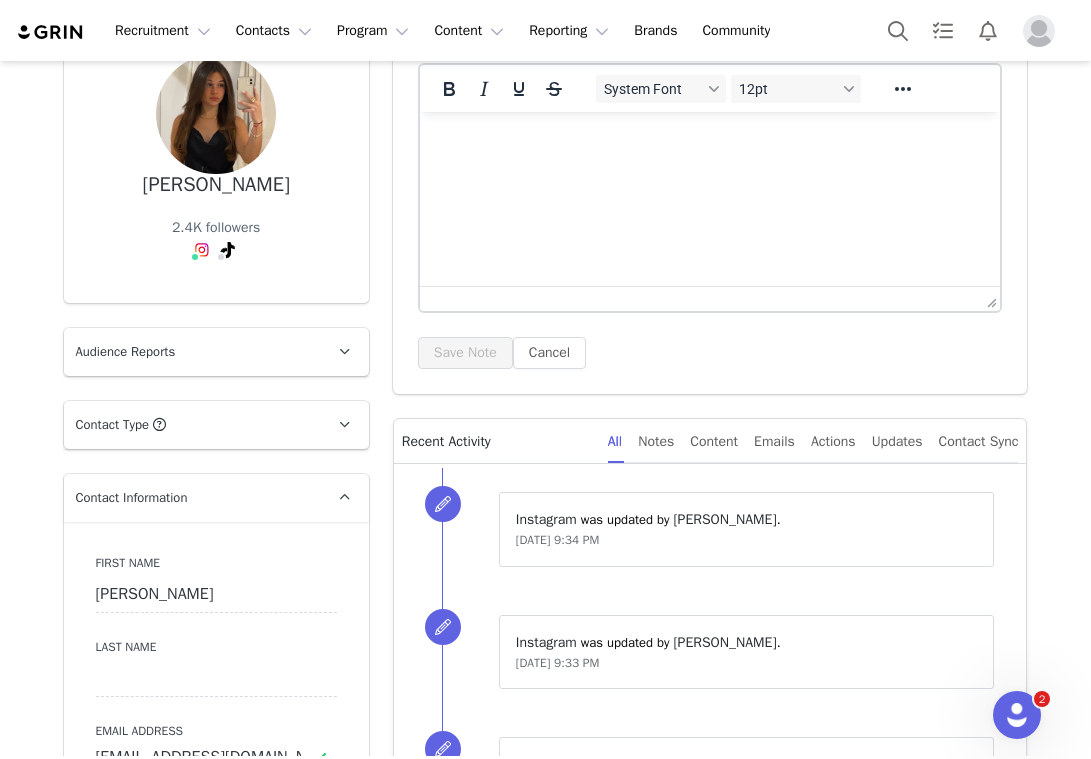 scroll, scrollTop: 222, scrollLeft: 0, axis: vertical 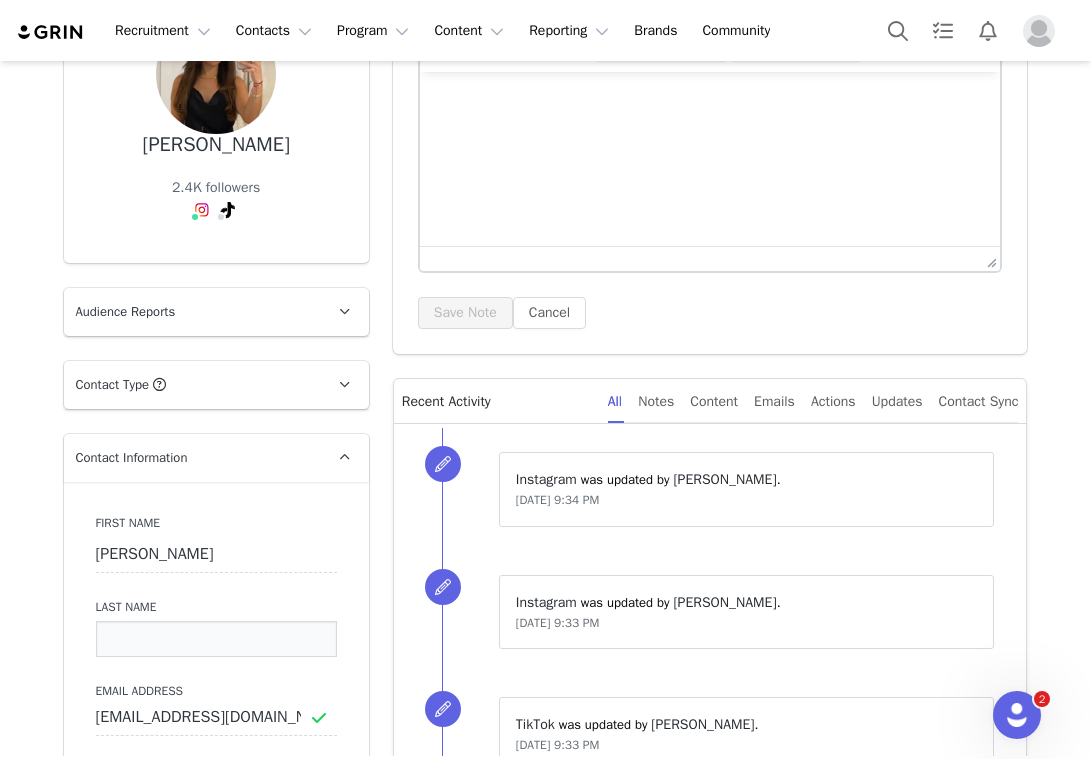 click at bounding box center [216, 639] 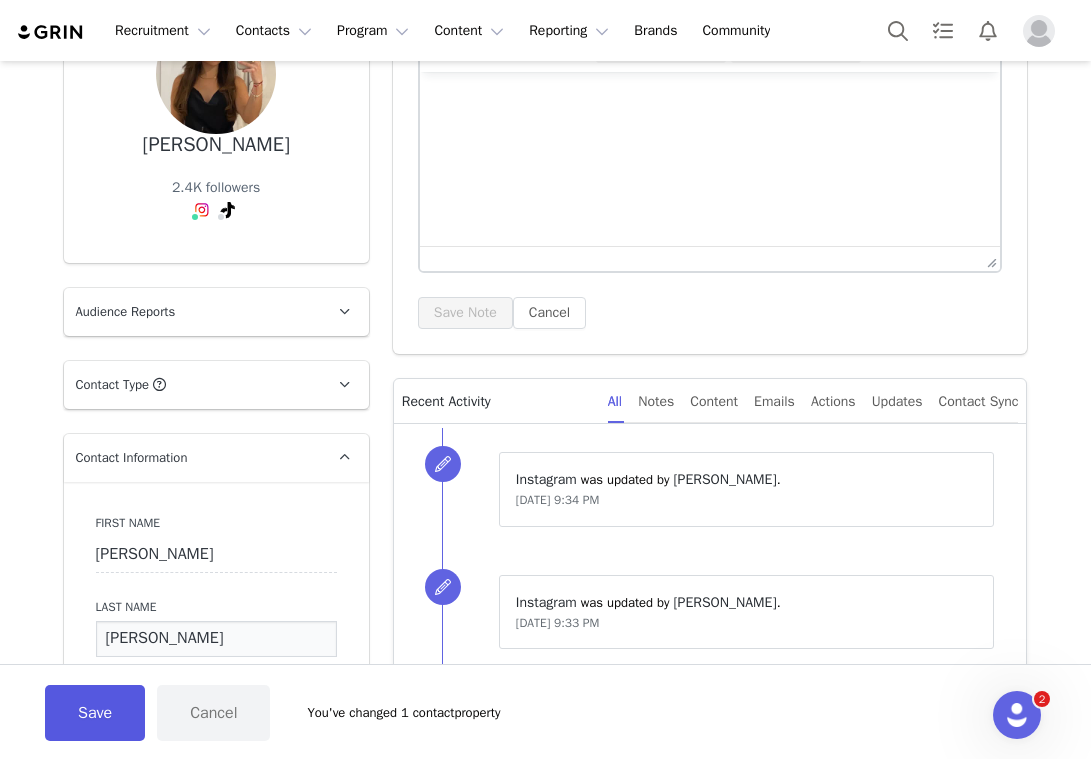 type on "Requena" 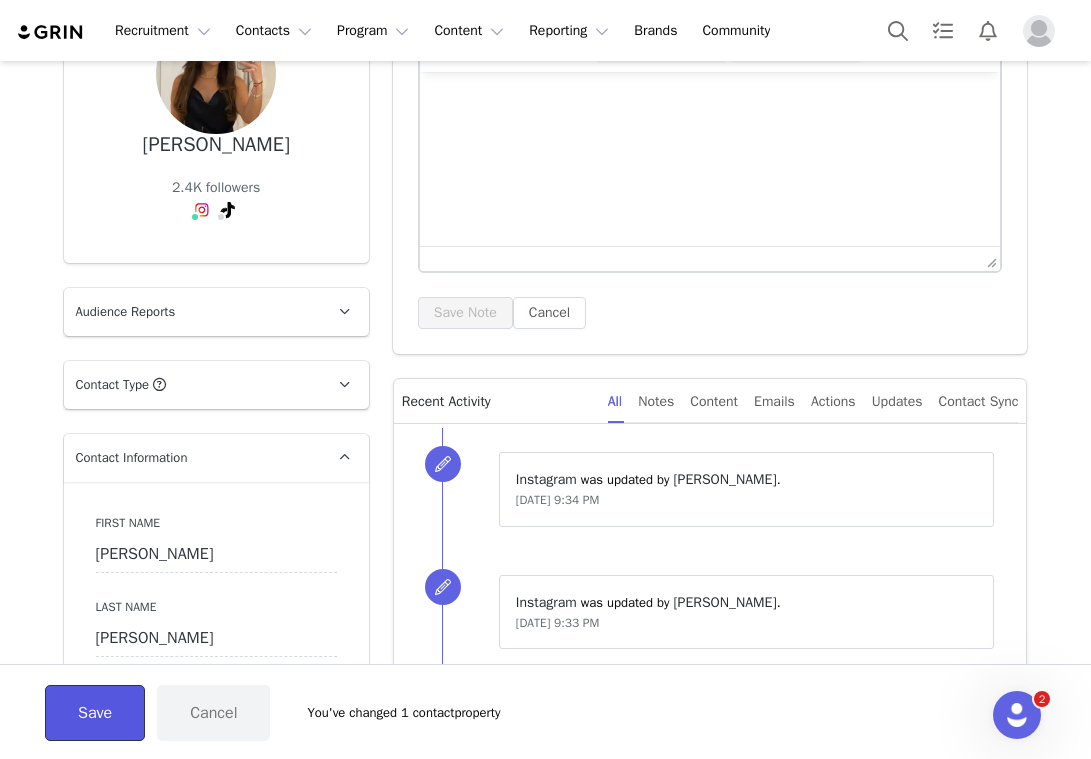 click on "Save" at bounding box center [95, 713] 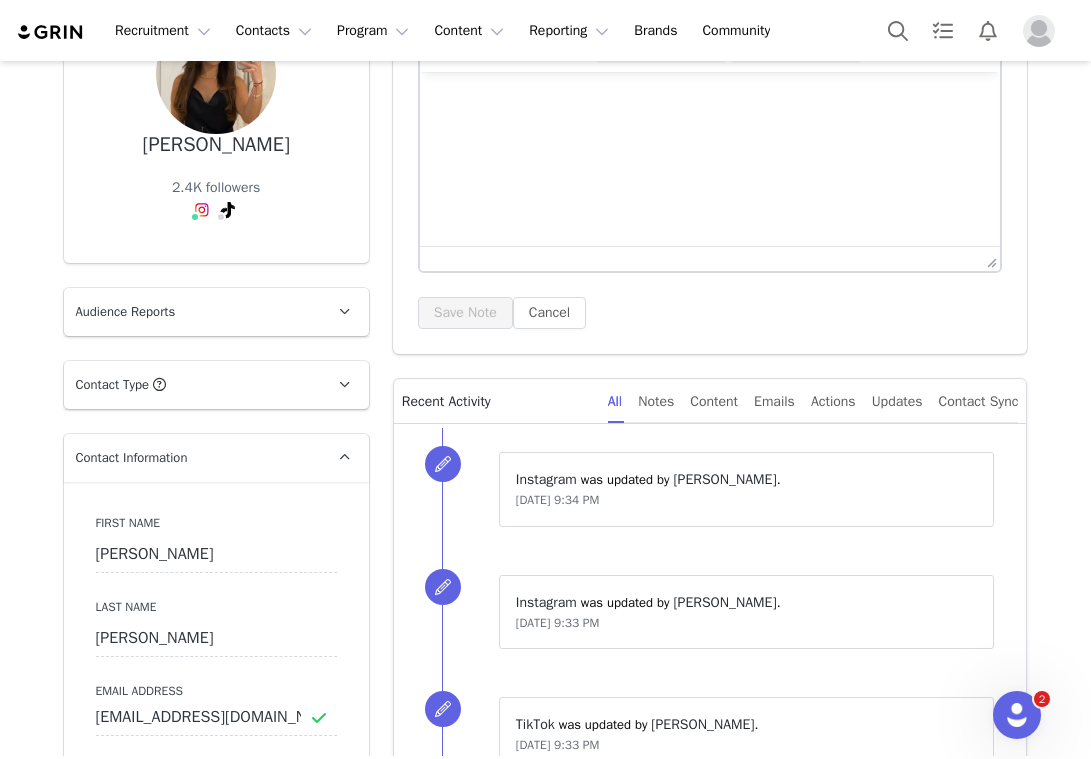 click on "Profile  Fabiana Requena      2.4K followers  Audience Reports  Request a detailed report of this creator's audience demographics and content performance for each social channel. Limit 100 reports per month.  0 / 100000 reports used this month  Instagram          Request Report  TikTok          Request Report Contact Type  Contact type can be Creator, Prospect, Application, or Manager.   Prospect  Promote to Creator Disqualify this Prospect?  Yes, disqualify  Disqualify Prospect Contact Information  First Name  Fabiana  Last Name  Requena Email Address fabianarequenag@icloud.com  Phone Number  +1 (United States) +93 (Afghanistan) +358 (Aland Islands) +355 (Albania) +213 (Algeria) +376 (Andorra) +244 (Angola) +1264 (Anguilla) +1268 (Antigua And Barbuda) +54 (Argentina) +374 (Armenia) +297 (Aruba) +61 (Australia) +43 (Austria) +994 (Azerbaijan) +1242 (Bahamas) +973 (Bahrain) +880 (Bangladesh) +1246 (Barbados) +375 (Belarus) +32 (Belgium) +501 (Belize) +229 (Benin) +1441 (Bermuda) +975 (Bhutan) +591 (Bolivia)" at bounding box center (216, 2128) 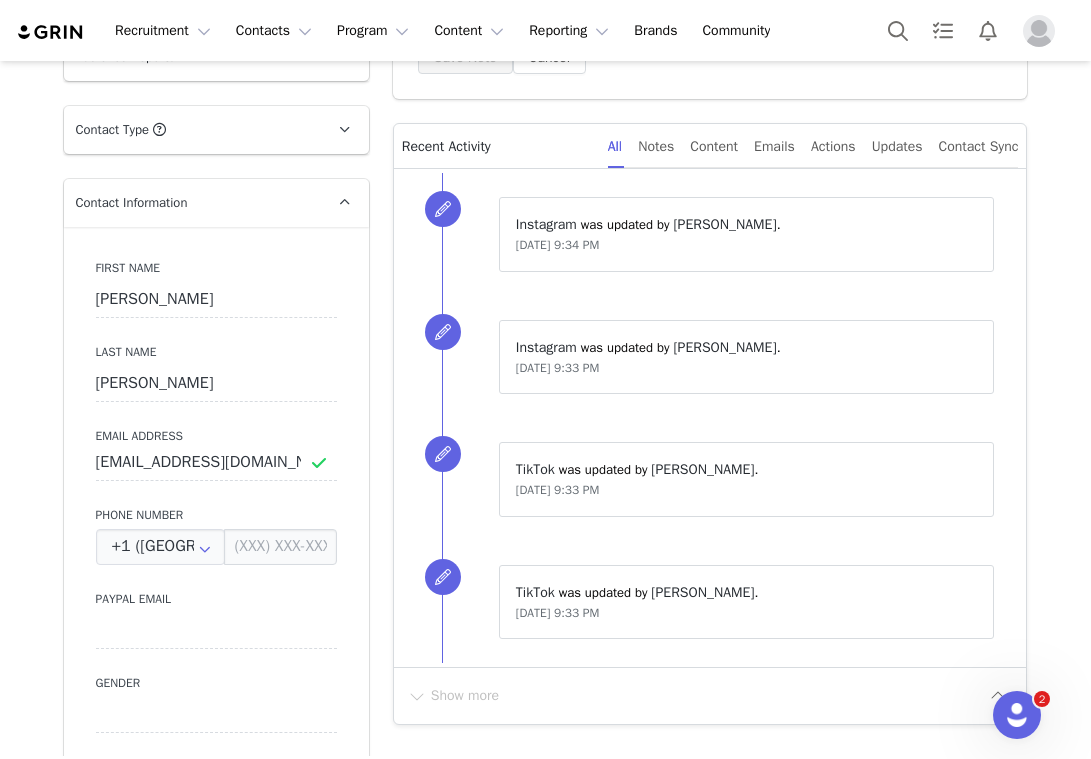 scroll, scrollTop: 478, scrollLeft: 0, axis: vertical 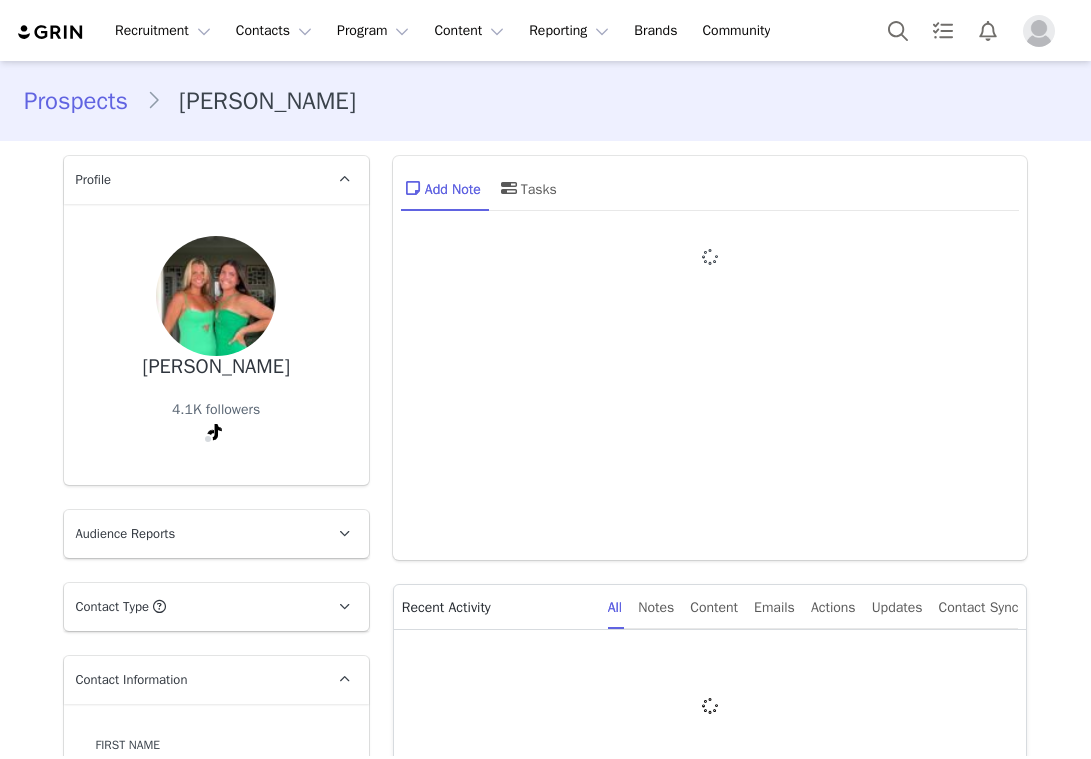 type on "+1 ([GEOGRAPHIC_DATA])" 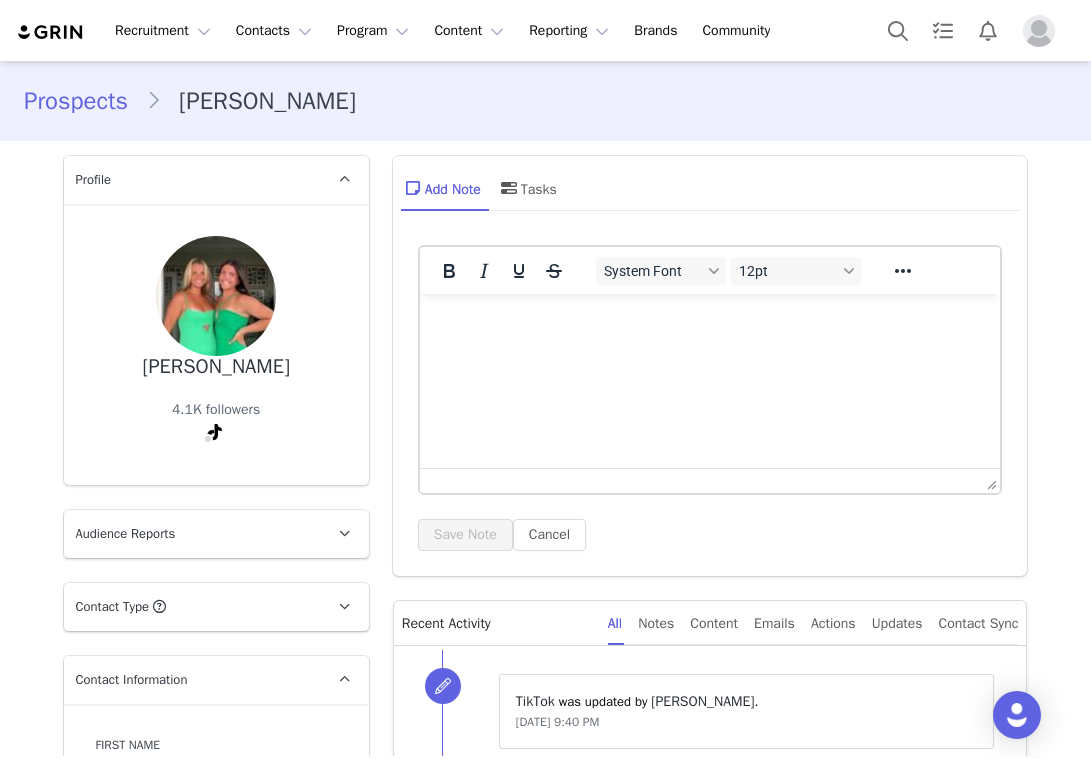 scroll, scrollTop: 0, scrollLeft: 0, axis: both 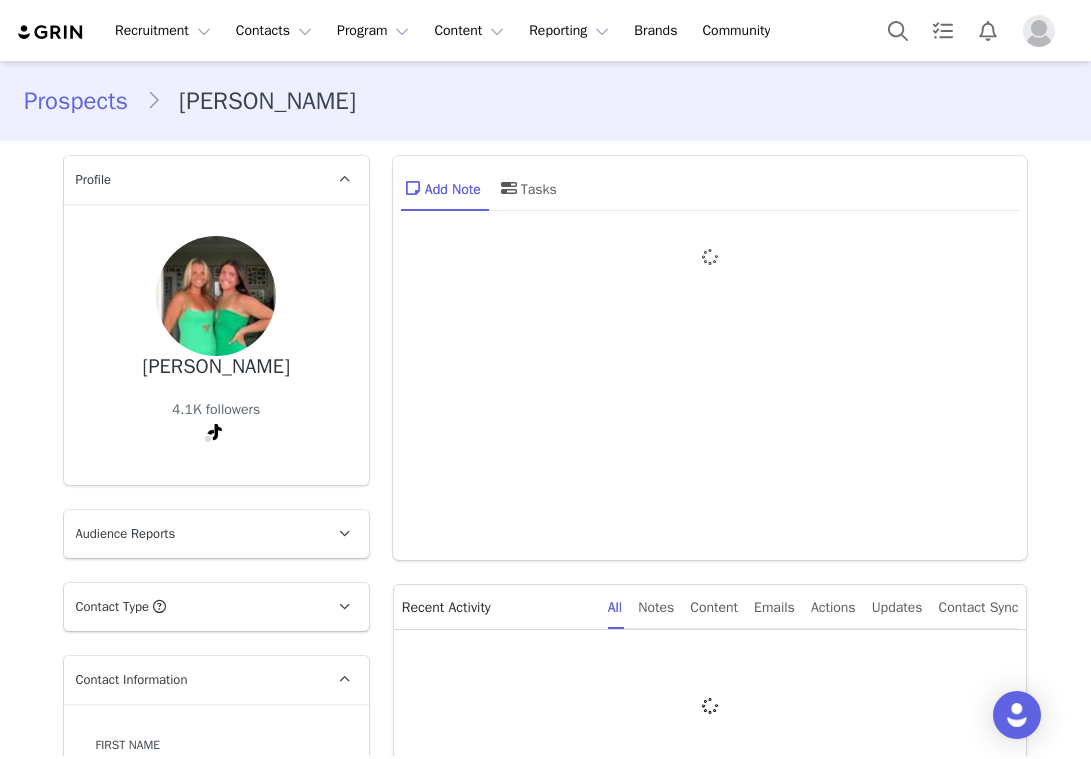 type on "+1 ([GEOGRAPHIC_DATA])" 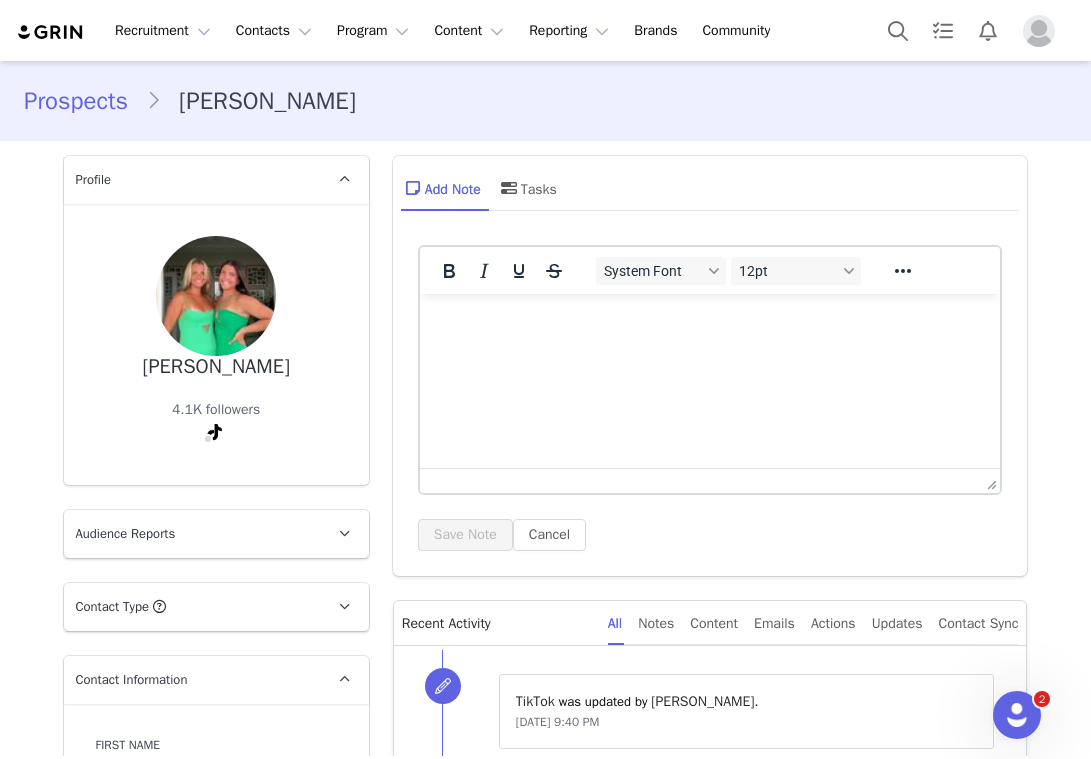 scroll, scrollTop: 0, scrollLeft: 0, axis: both 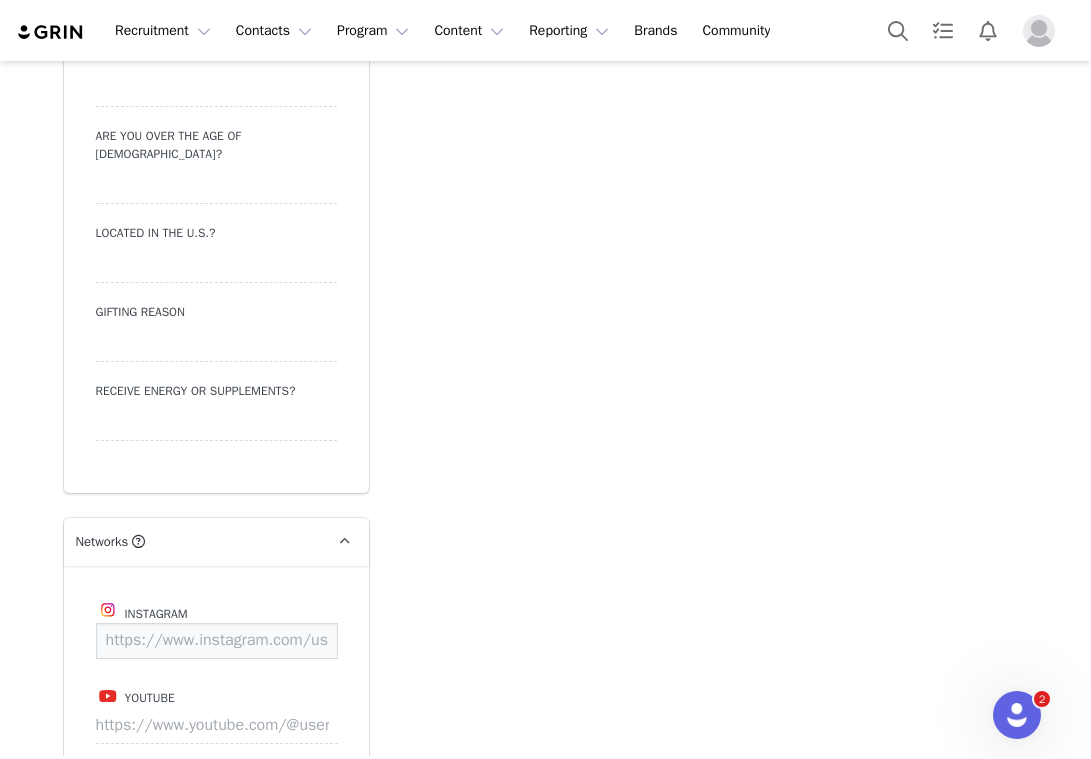 click at bounding box center [217, 641] 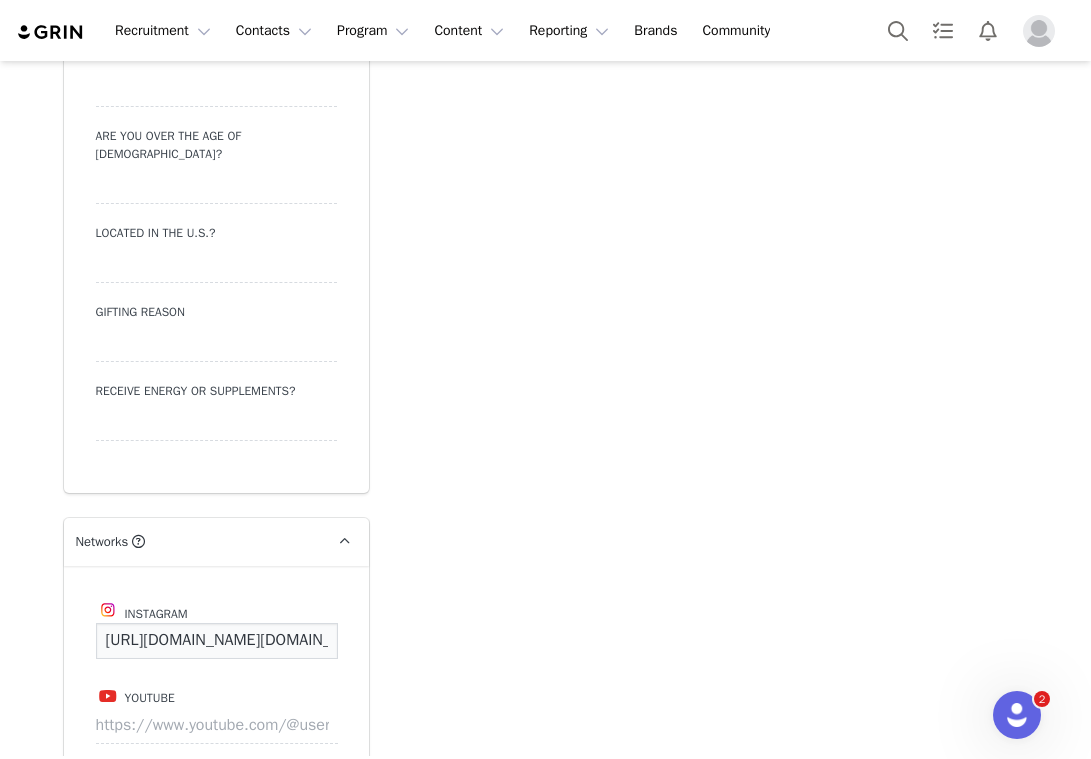 scroll, scrollTop: 0, scrollLeft: 136, axis: horizontal 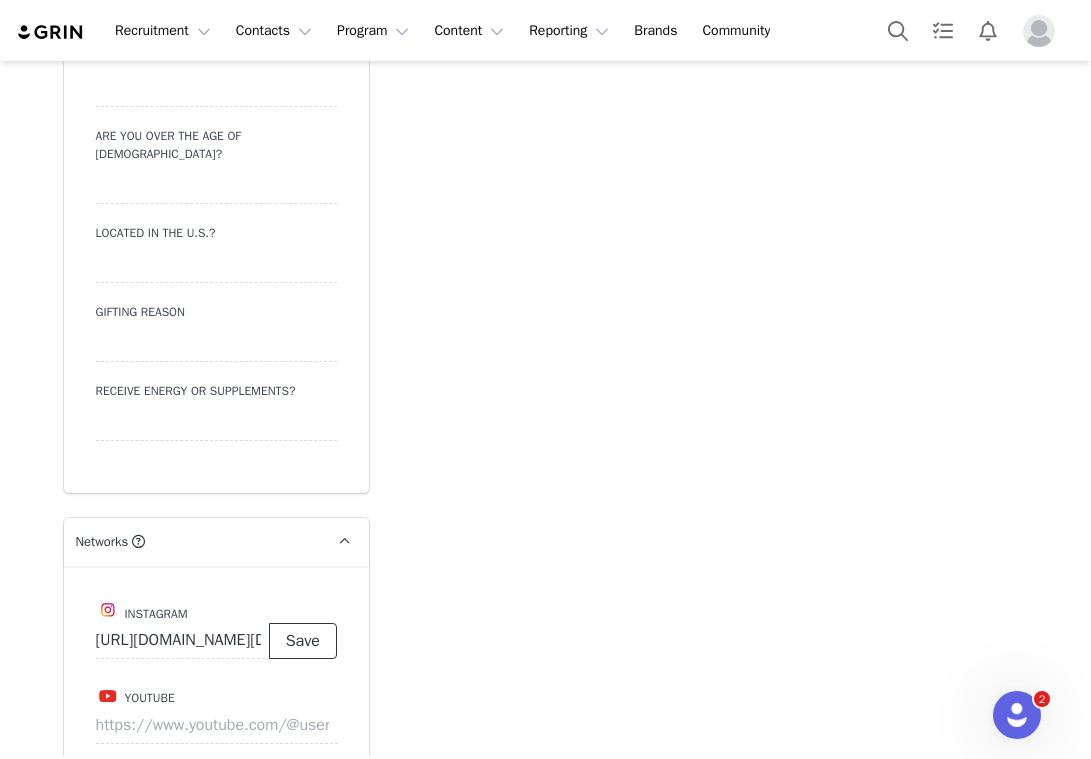 click on "Save" at bounding box center (303, 641) 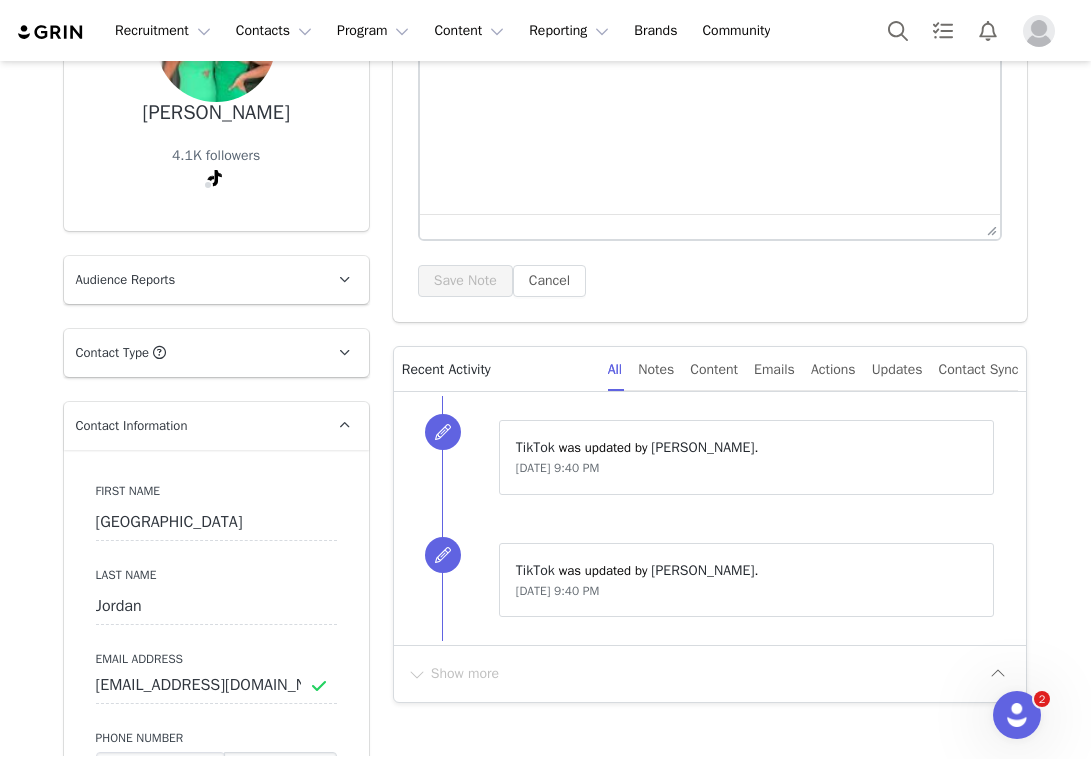 scroll, scrollTop: 261, scrollLeft: 0, axis: vertical 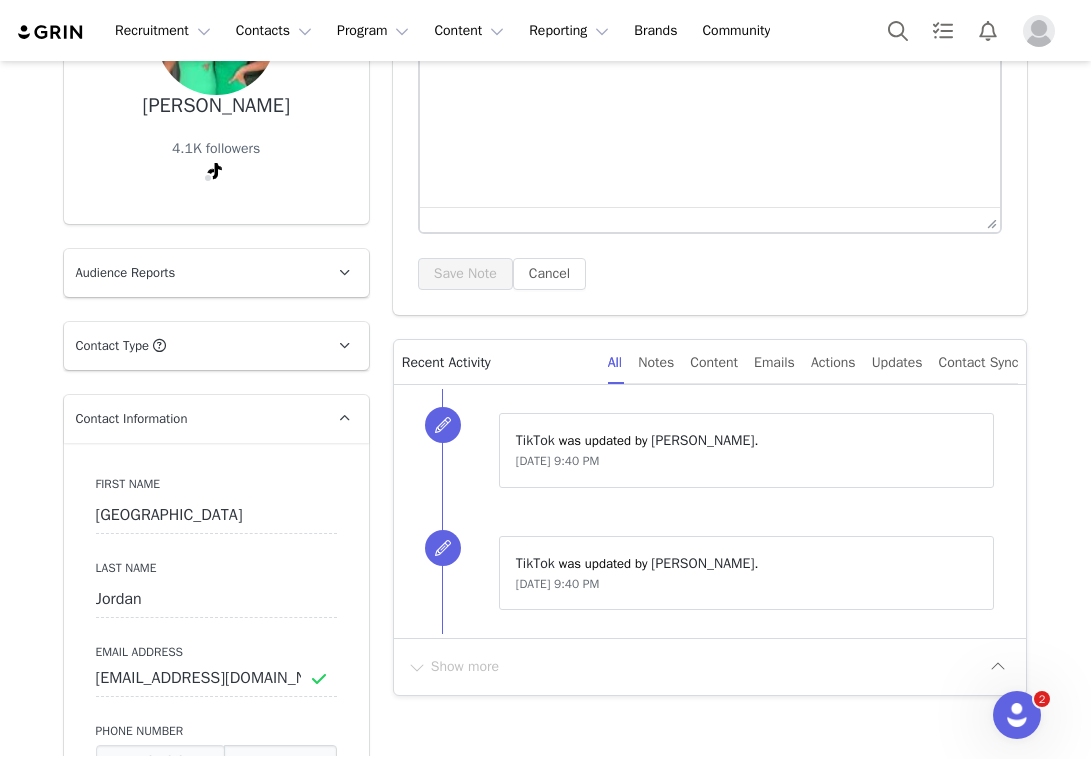 type on "https://www.instagram.com/sydney.jaay" 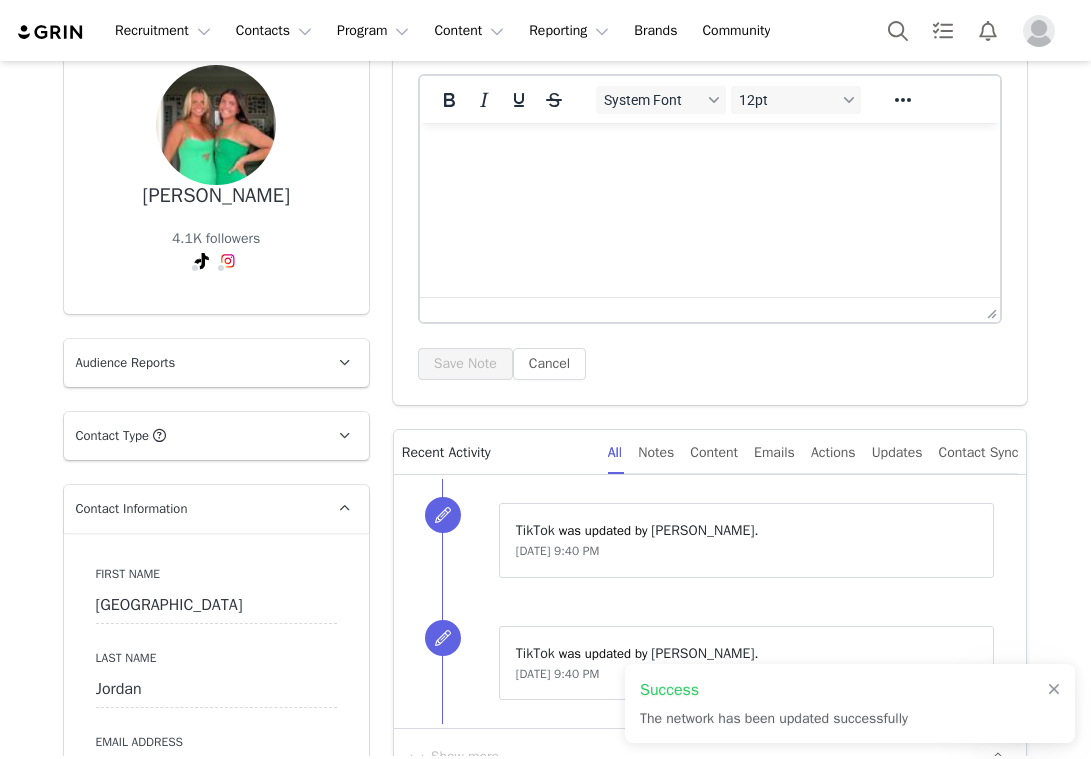 scroll, scrollTop: 0, scrollLeft: 0, axis: both 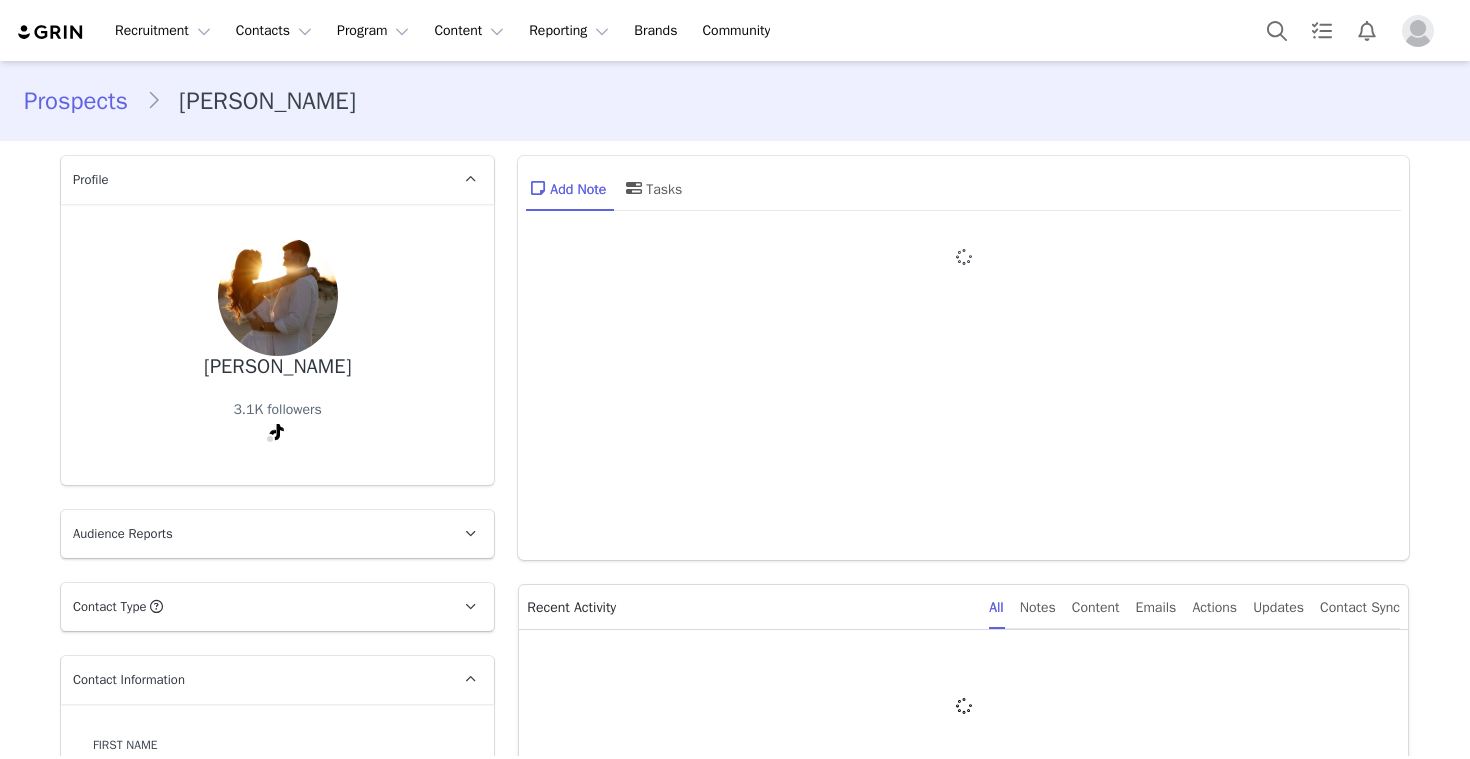 type on "+1 ([GEOGRAPHIC_DATA])" 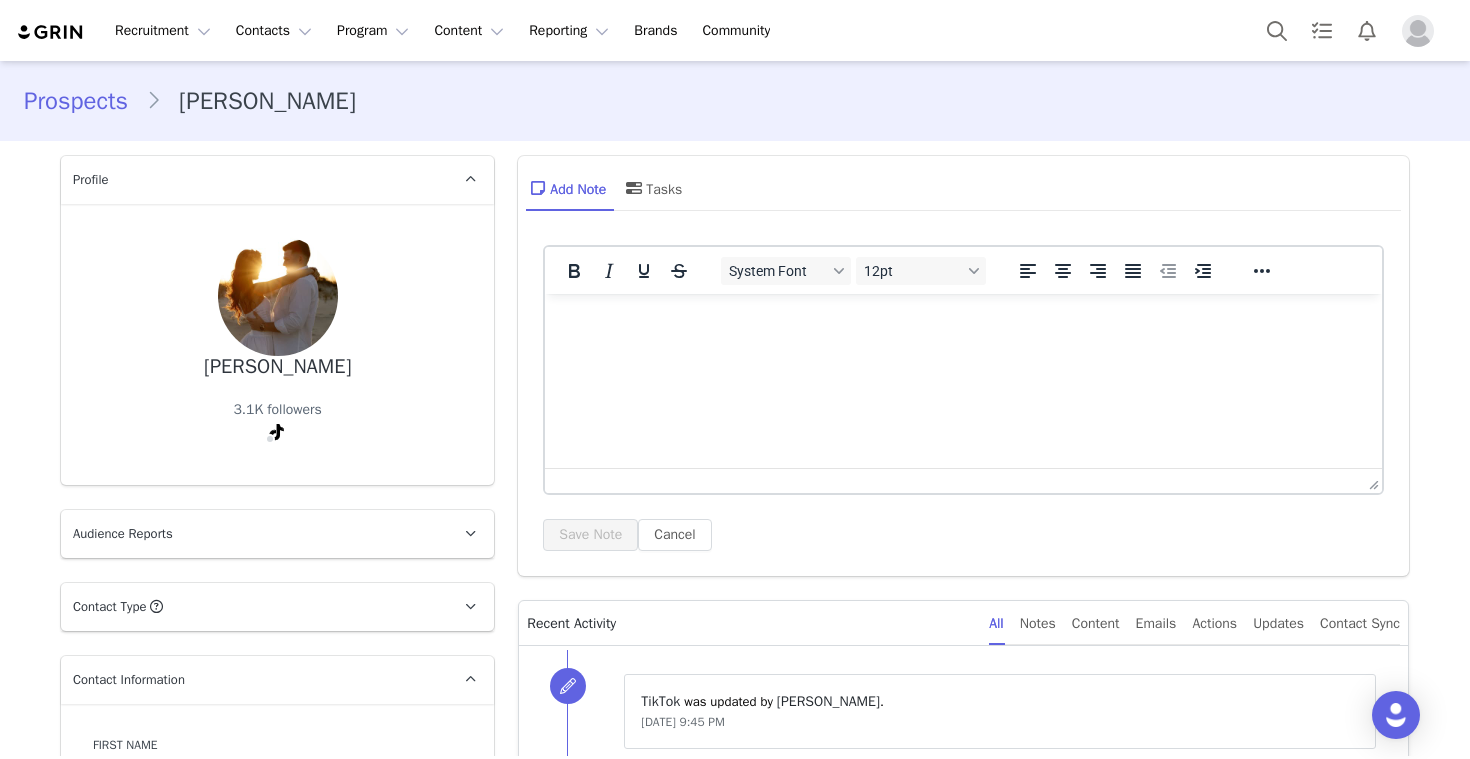 scroll, scrollTop: 0, scrollLeft: 0, axis: both 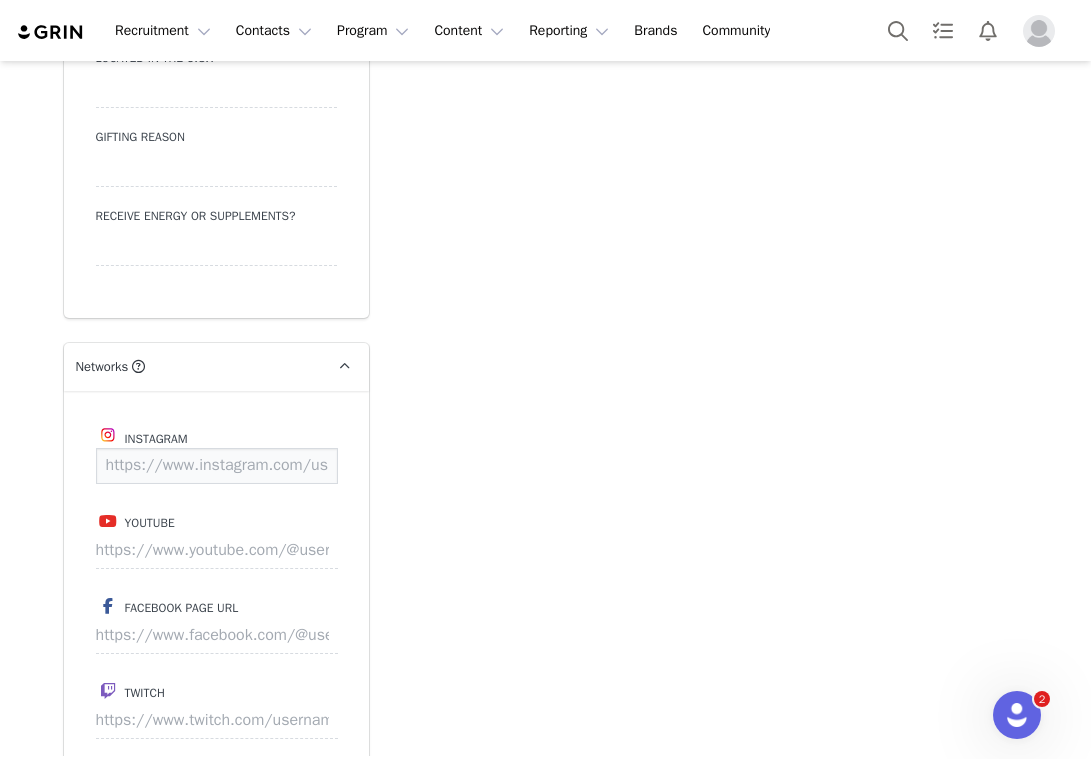 click at bounding box center (217, 466) 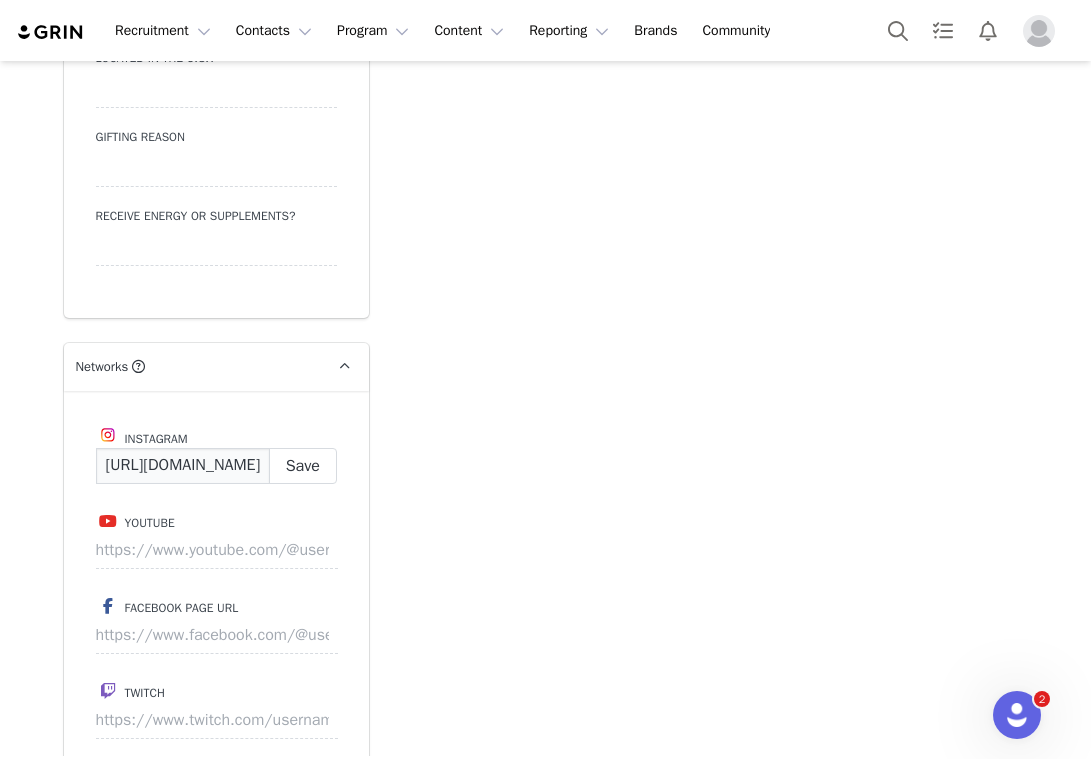 scroll, scrollTop: 0, scrollLeft: 120, axis: horizontal 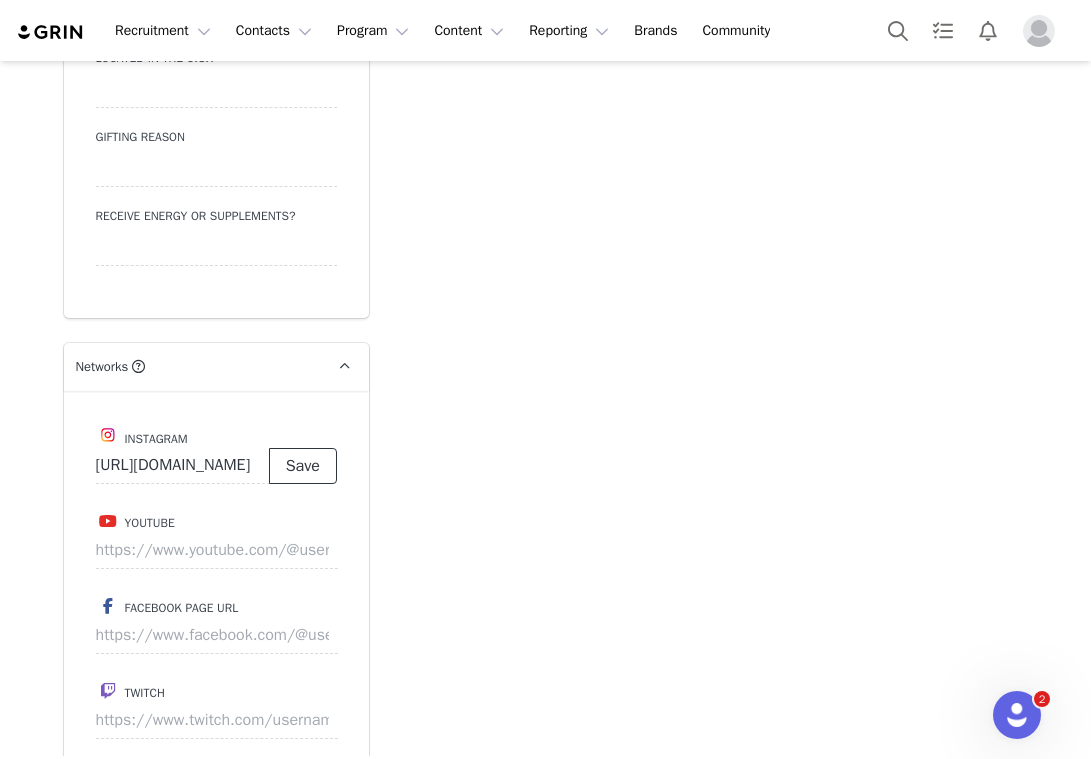 click on "Save" at bounding box center [303, 466] 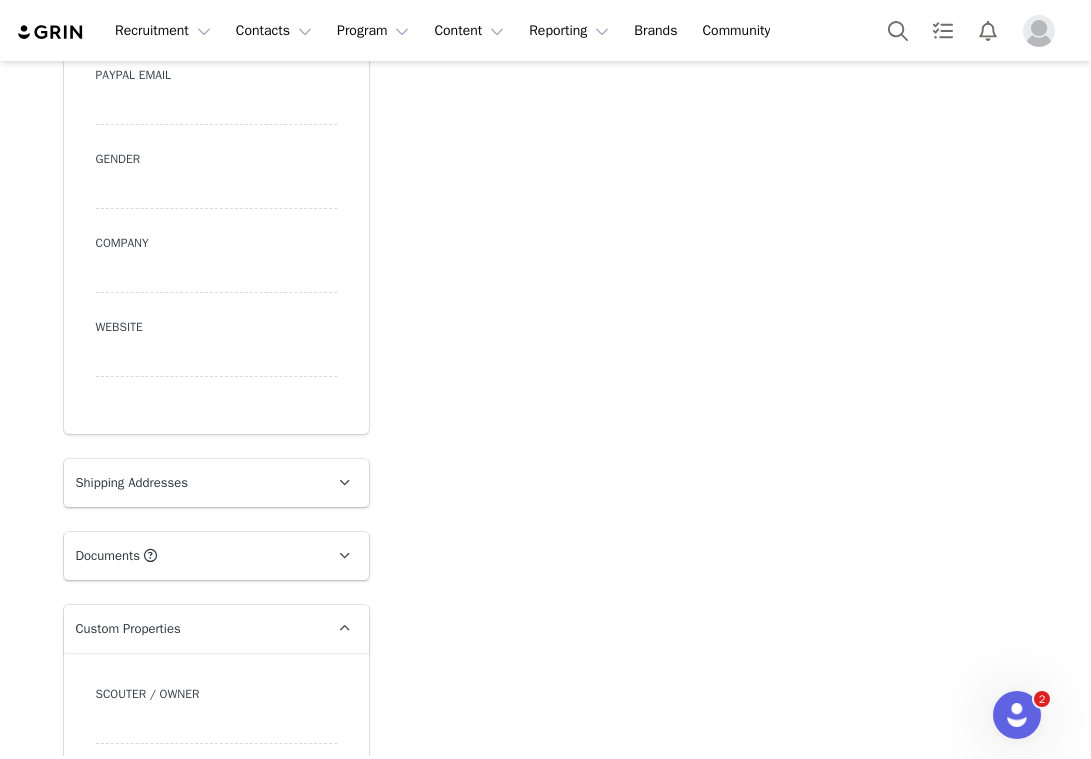 scroll, scrollTop: 280, scrollLeft: 0, axis: vertical 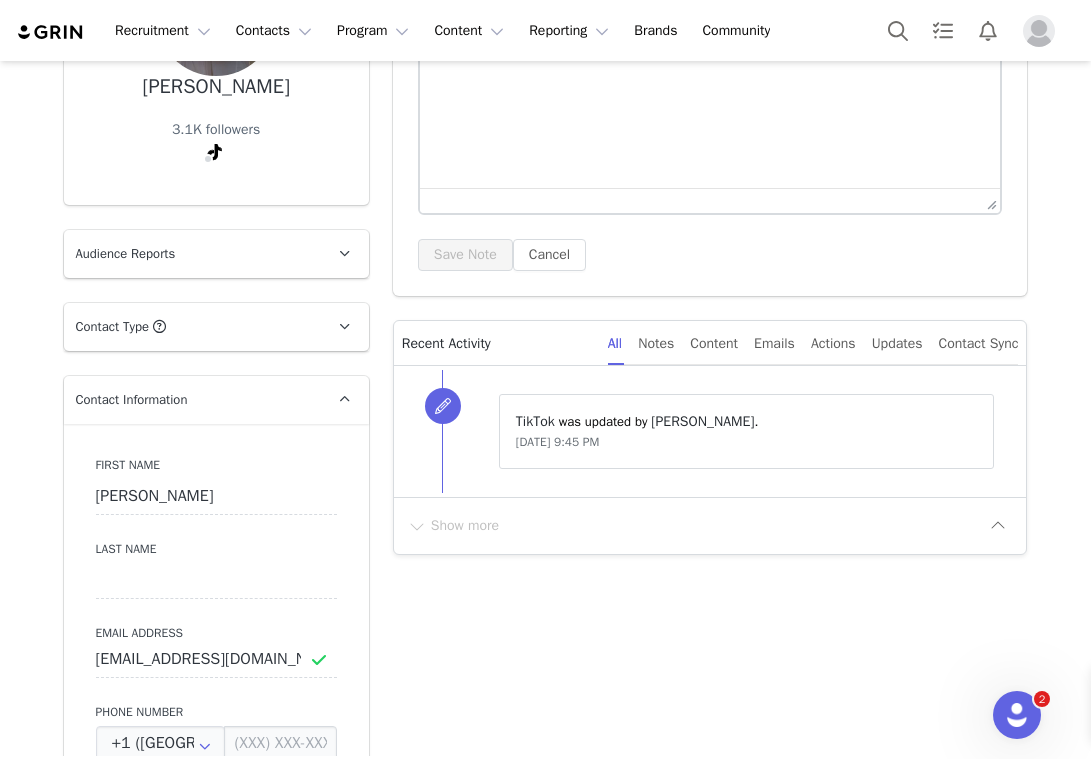 type on "https://www.instagram.com/embrowz" 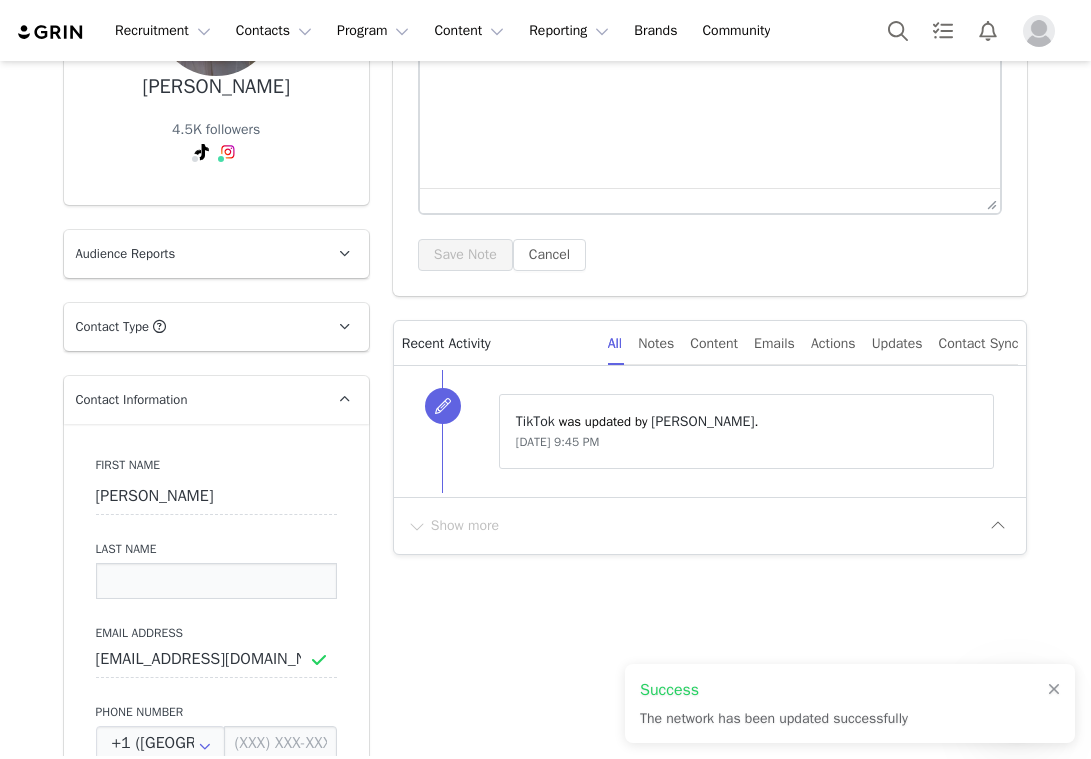 click at bounding box center [216, 581] 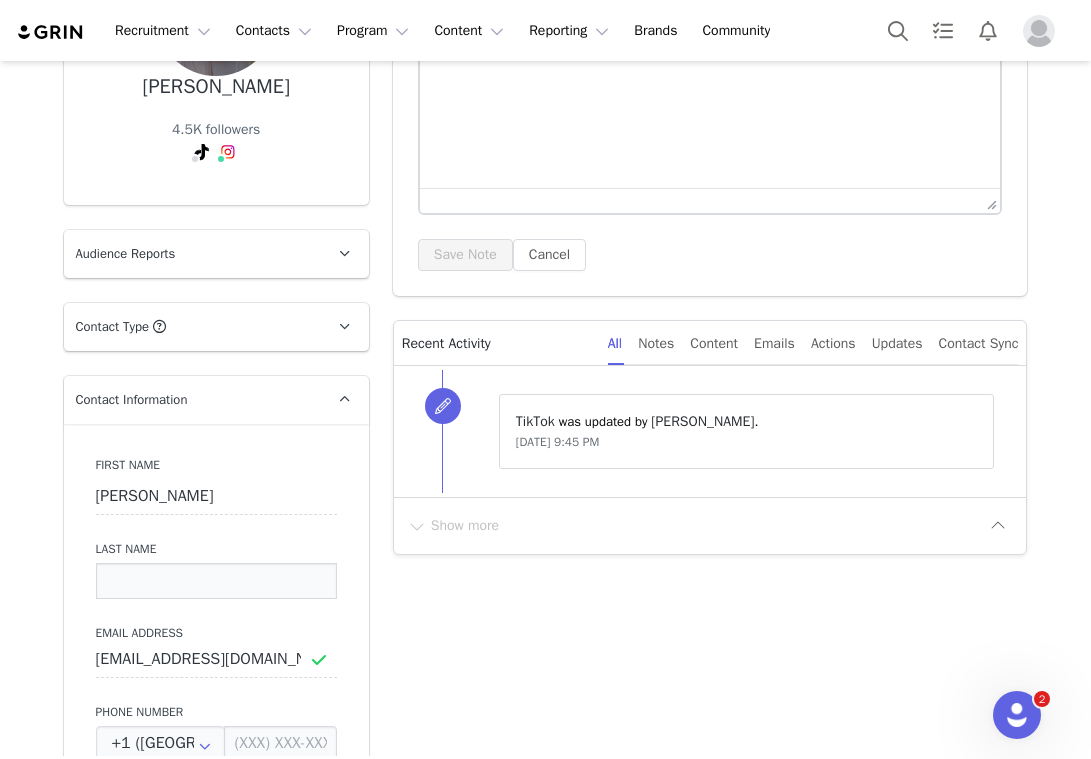 paste on "Brower" 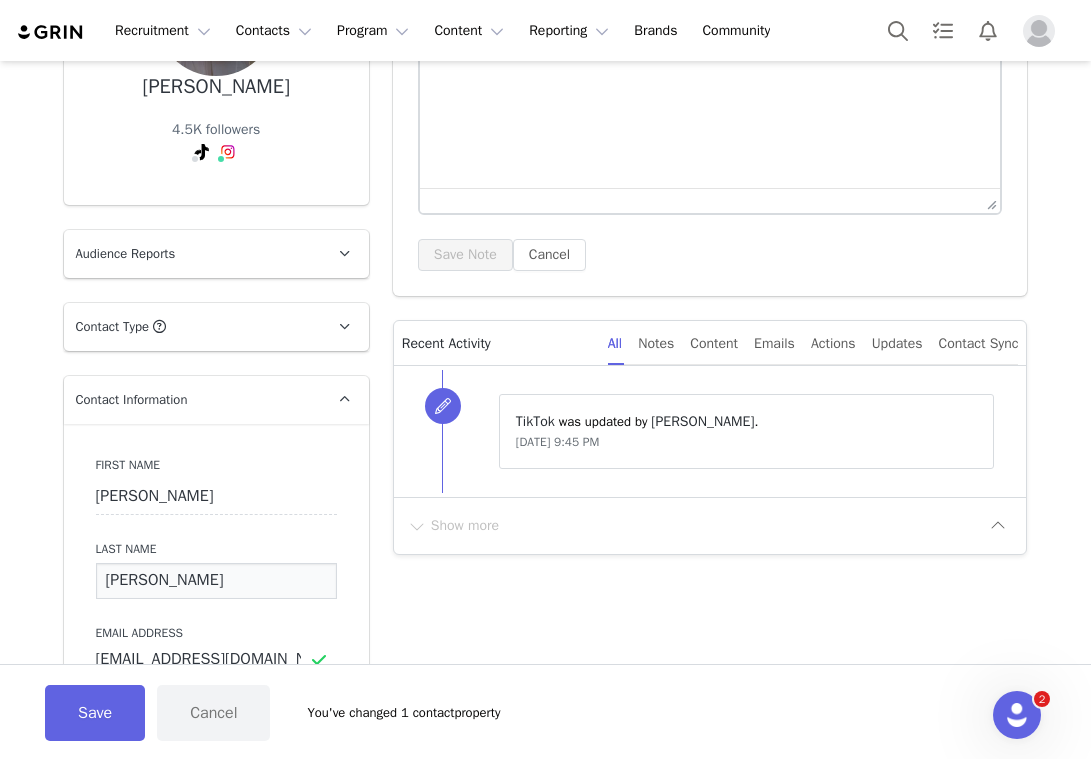 type on "Brower" 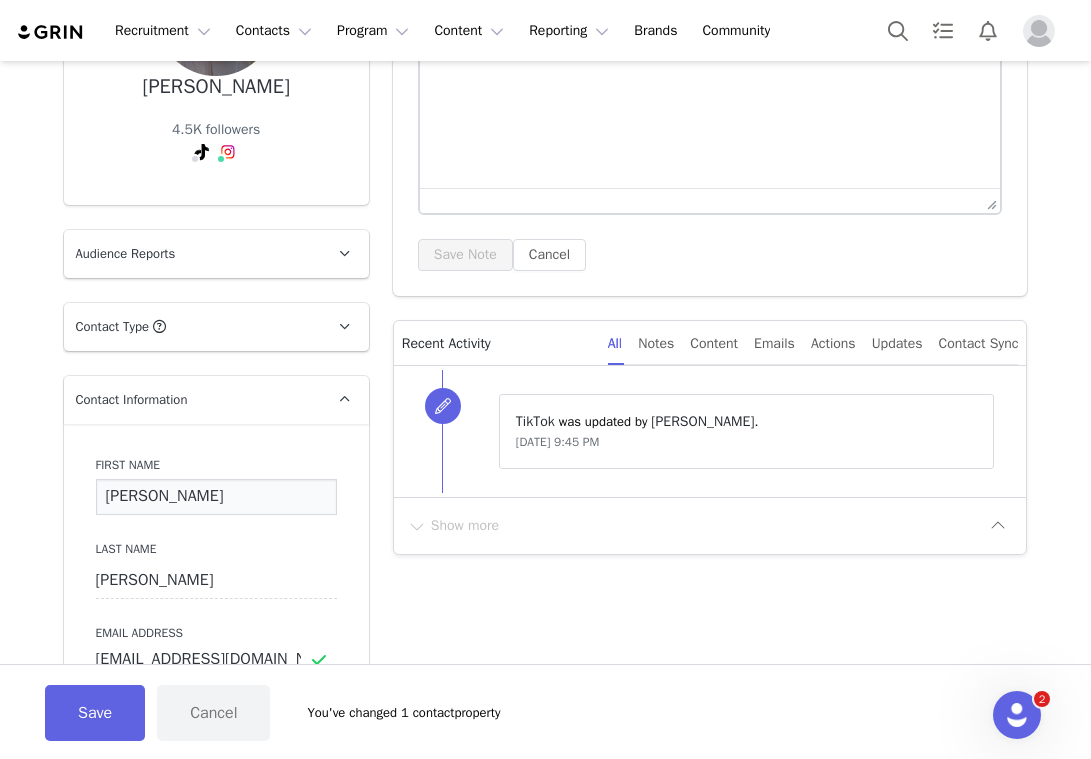 click on "emma" at bounding box center (216, 497) 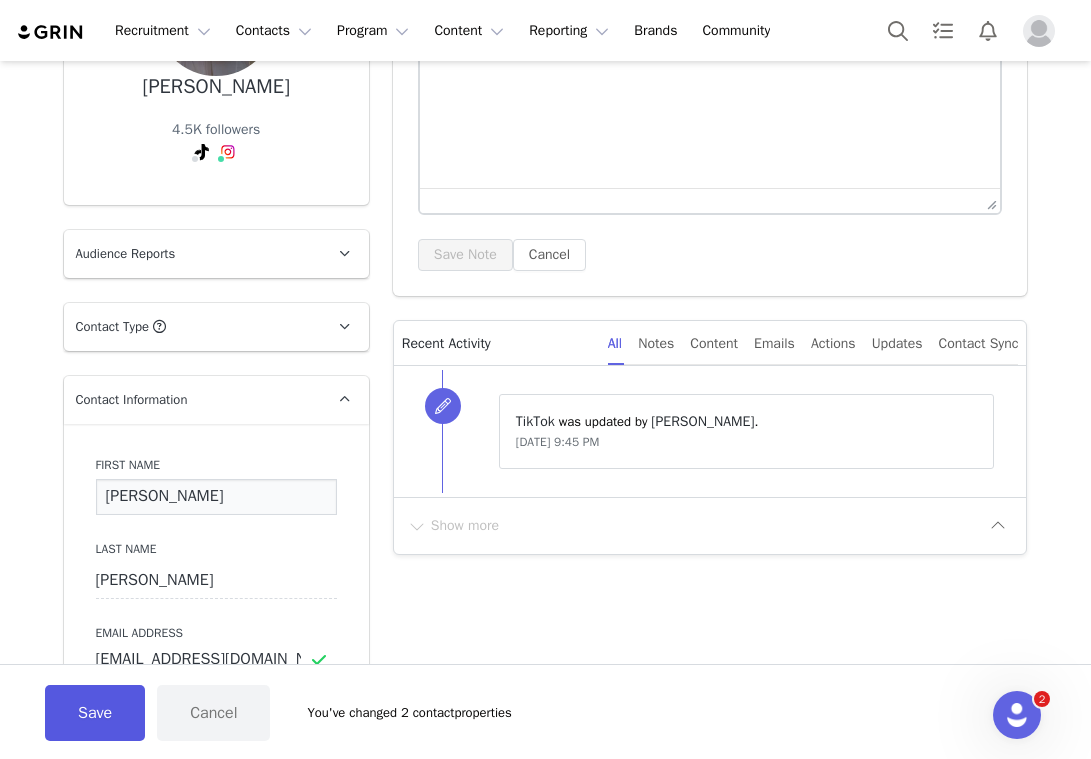 type on "Emma" 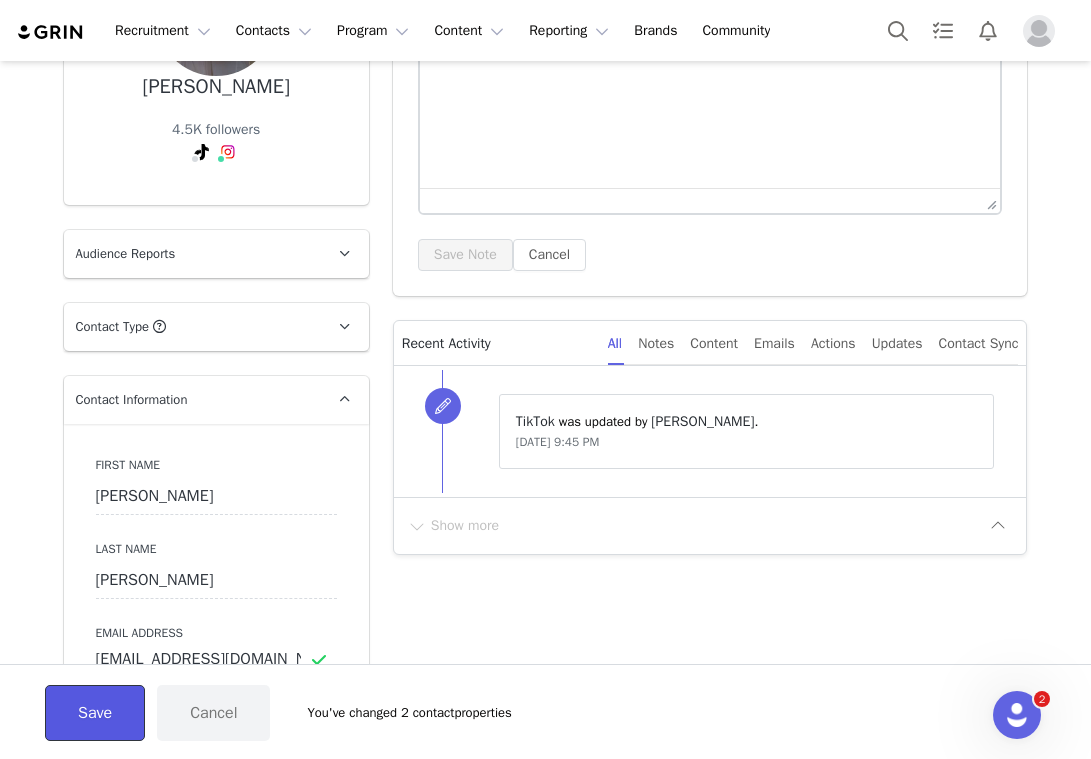 click on "Save" at bounding box center (95, 713) 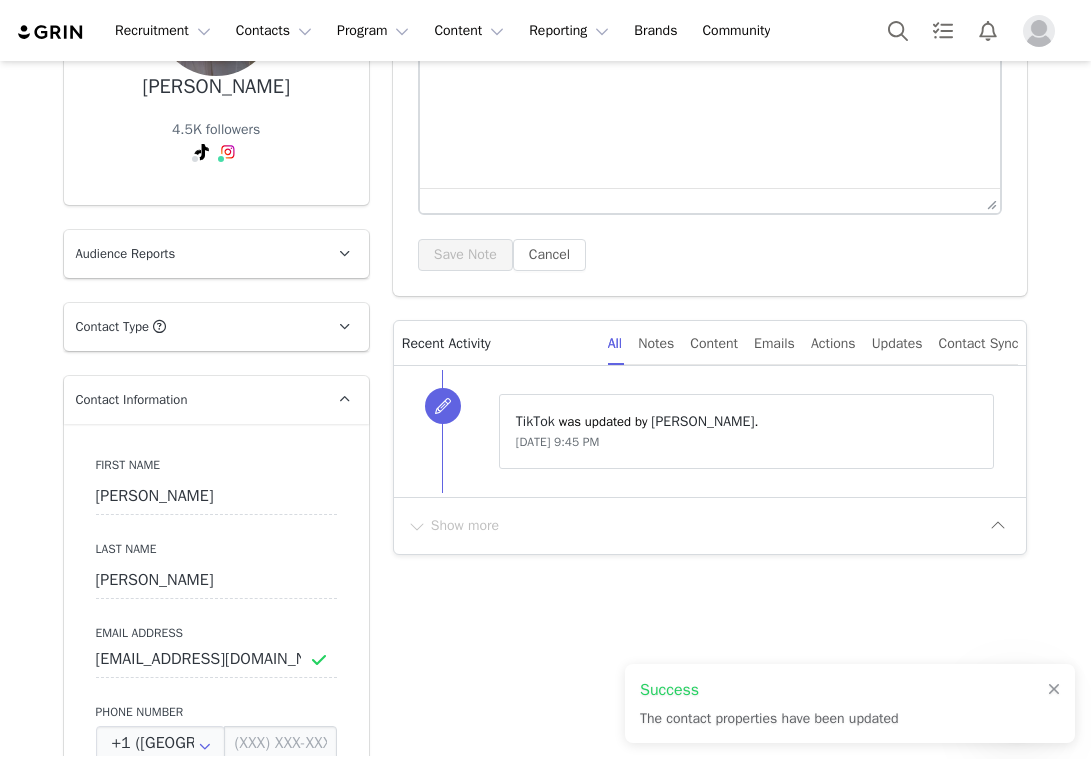click on "Add Note   Tasks  System Font 12pt To open the popup, press Shift+Enter To open the popup, press Shift+Enter To open the popup, press Shift+Enter To open the popup, press Shift+Enter Save Note Cancel Recent Activity All Notes Content Emails Actions Updates Contact Sync ⁨ TikTok ⁩ was updated by ⁨ Annabel Nemeth ⁩. Jul 10, 2025, 9:45 PM Show more" at bounding box center [710, 2070] 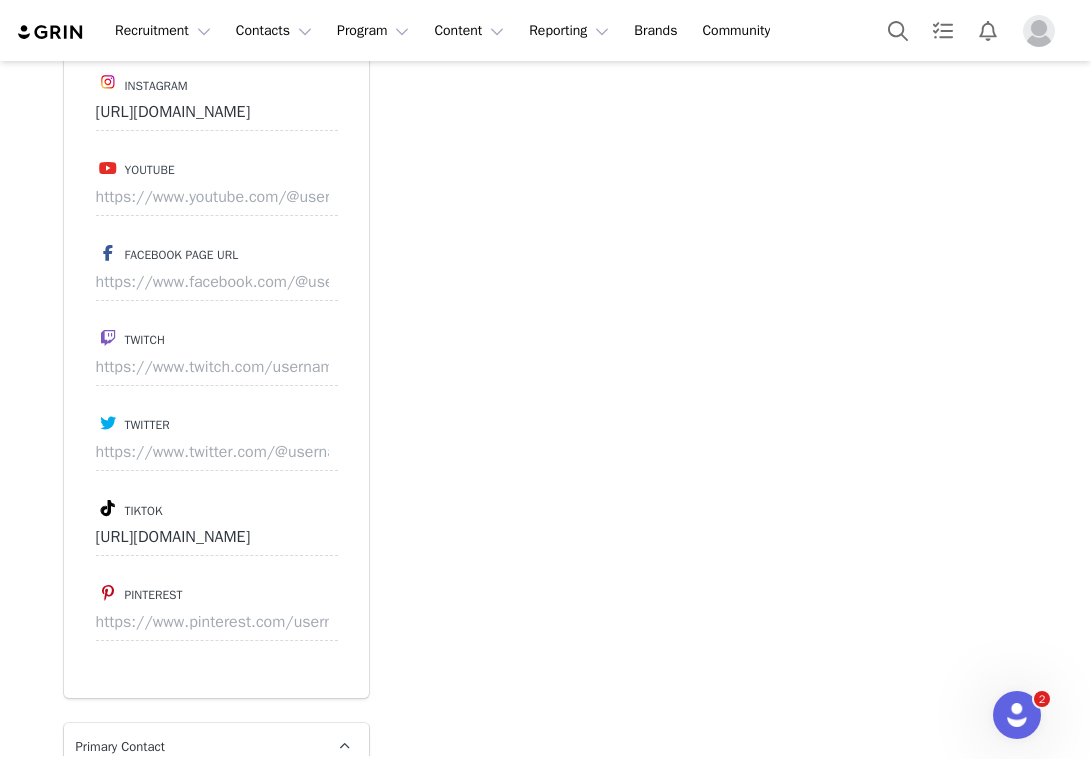 scroll, scrollTop: 2481, scrollLeft: 0, axis: vertical 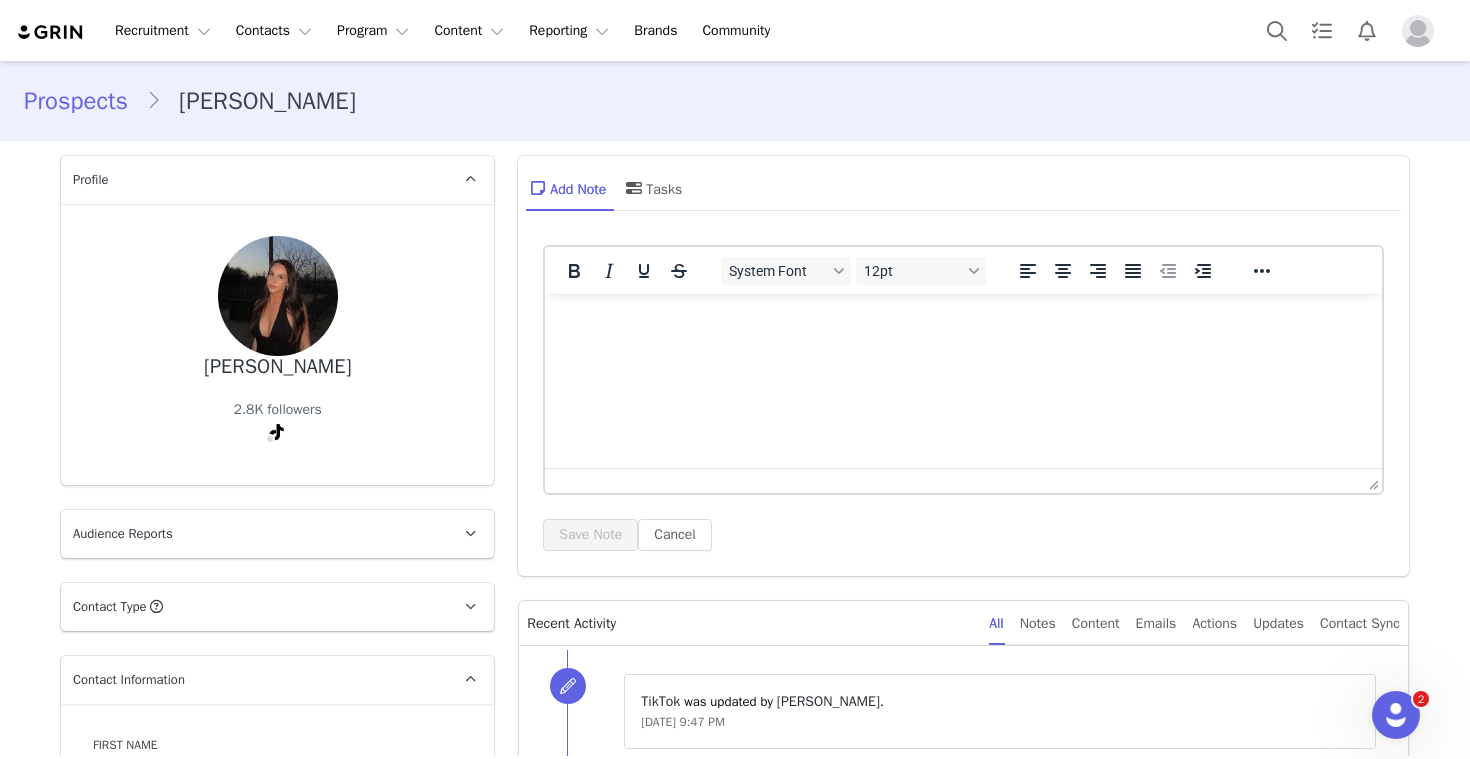 type on "+1 ([GEOGRAPHIC_DATA])" 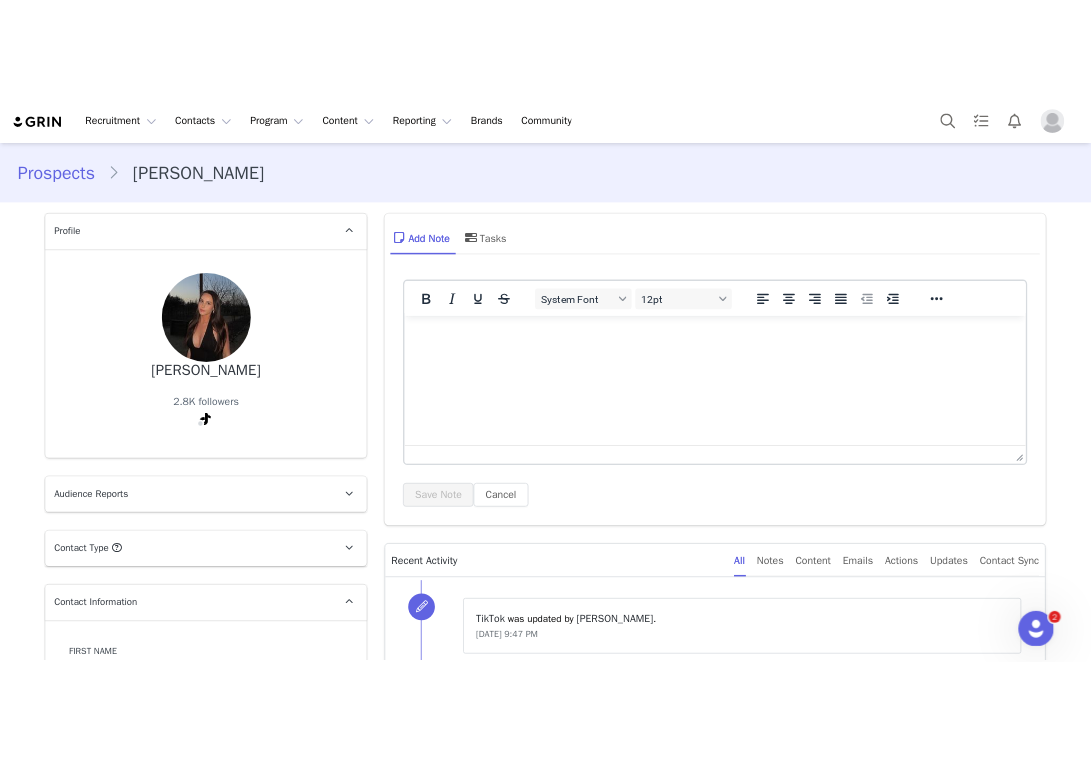 scroll, scrollTop: 0, scrollLeft: 0, axis: both 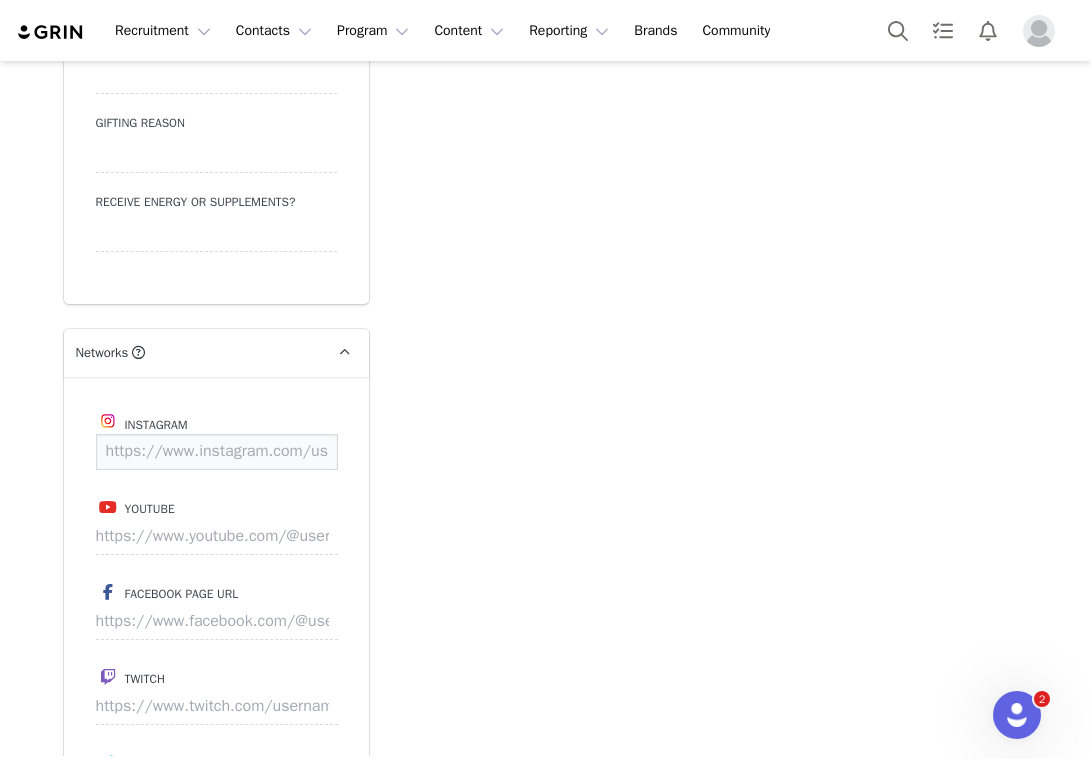 click at bounding box center (217, 452) 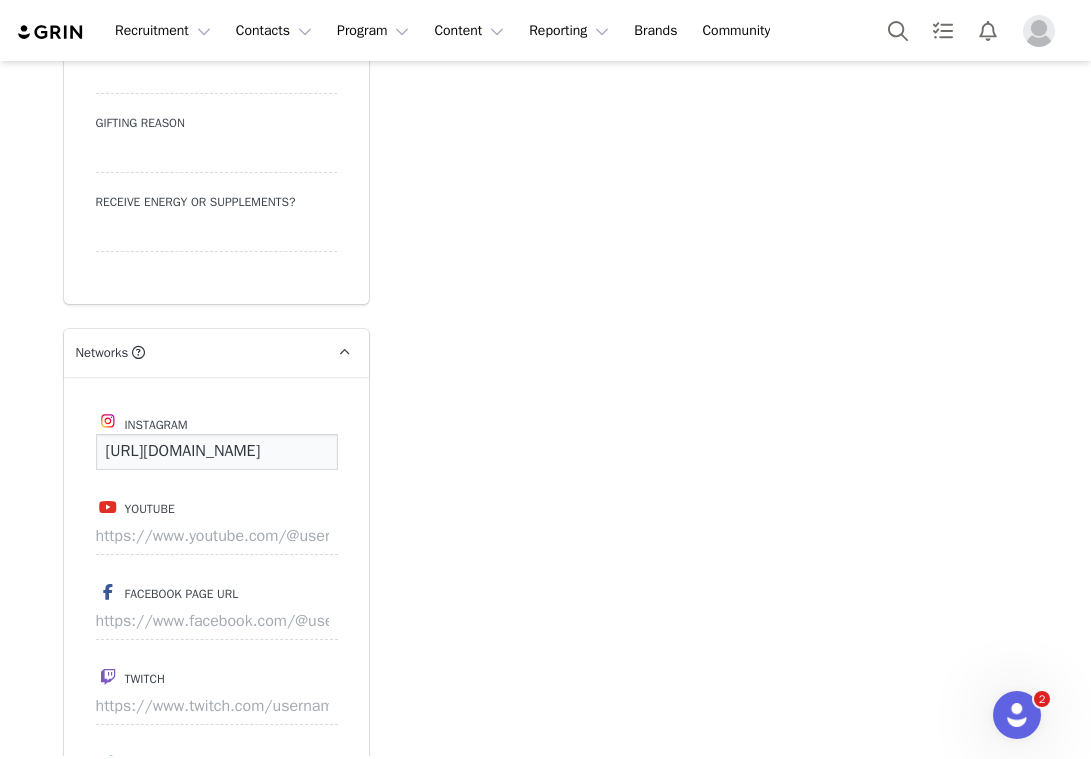 scroll, scrollTop: 0, scrollLeft: 190, axis: horizontal 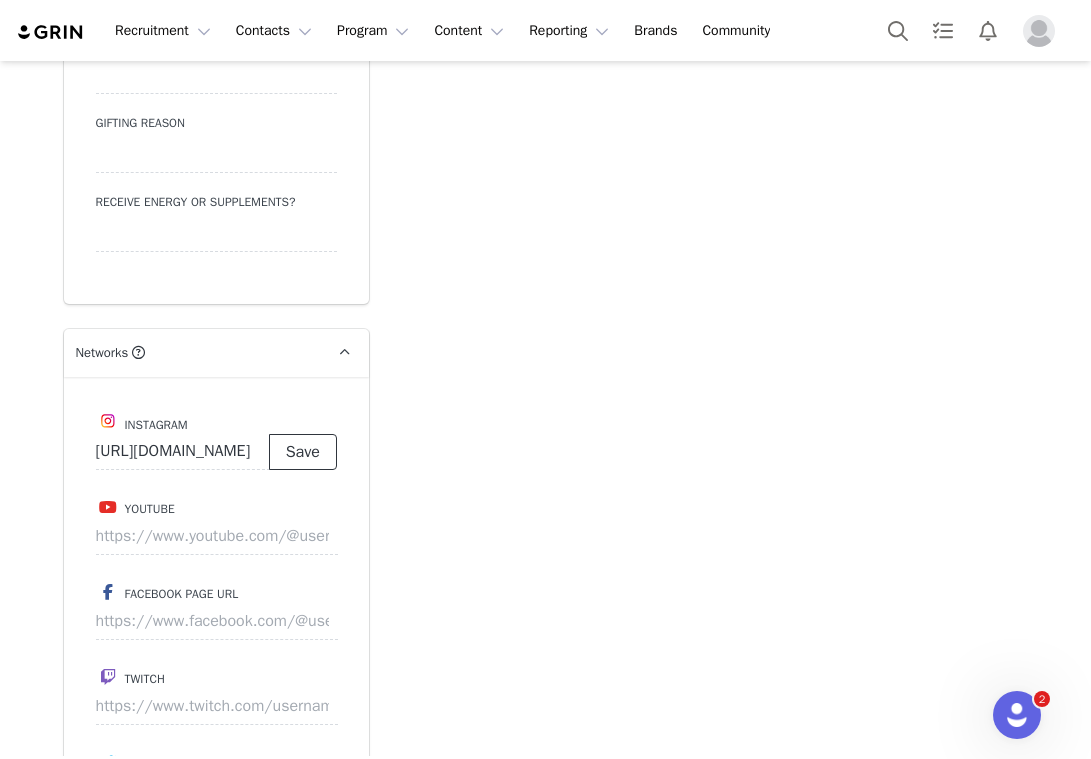 click on "Save" at bounding box center (303, 452) 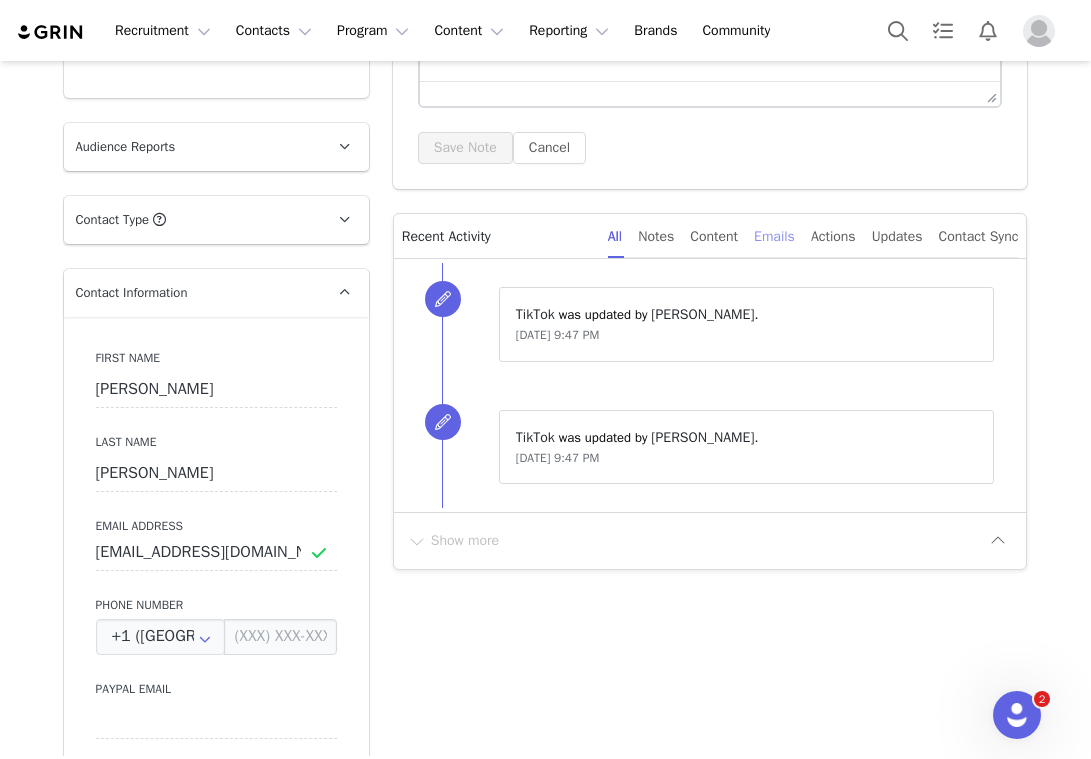 scroll, scrollTop: 386, scrollLeft: 0, axis: vertical 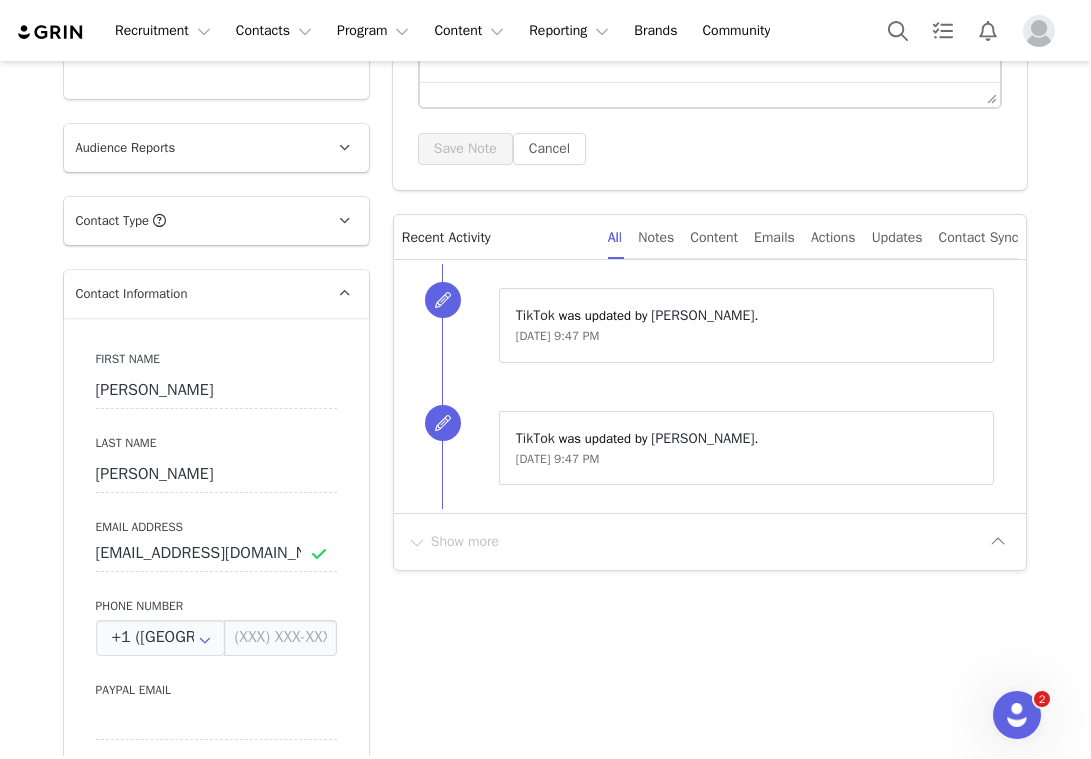 type on "https://www.instagram.com/brennamcdonough" 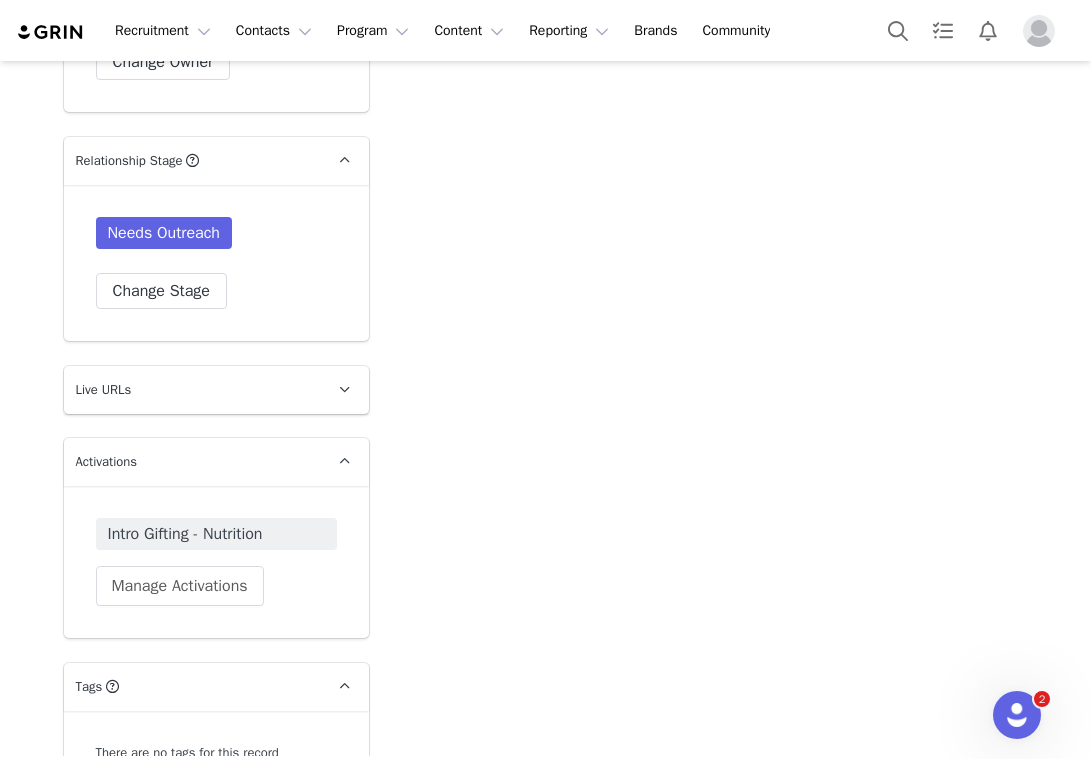scroll, scrollTop: 3708, scrollLeft: 0, axis: vertical 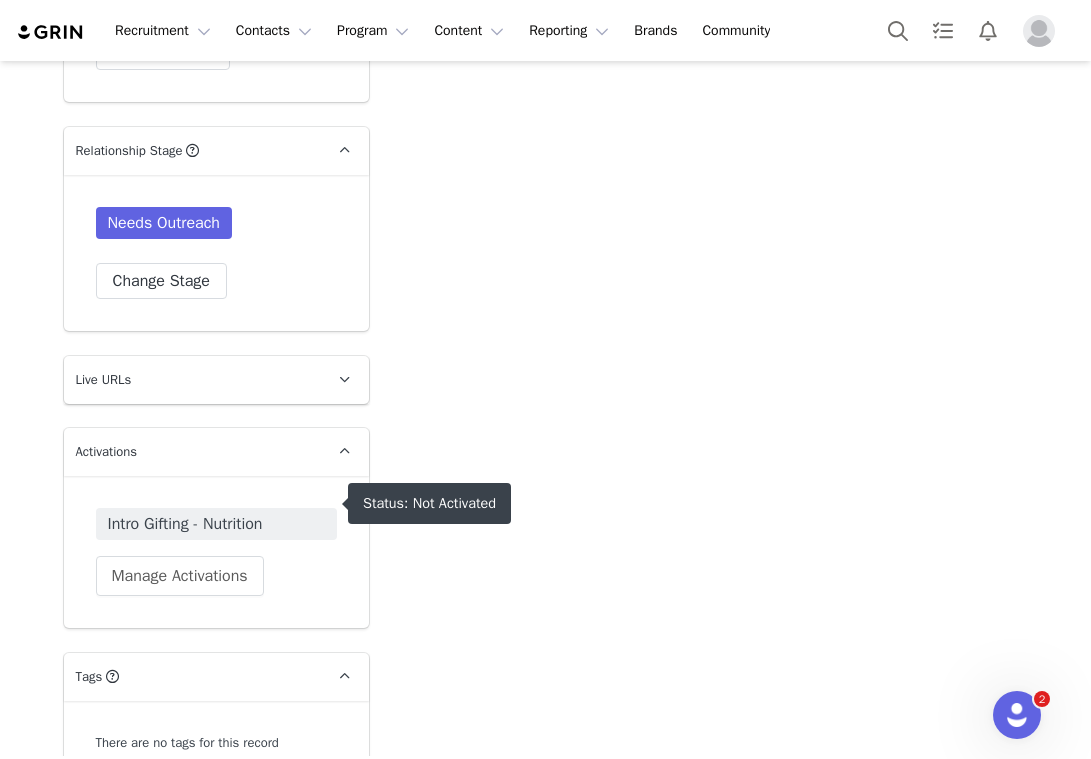 click on "Intro Gifting - Nutrition" at bounding box center (216, 524) 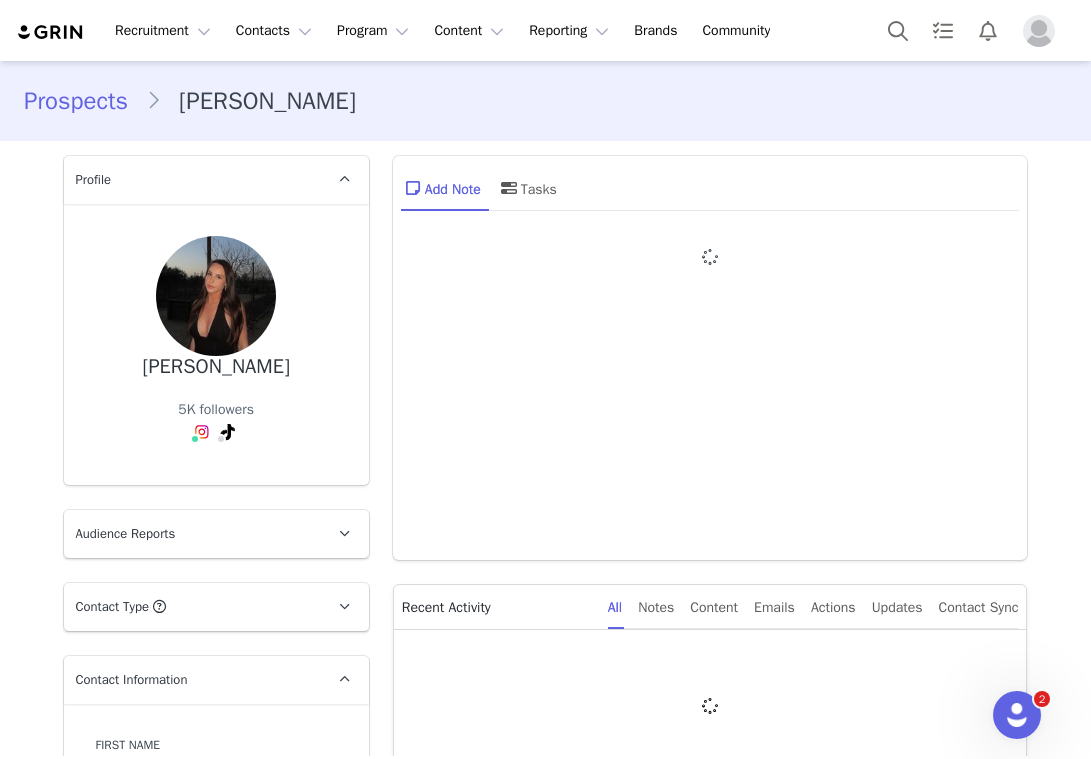 type on "+1 ([GEOGRAPHIC_DATA])" 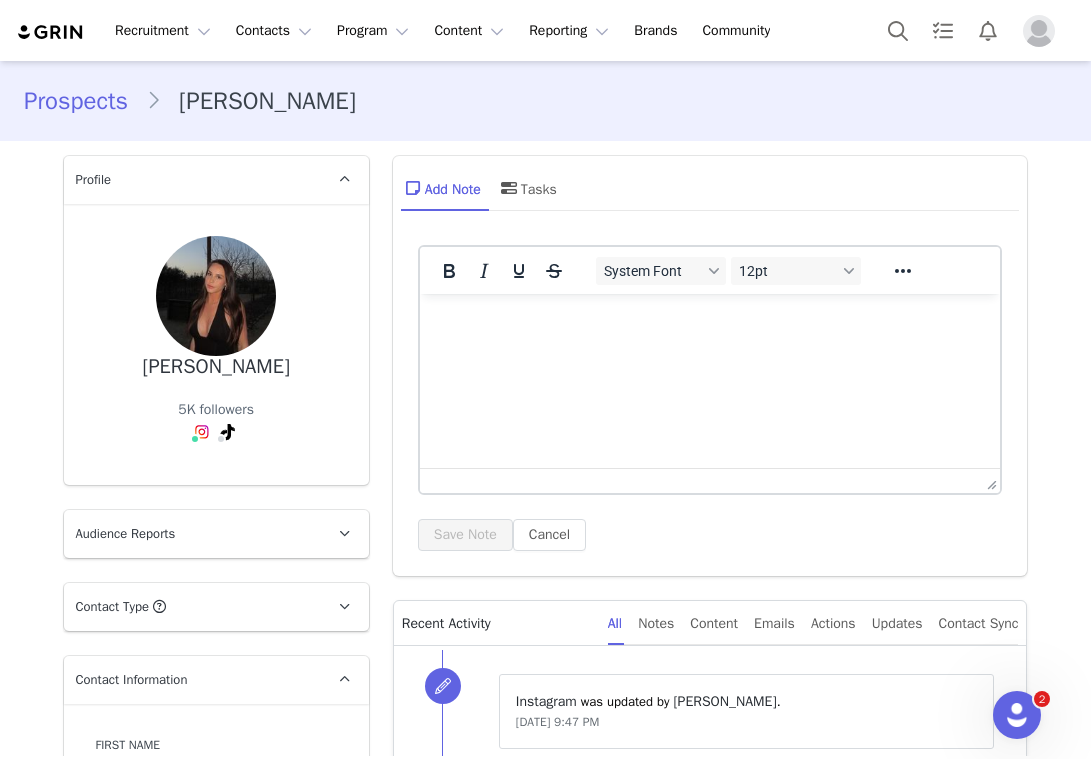 scroll, scrollTop: 0, scrollLeft: 0, axis: both 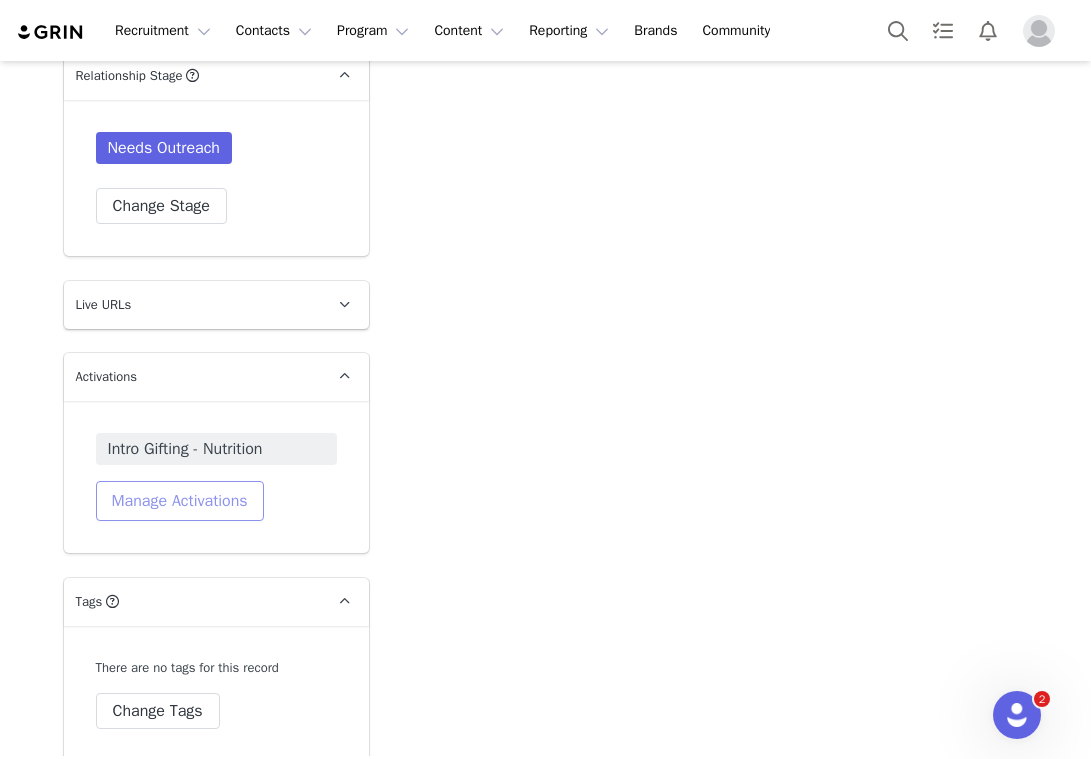 click on "Manage Activations" at bounding box center [180, 501] 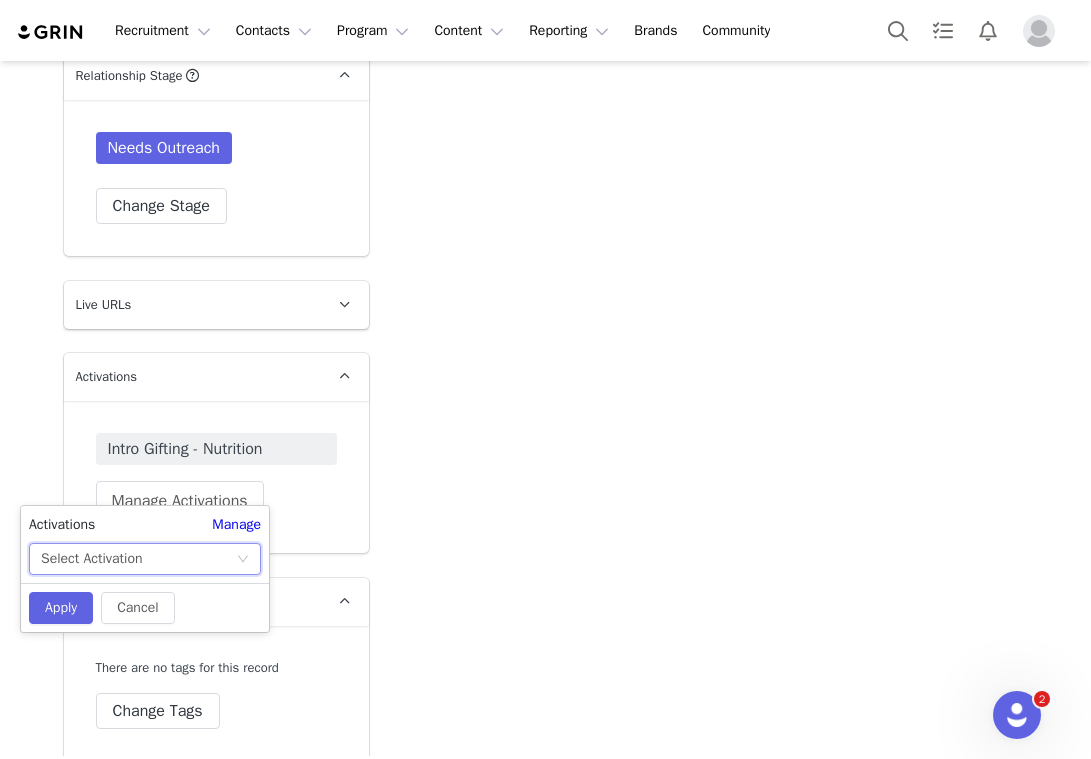 click on "Select Activation" at bounding box center (138, 559) 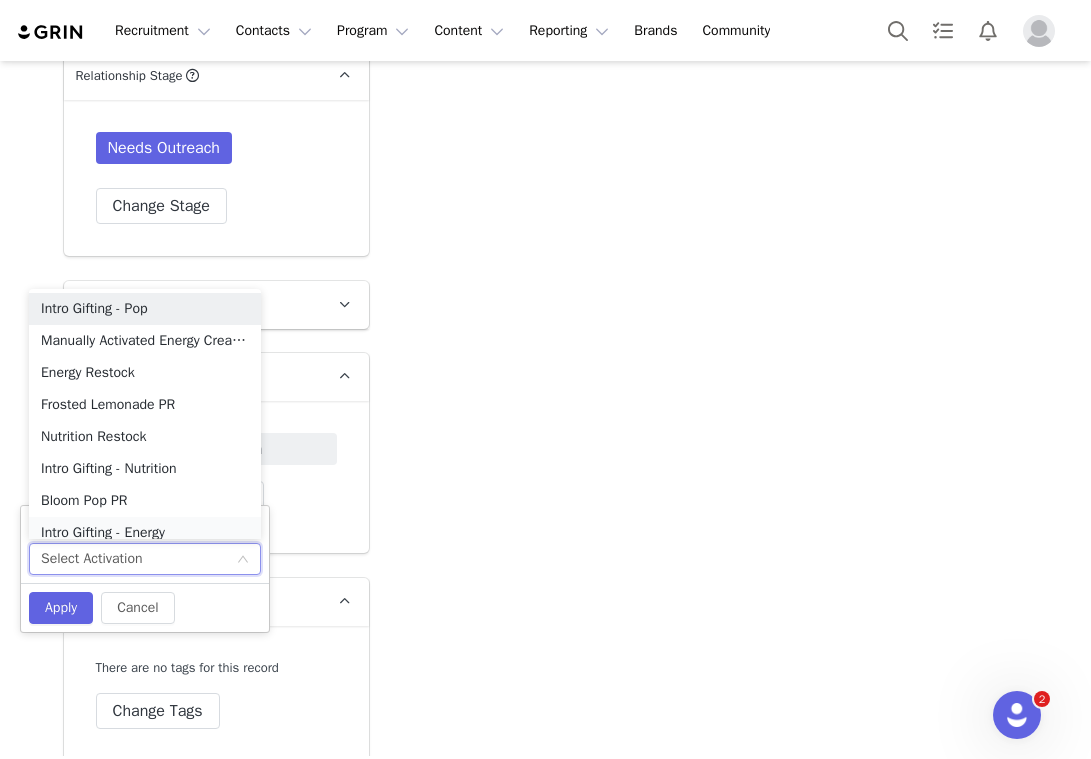 scroll, scrollTop: 10, scrollLeft: 0, axis: vertical 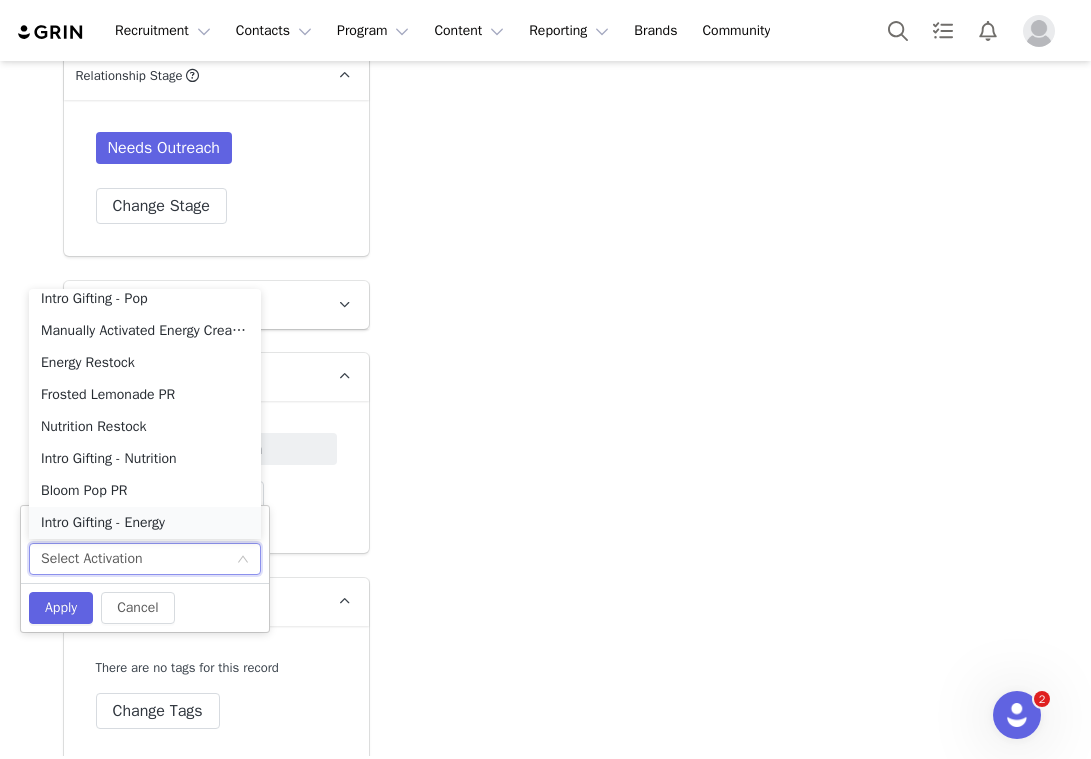 click on "Intro Gifting - Energy" at bounding box center (145, 523) 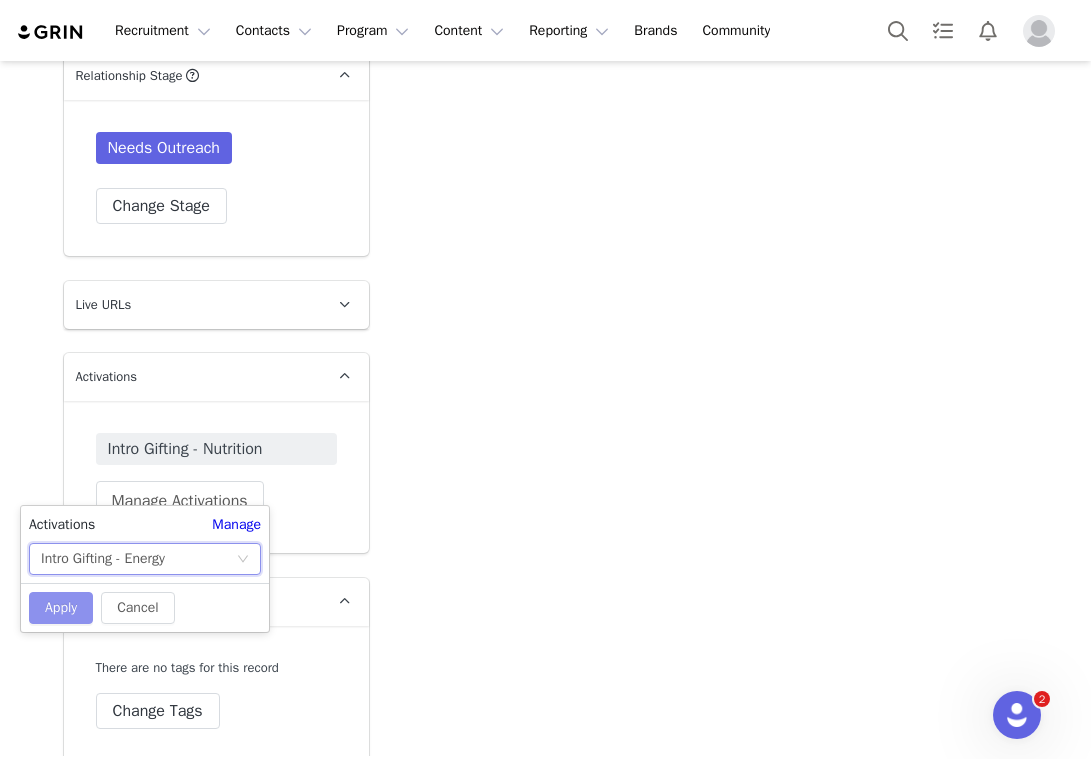 click on "Apply" at bounding box center [61, 608] 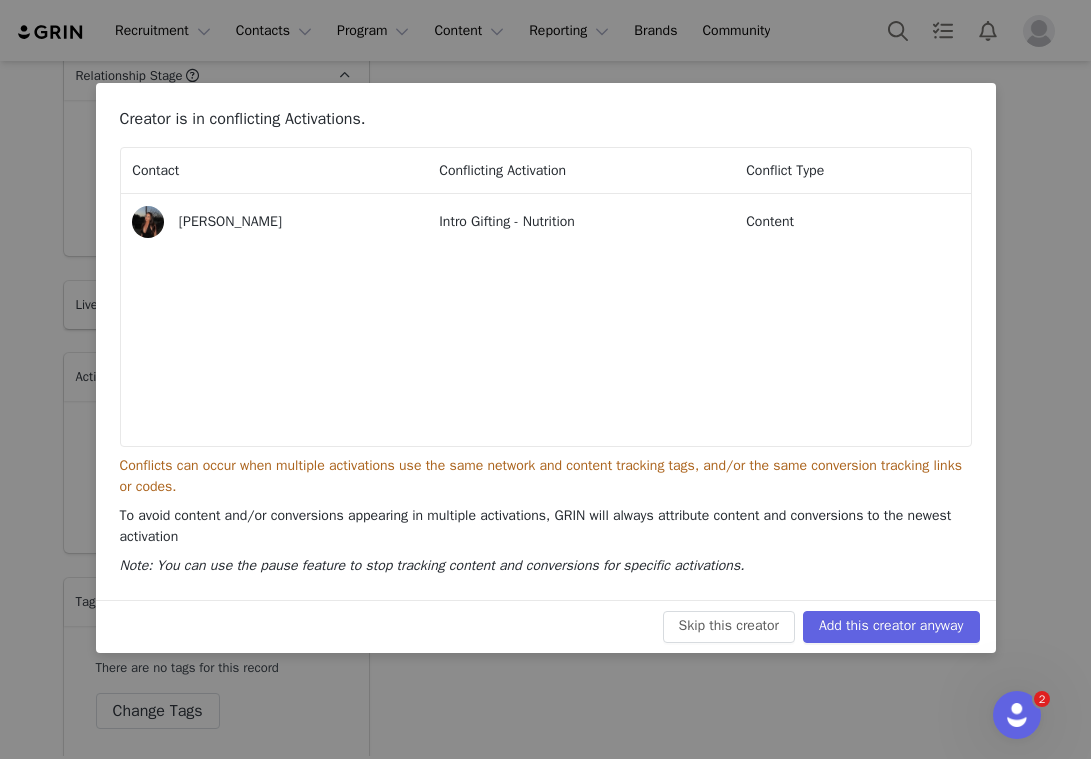 click on "Creator is in conflicting Activations. Contact Conflicting Activation Conflict Type Brenna McDonough Intro Gifting - Nutrition   Content   Conflicts can occur when multiple activations use the same network and content tracking tags, and/or the same conversion tracking links or codes. To avoid content and/or conversions appearing in multiple activations, GRIN will always attribute content and conversions to the newest activation Note: You can use the pause feature to stop tracking content and conversions for specific activations." at bounding box center (546, 341) 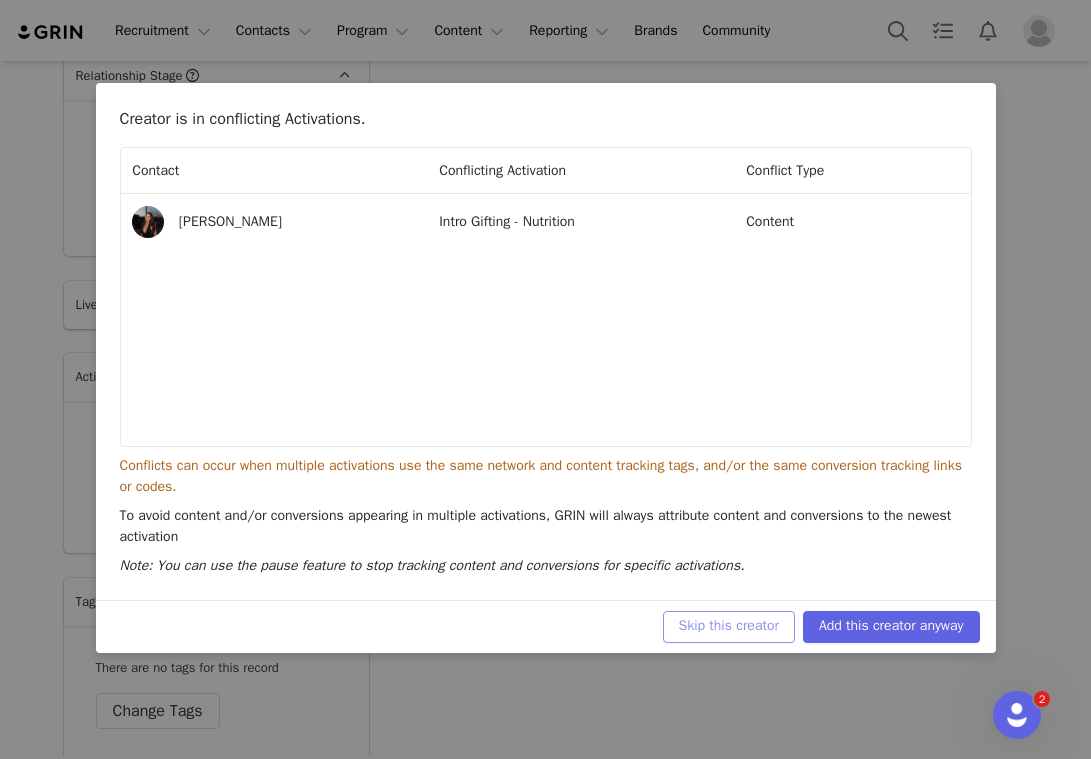click on "Skip this creator" at bounding box center (729, 627) 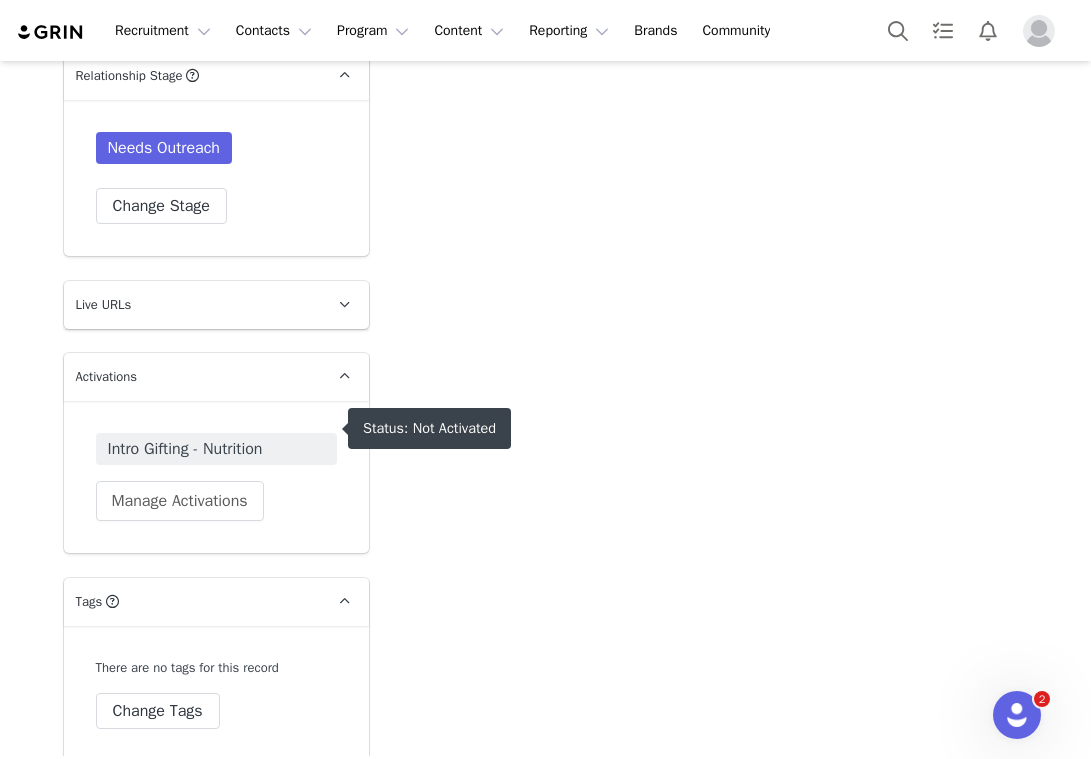 click on "Intro Gifting - Nutrition" at bounding box center [216, 449] 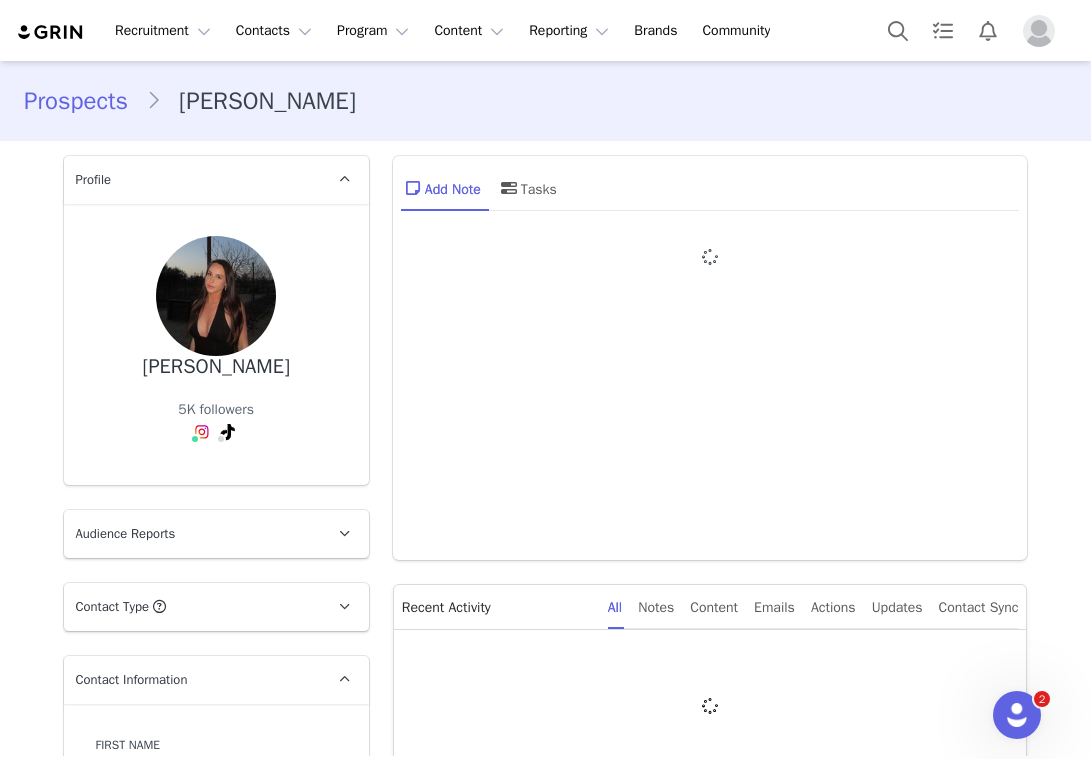type on "+1 ([GEOGRAPHIC_DATA])" 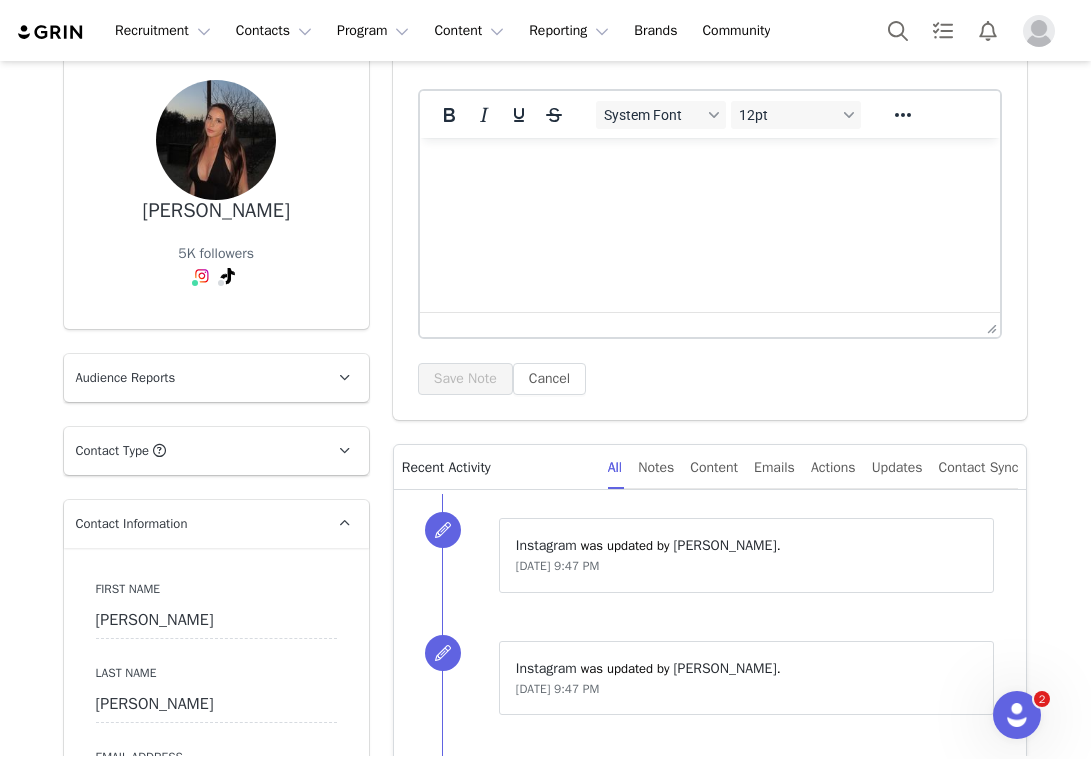 scroll, scrollTop: 631, scrollLeft: 0, axis: vertical 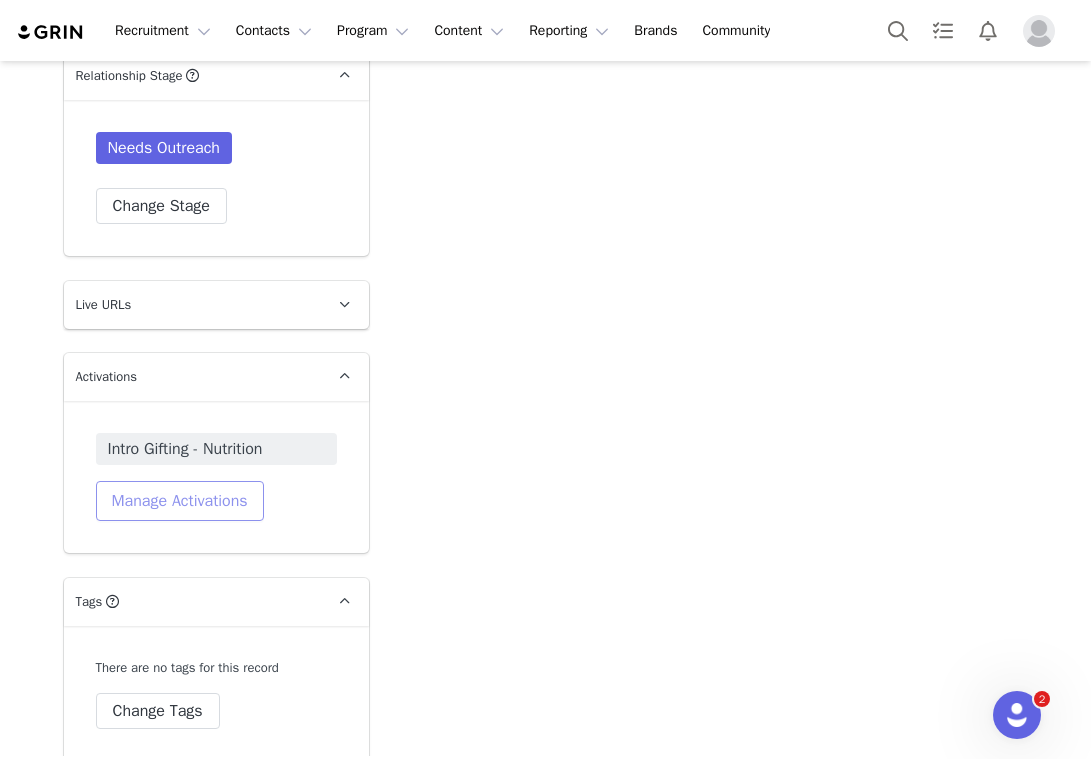 click on "Manage Activations" at bounding box center [180, 501] 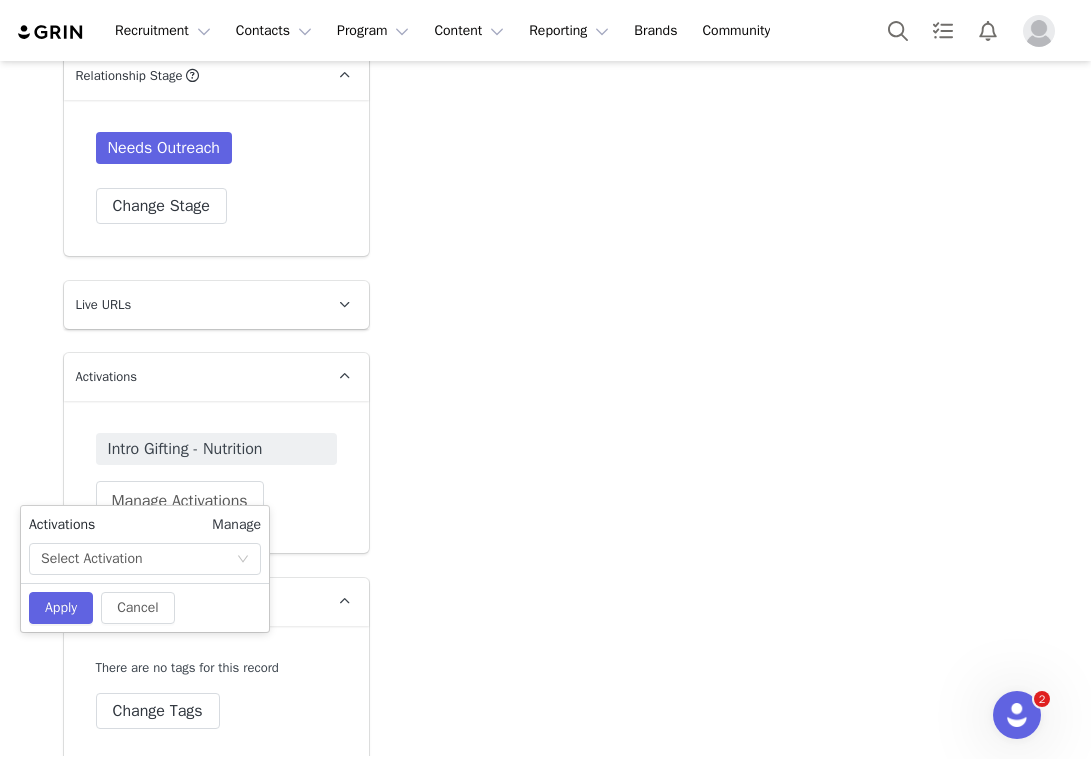 click on "Manage" at bounding box center [236, 524] 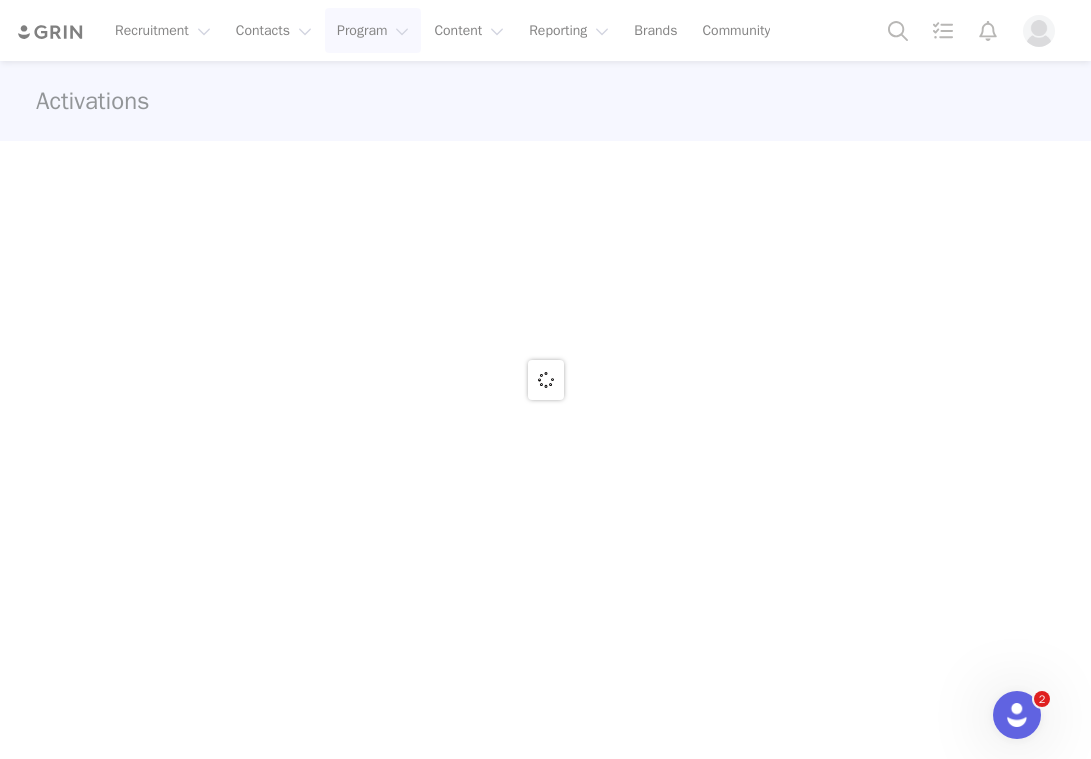 scroll, scrollTop: 0, scrollLeft: 0, axis: both 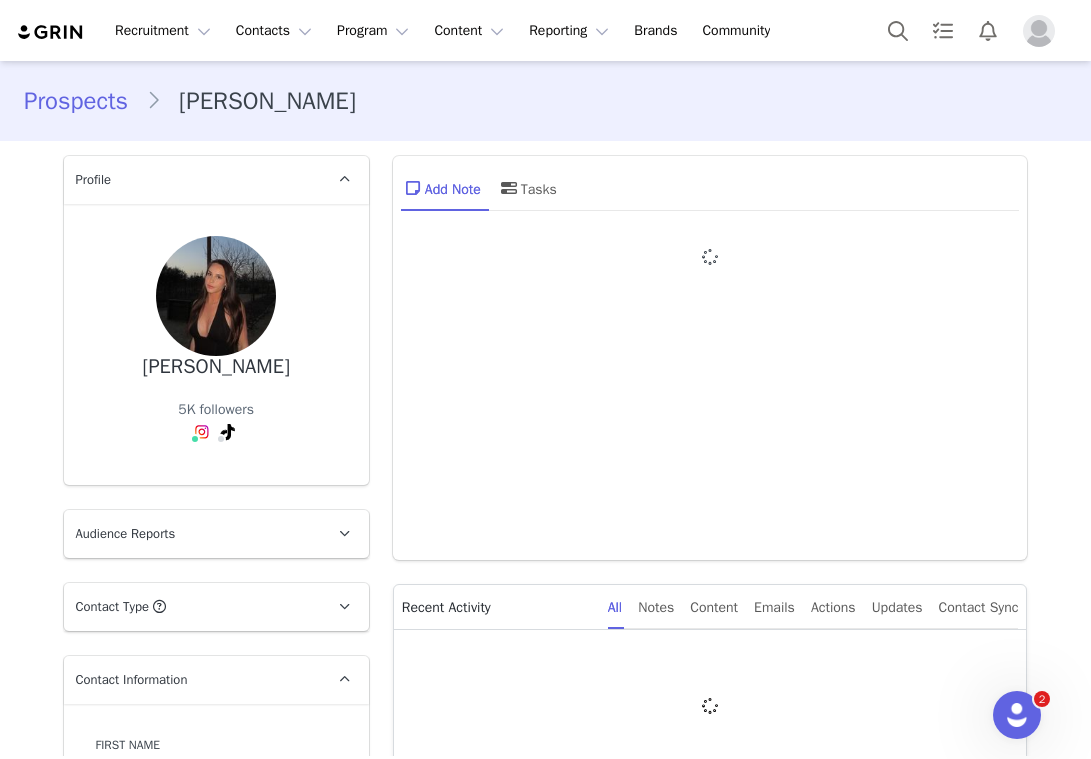 type on "+1 (United States)" 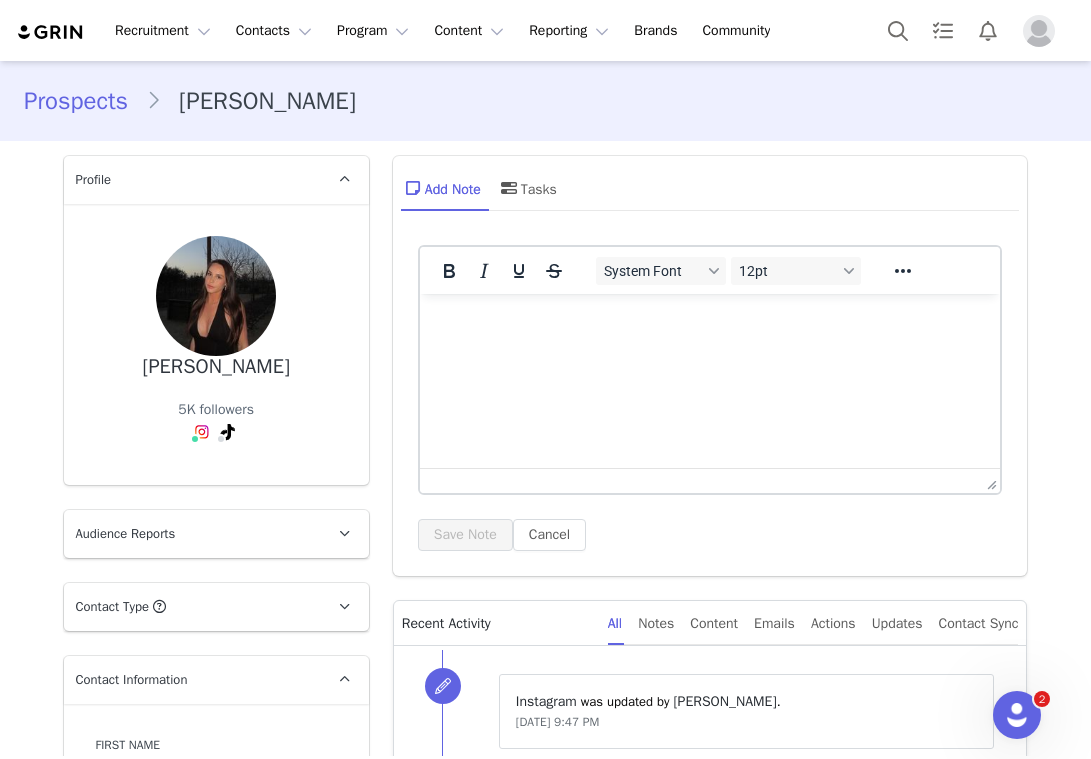 scroll, scrollTop: 0, scrollLeft: 0, axis: both 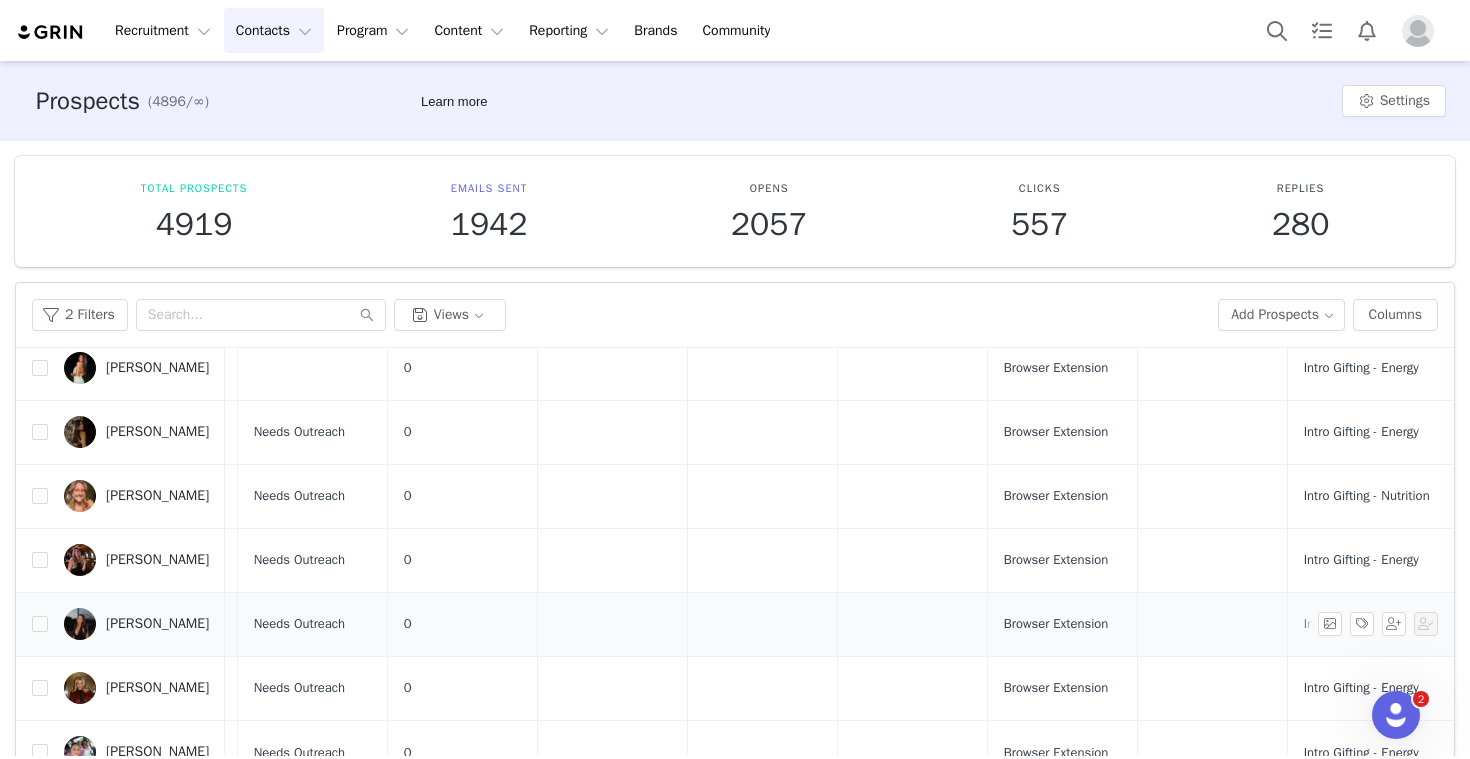 click on "Intro Gifting - Nutrition" at bounding box center (1367, 624) 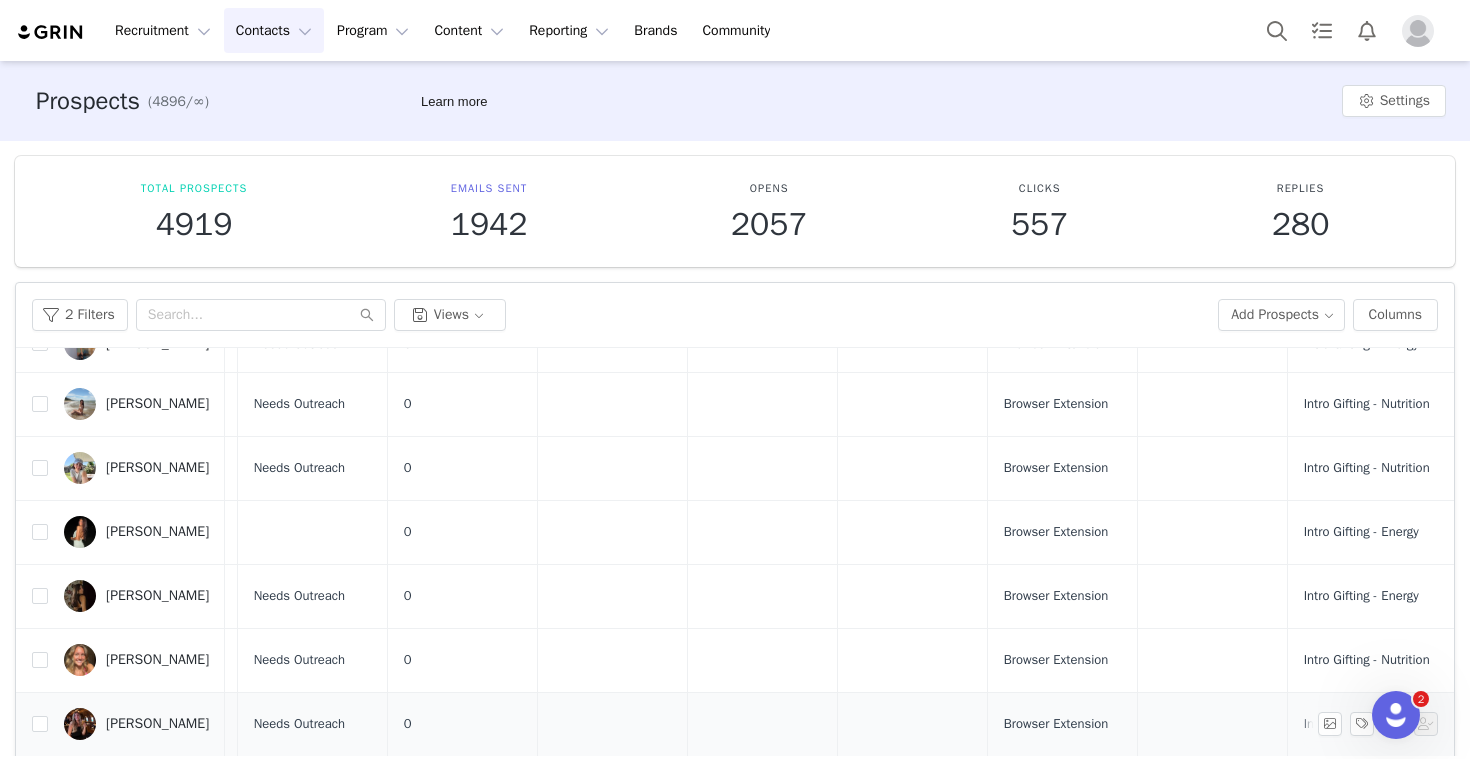 scroll, scrollTop: 0, scrollLeft: 580, axis: horizontal 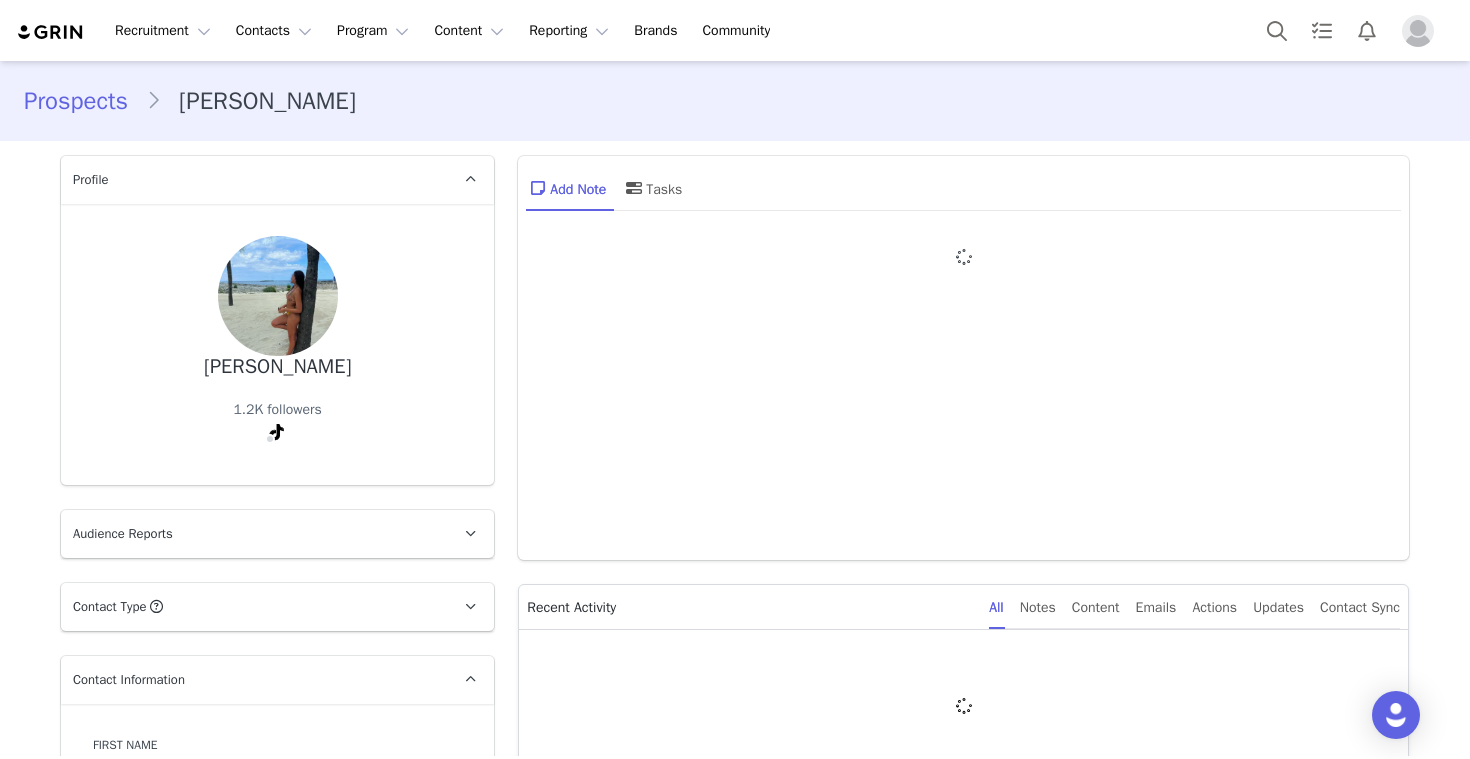type on "+1 ([GEOGRAPHIC_DATA])" 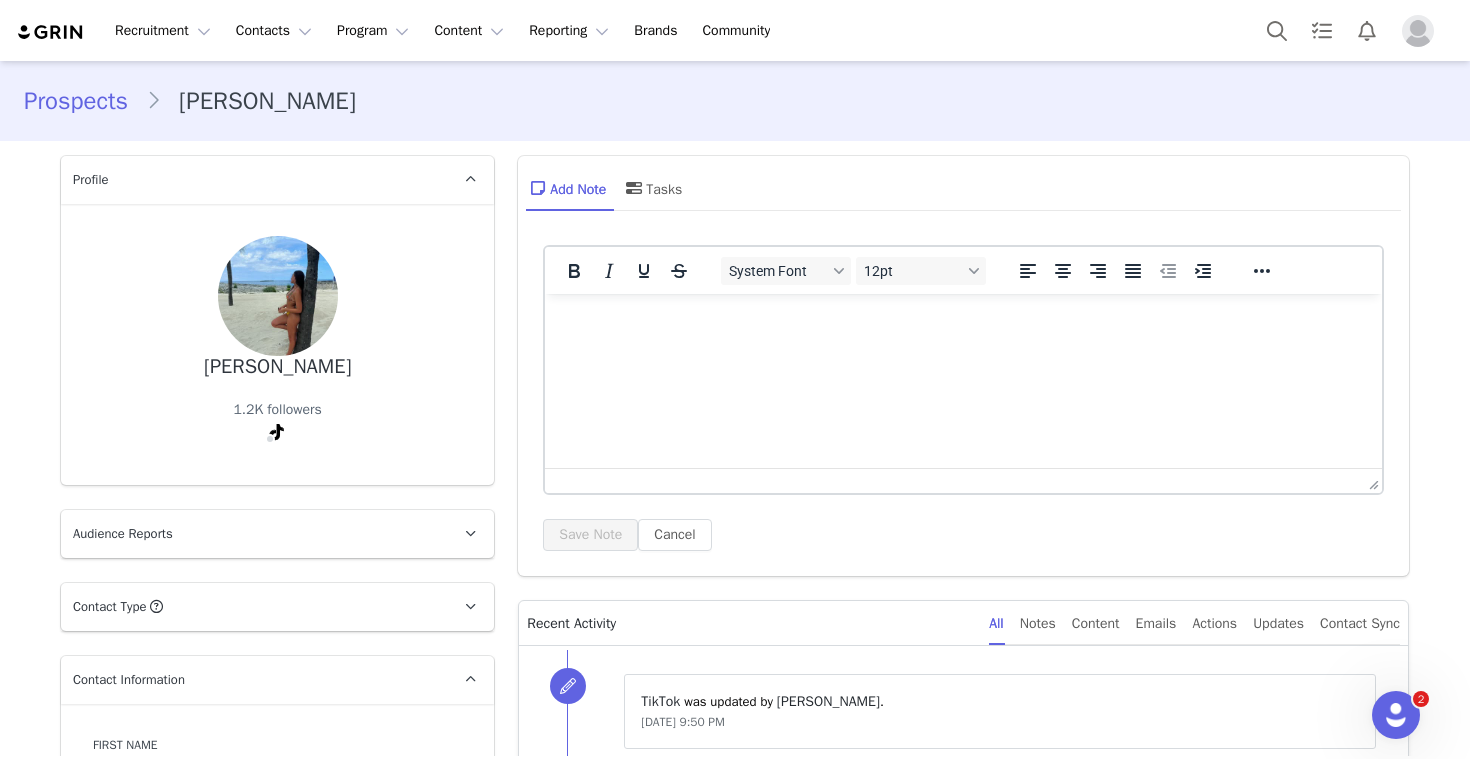 scroll, scrollTop: 0, scrollLeft: 0, axis: both 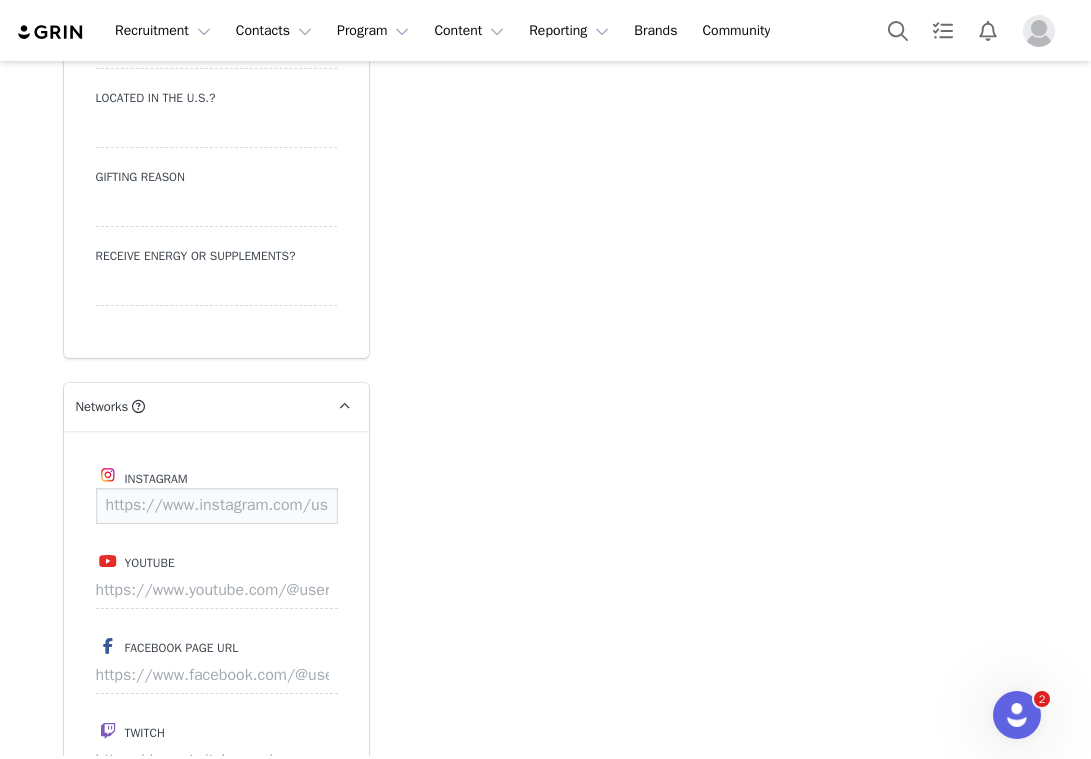 click at bounding box center (217, 506) 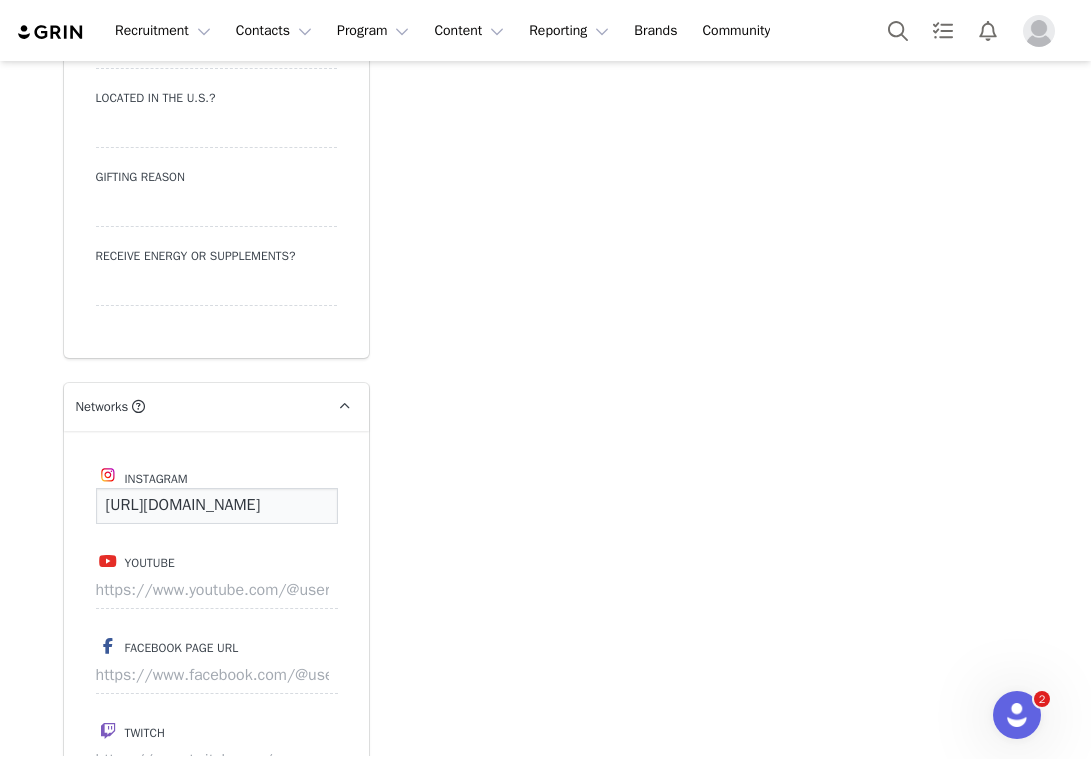 scroll, scrollTop: 0, scrollLeft: 175, axis: horizontal 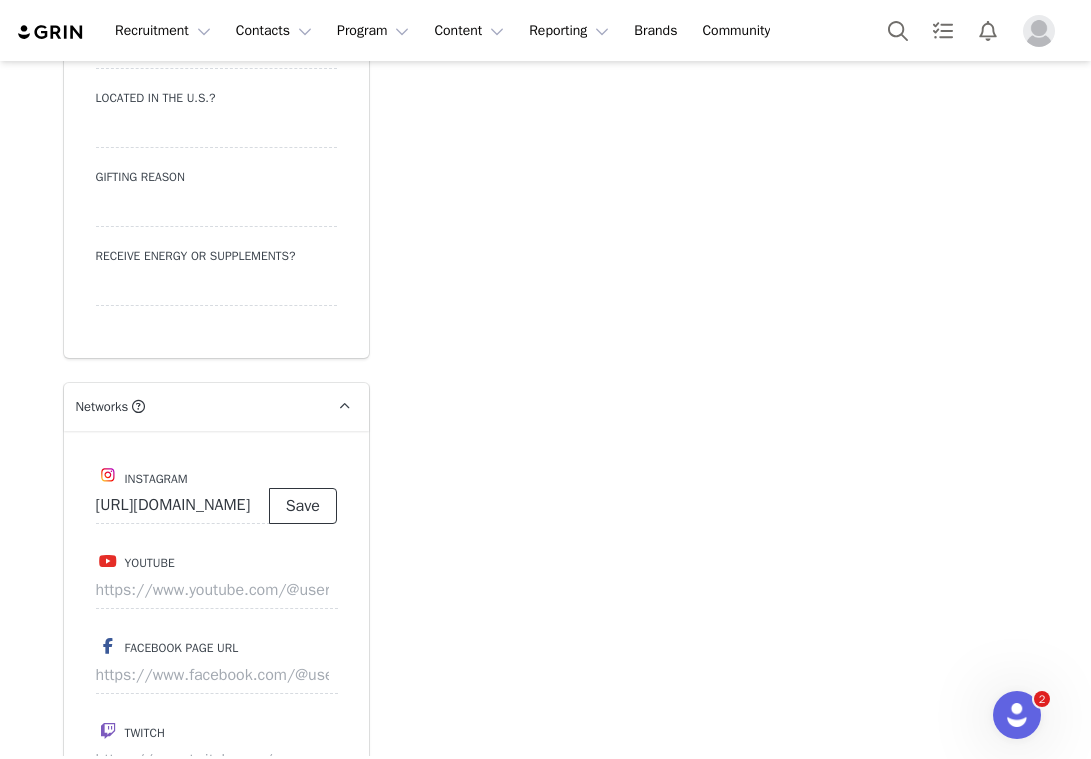click on "Save" at bounding box center [303, 506] 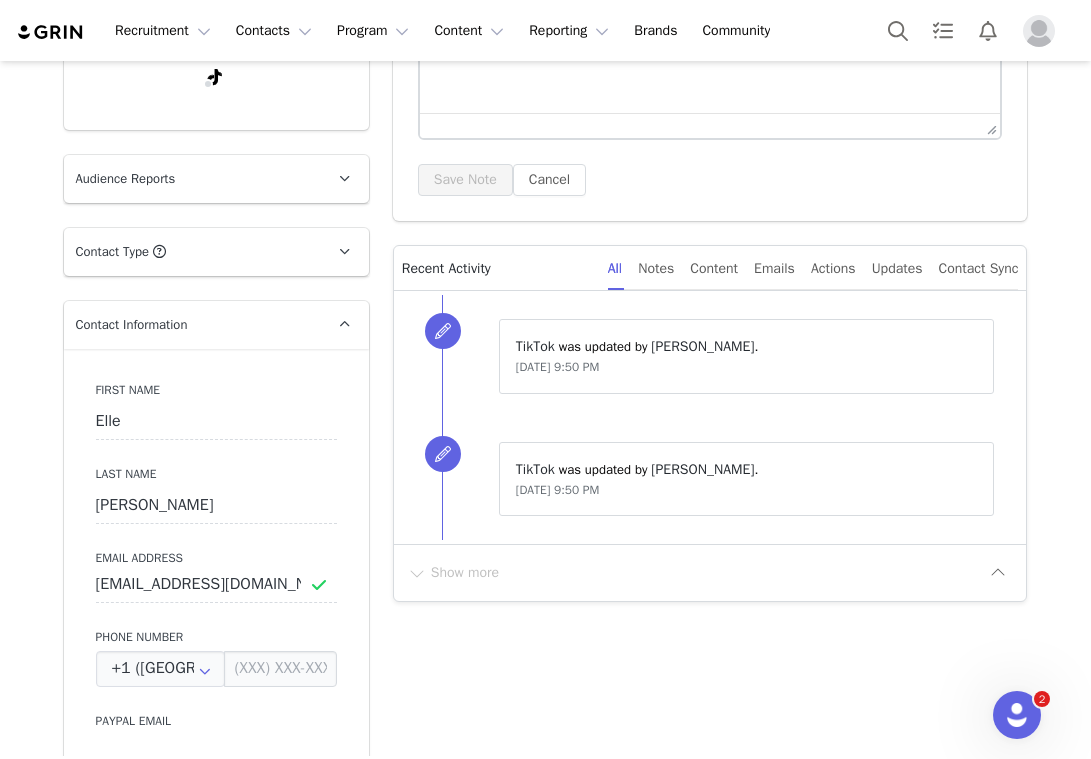 scroll, scrollTop: 0, scrollLeft: 0, axis: both 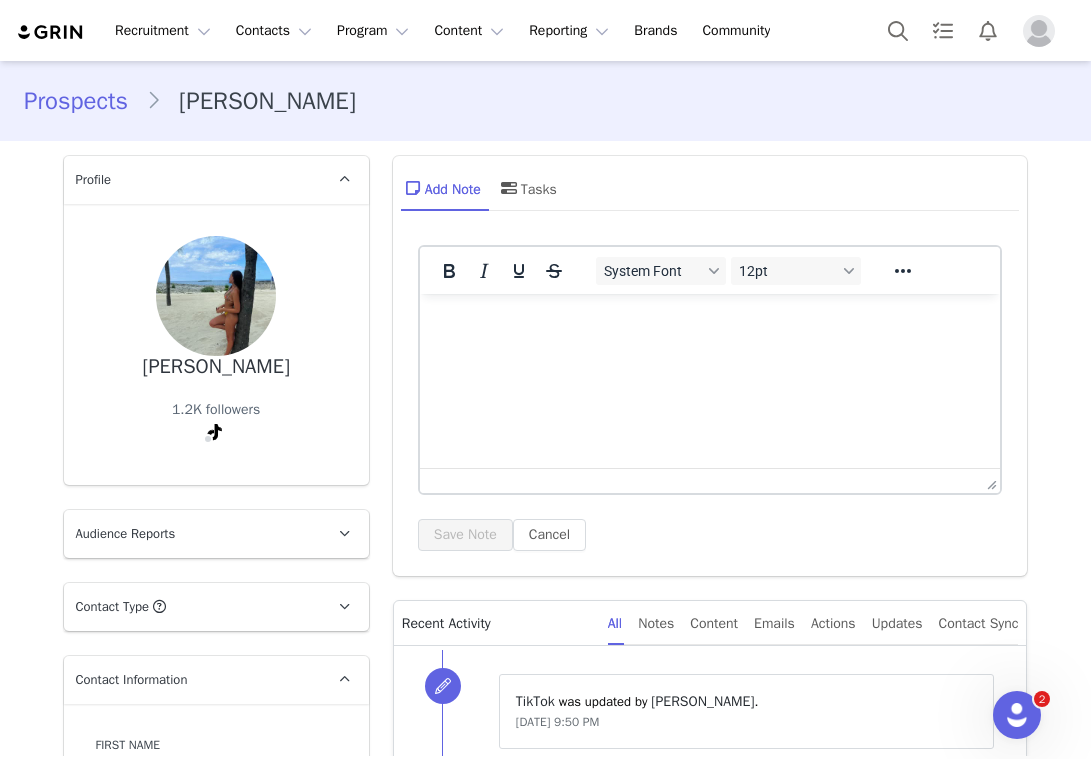 type on "[URL][DOMAIN_NAME]" 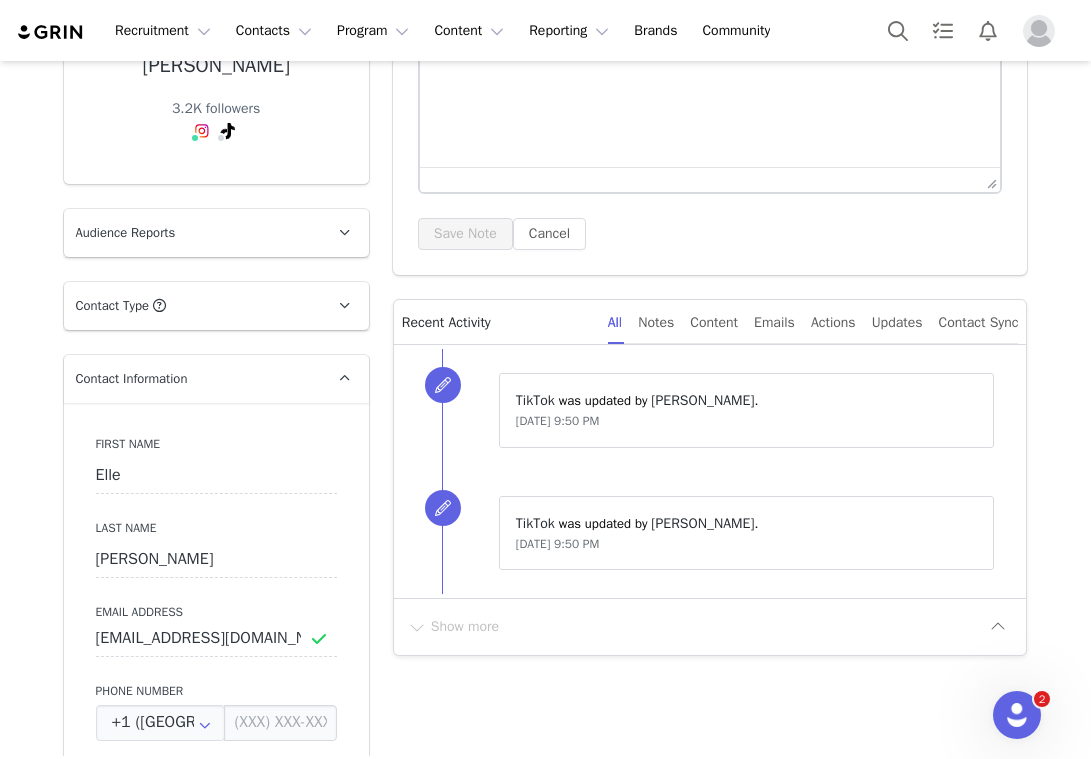 scroll, scrollTop: 334, scrollLeft: 0, axis: vertical 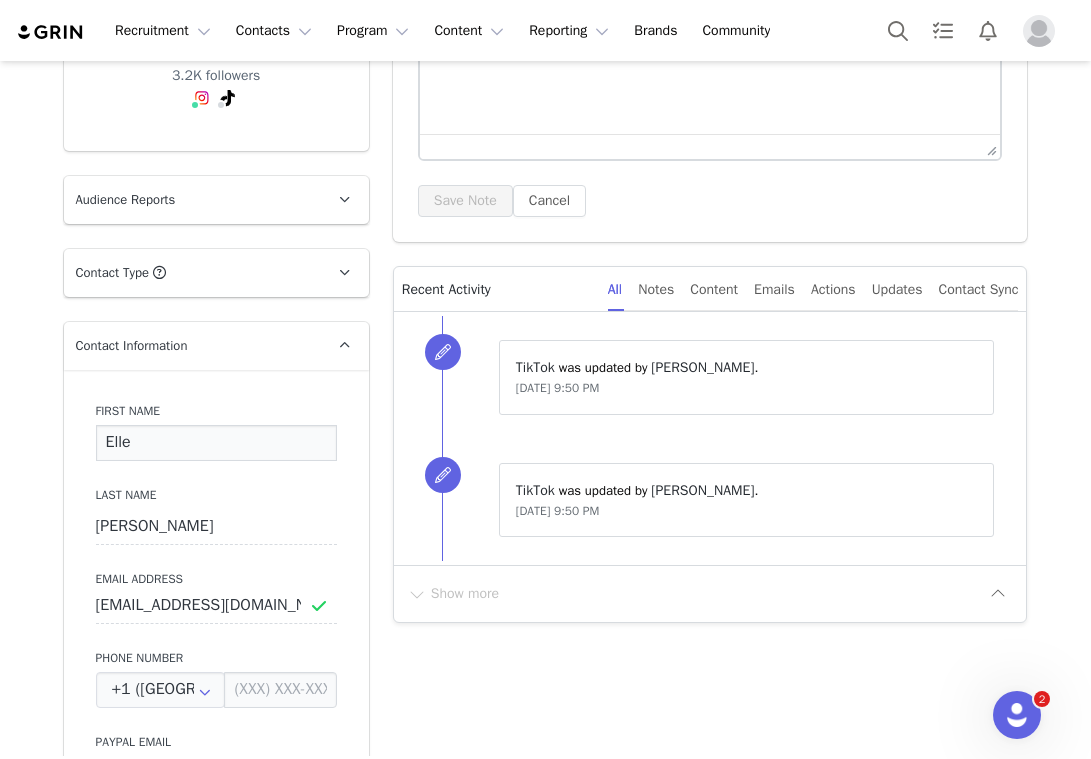 click on "Elle" at bounding box center [216, 443] 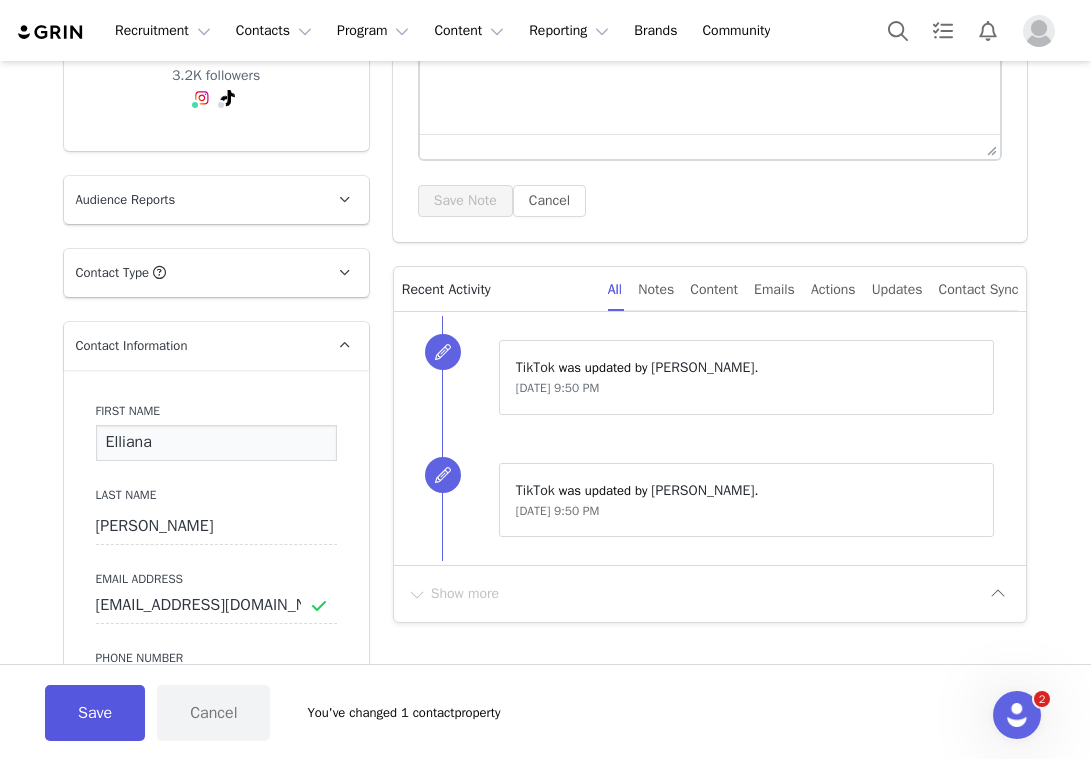 type on "Elliana" 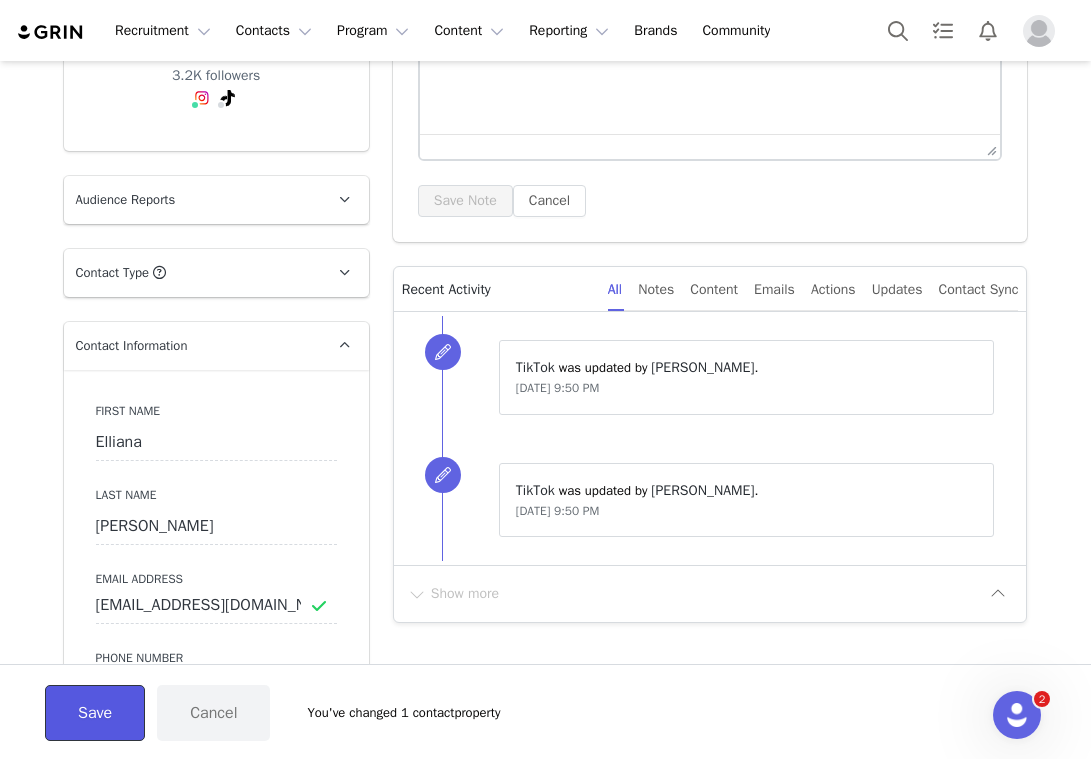 click on "Save" at bounding box center [95, 713] 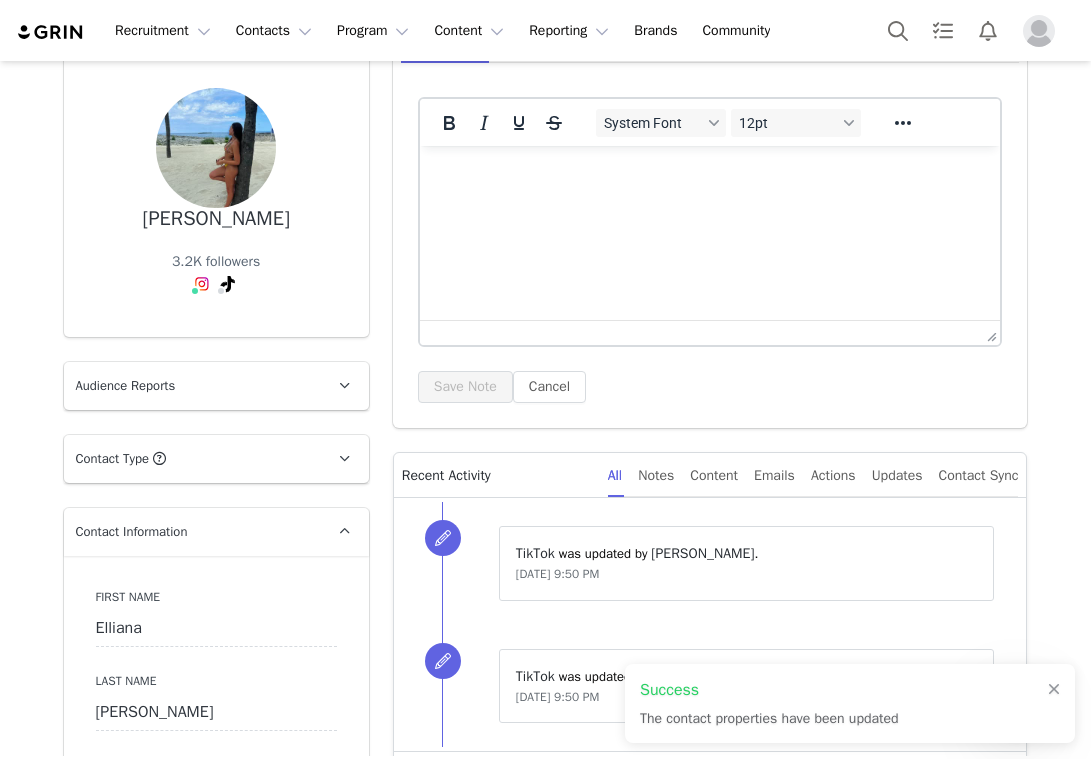 scroll, scrollTop: 0, scrollLeft: 0, axis: both 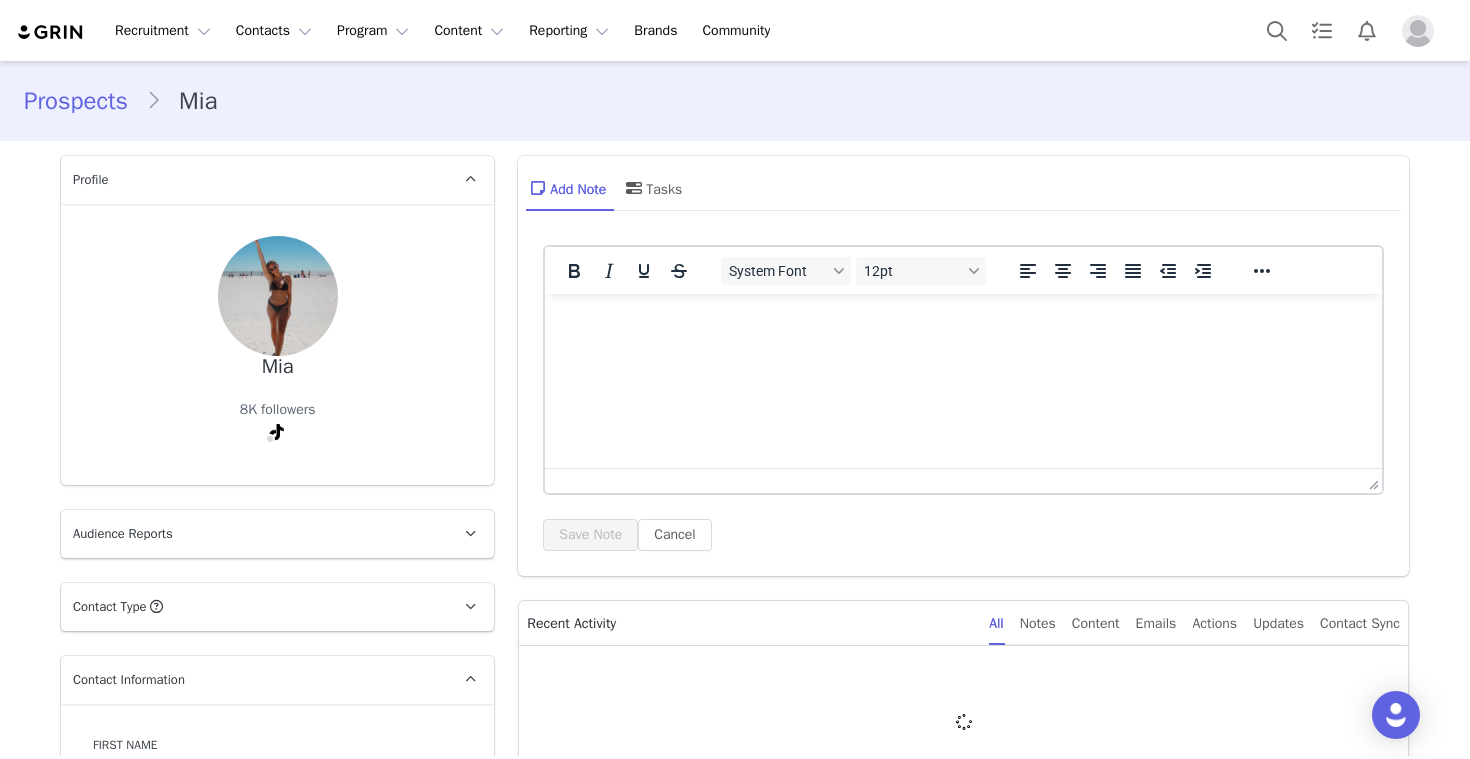 type on "+1 ([GEOGRAPHIC_DATA])" 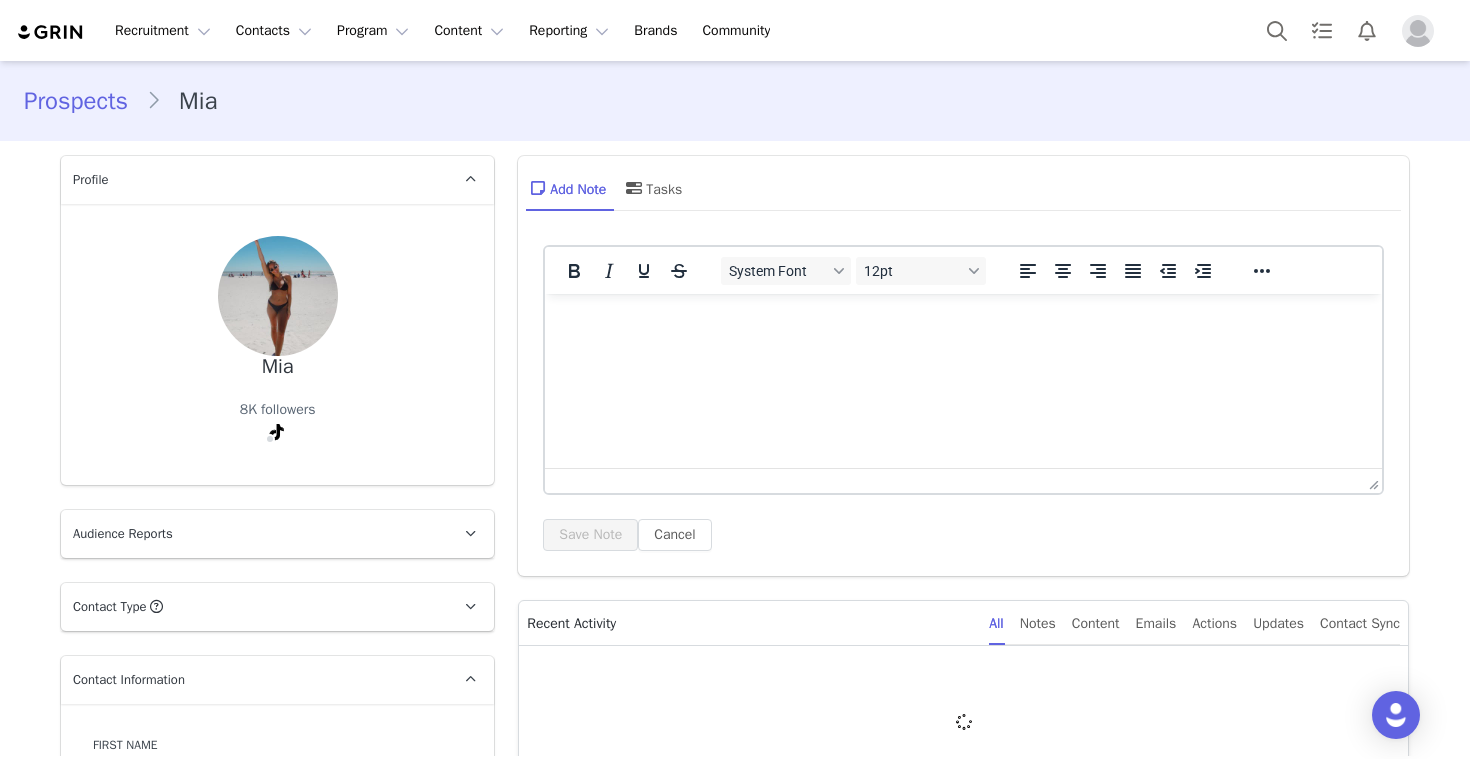 scroll, scrollTop: 0, scrollLeft: 0, axis: both 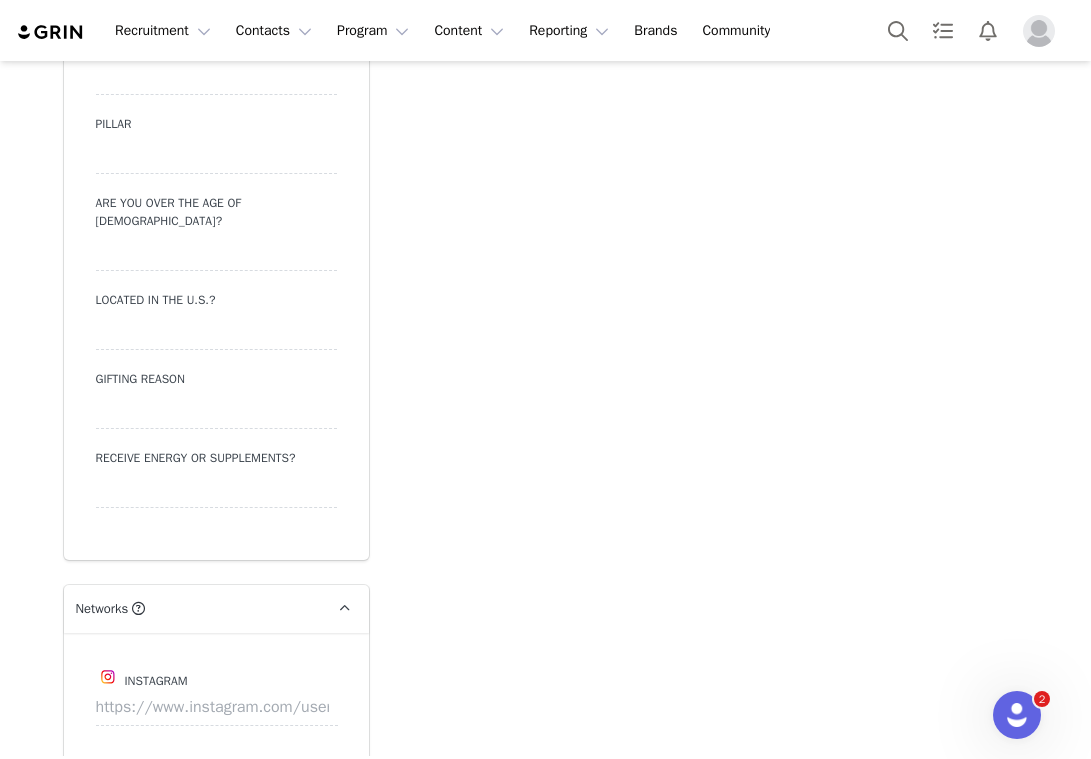 click on "Instagram" at bounding box center (216, 677) 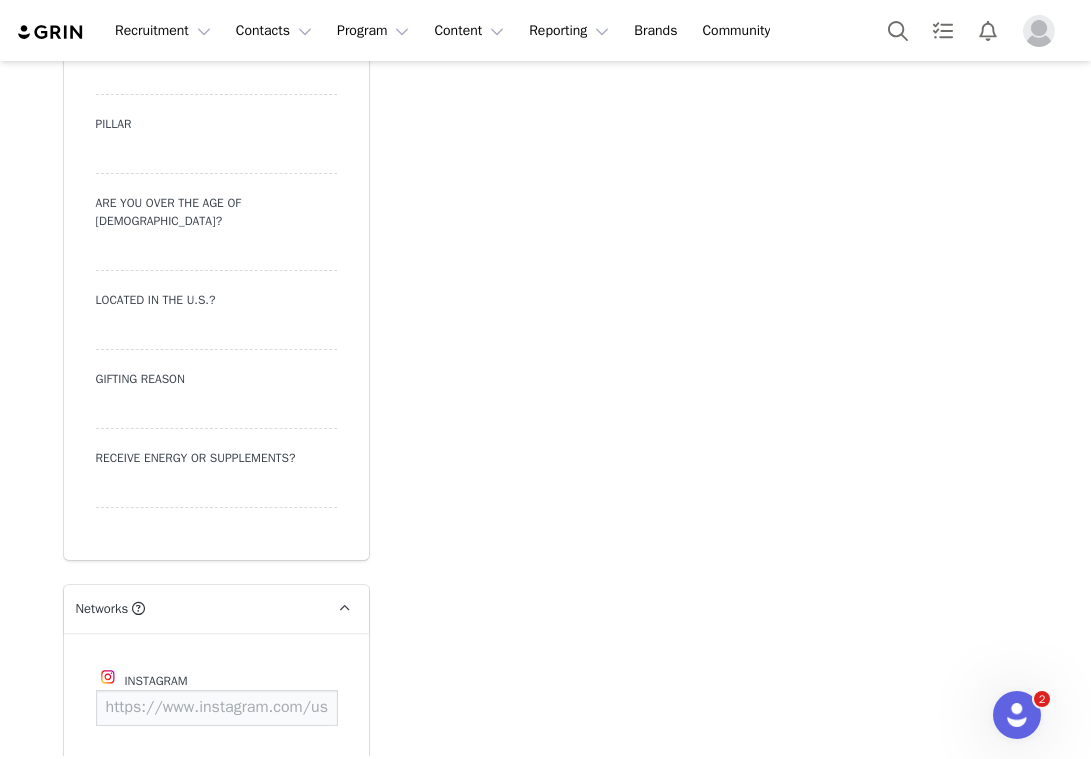 click at bounding box center (217, 708) 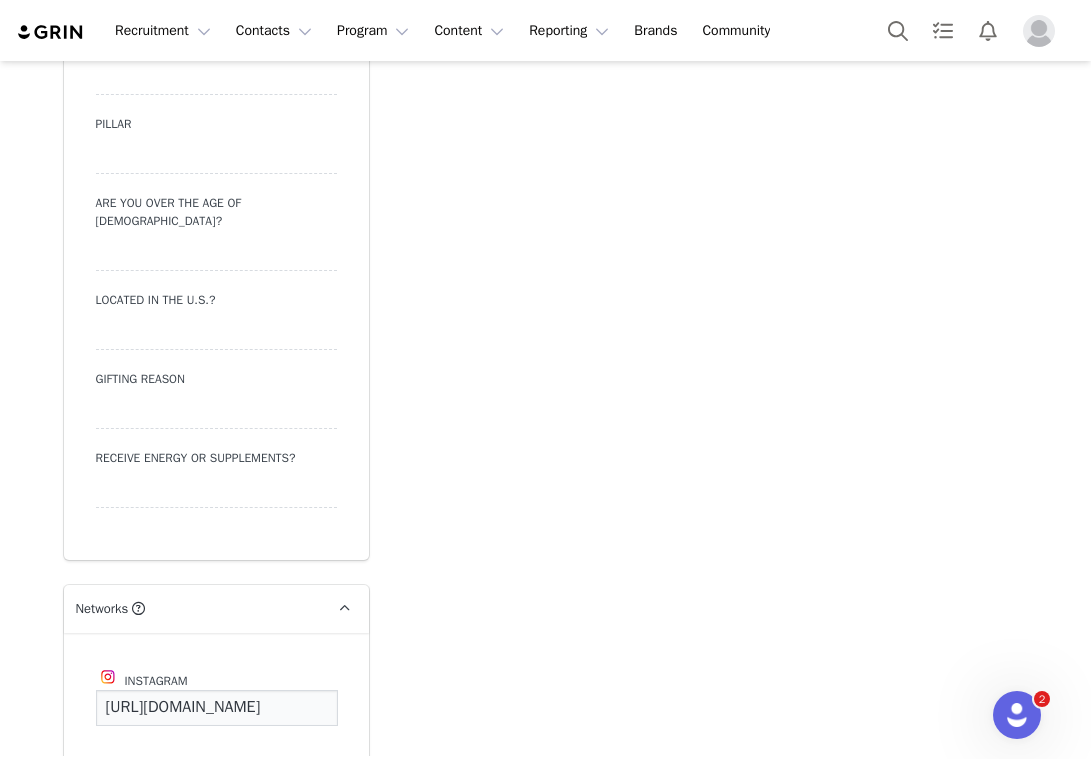 scroll, scrollTop: 0, scrollLeft: 148, axis: horizontal 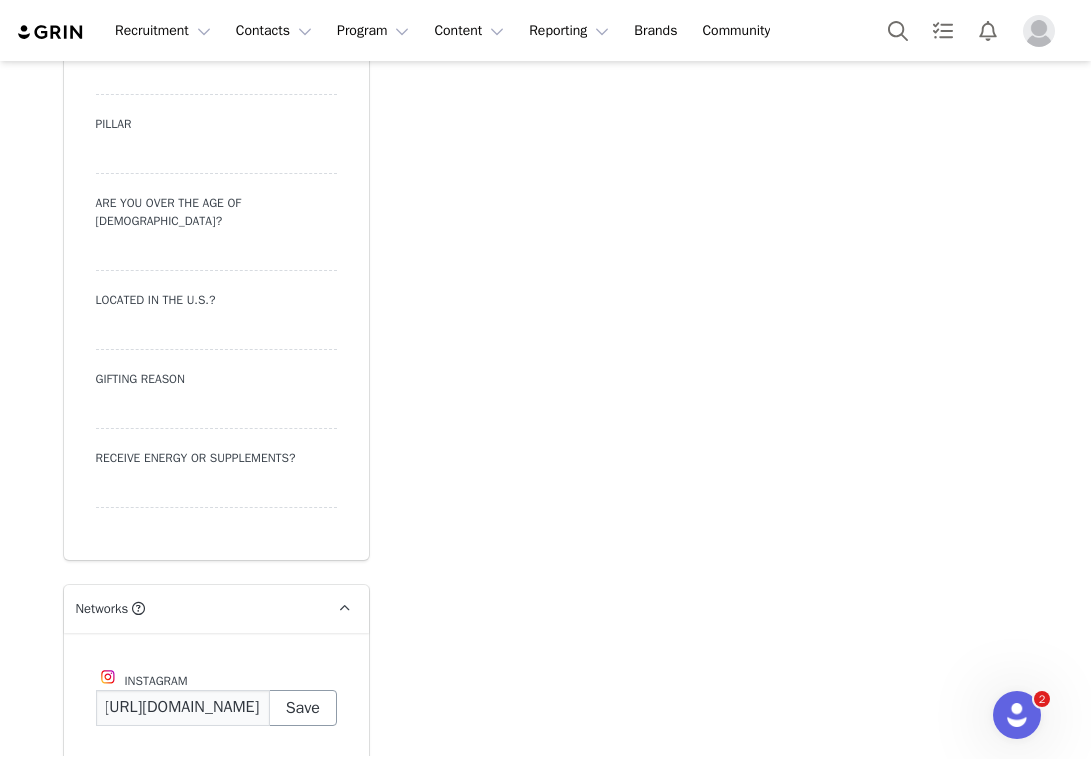 type on "https://www.instagram.com/miamazzucaa" 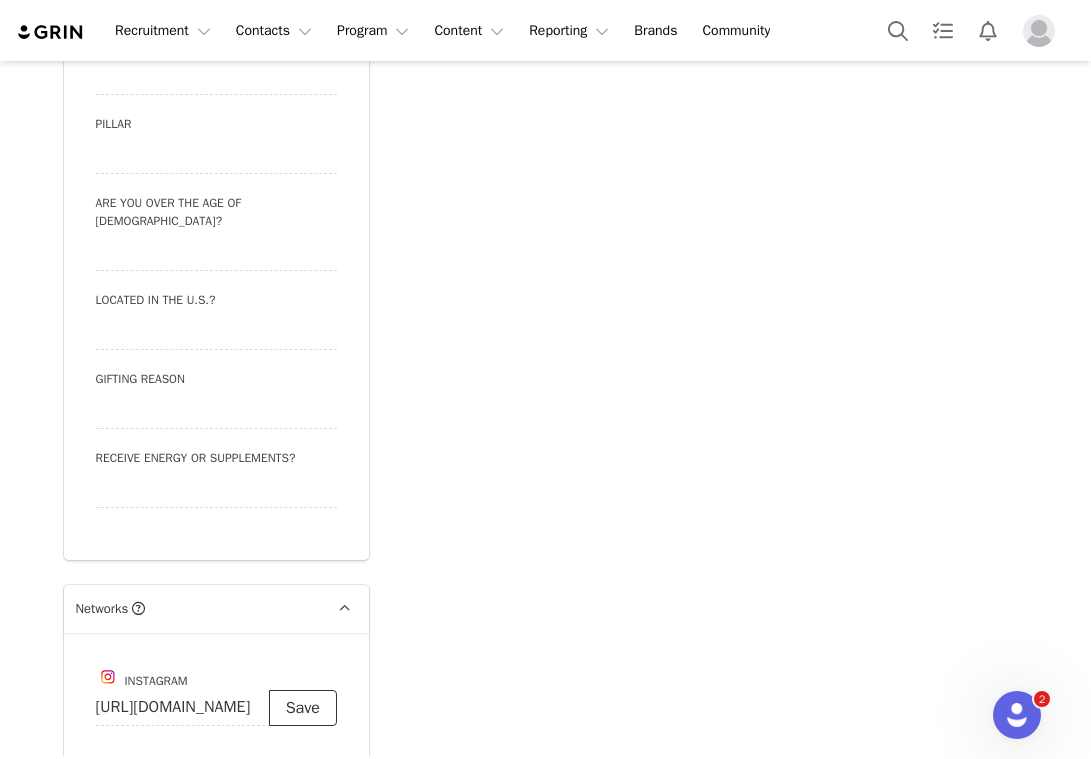 click on "Save" at bounding box center [303, 708] 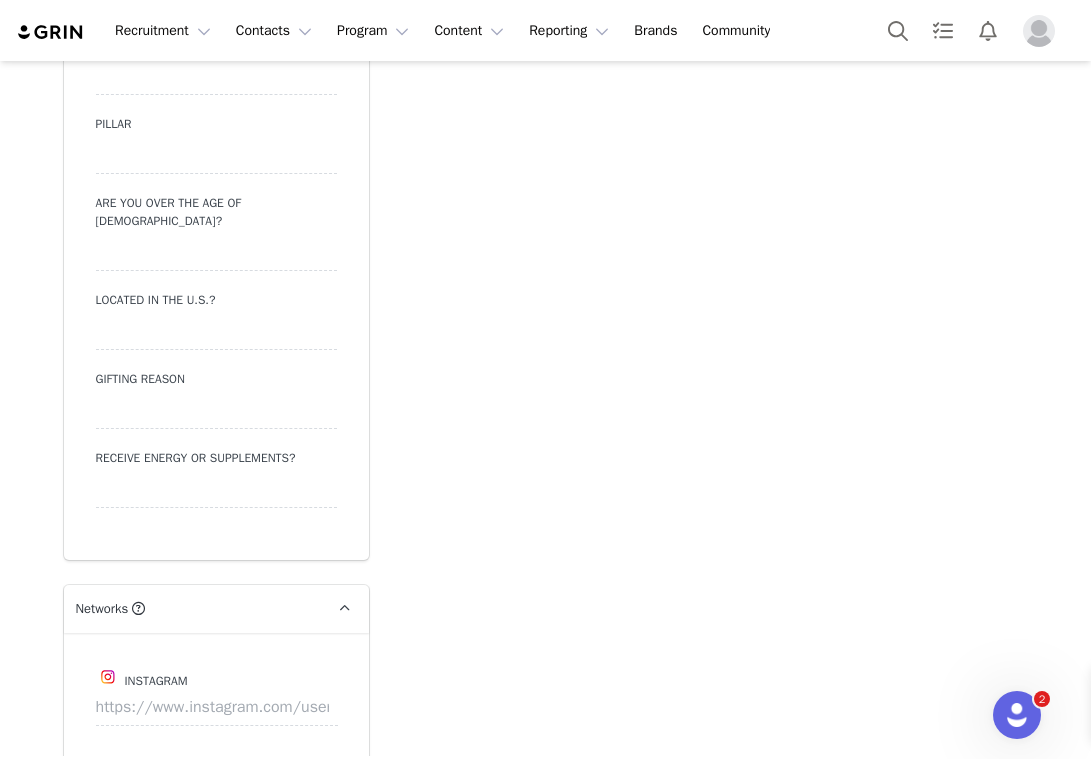 type on "https://www.instagram.com/miamazzucaa" 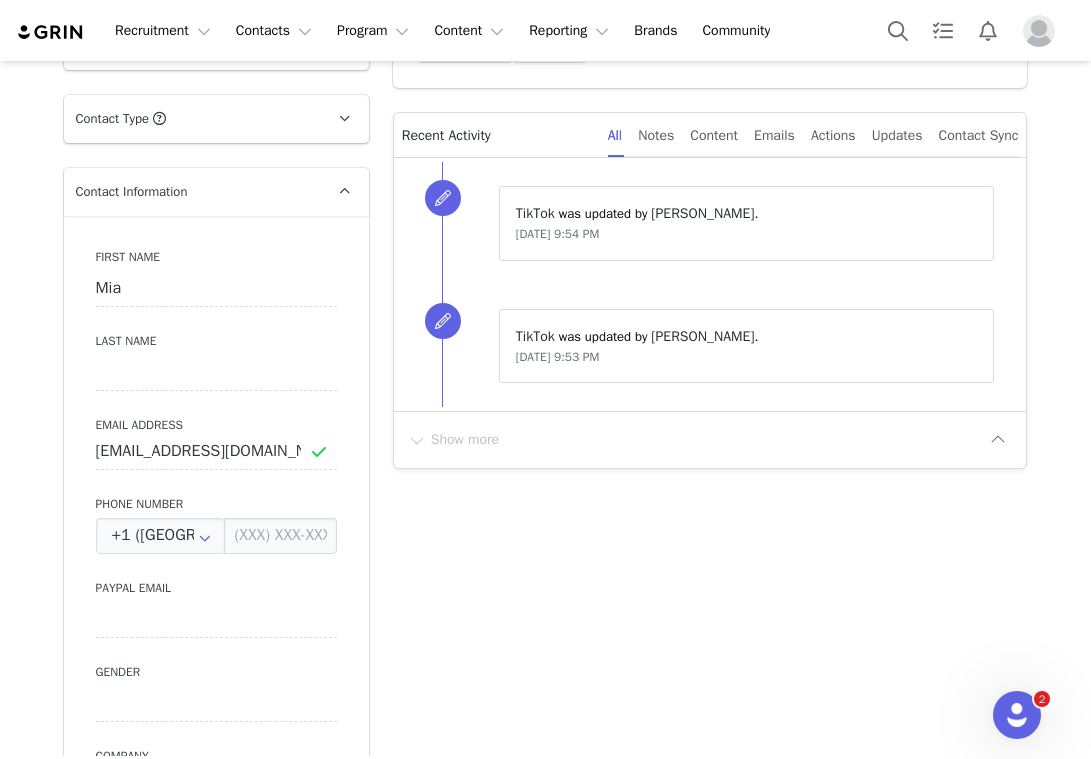 scroll, scrollTop: 207, scrollLeft: 0, axis: vertical 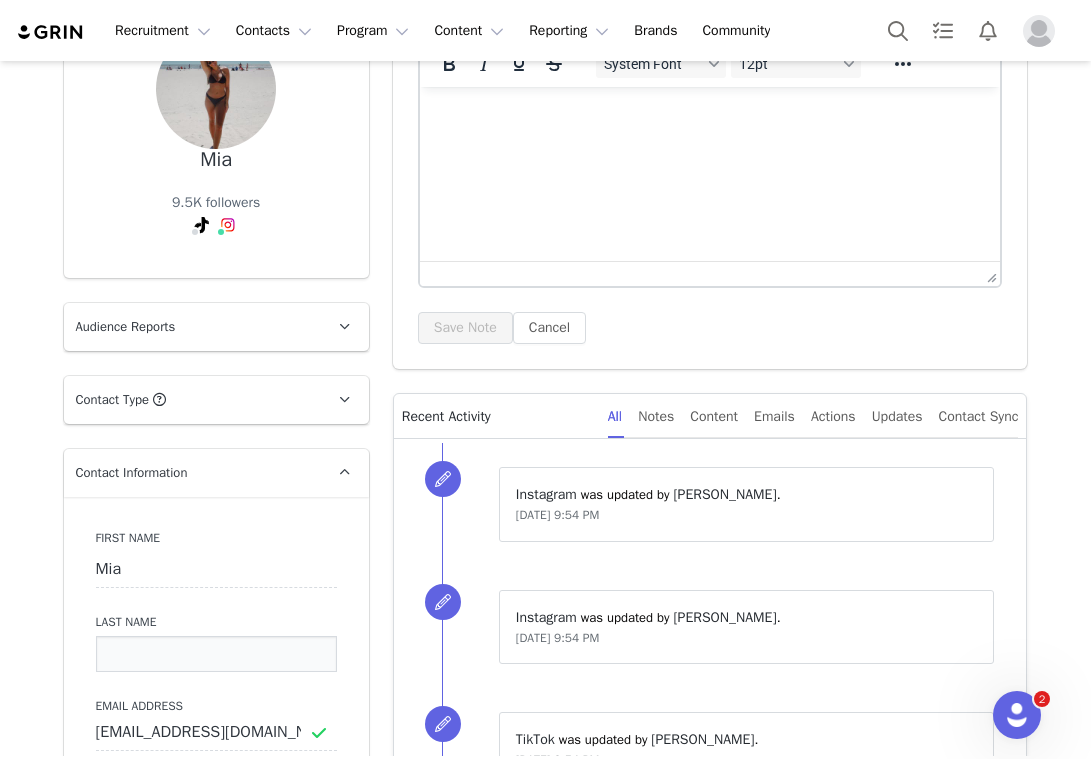 click at bounding box center [216, 654] 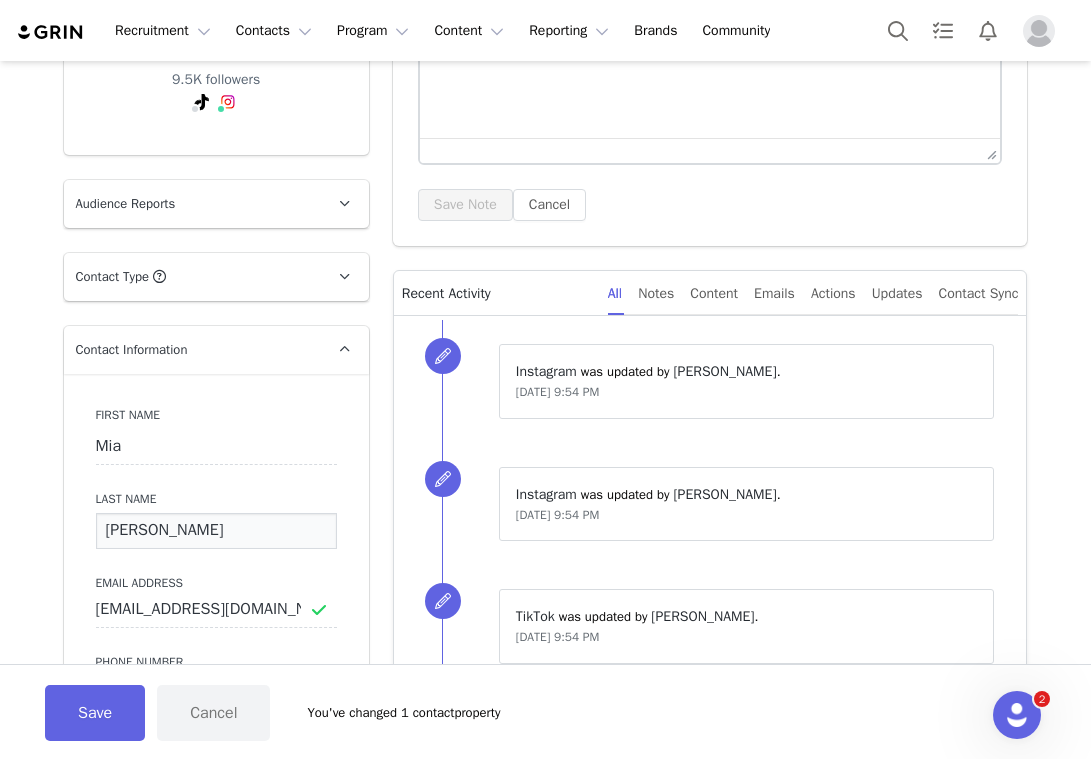scroll, scrollTop: 348, scrollLeft: 0, axis: vertical 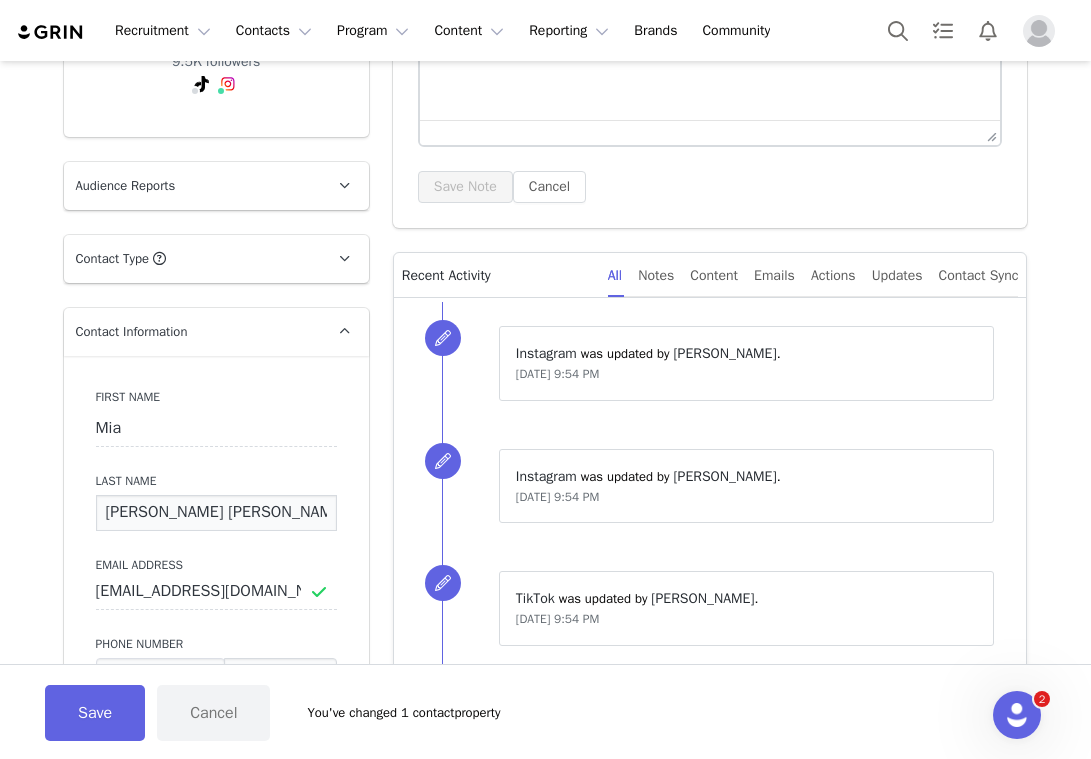 click on "MAZZUCA Mazzuca" at bounding box center (216, 513) 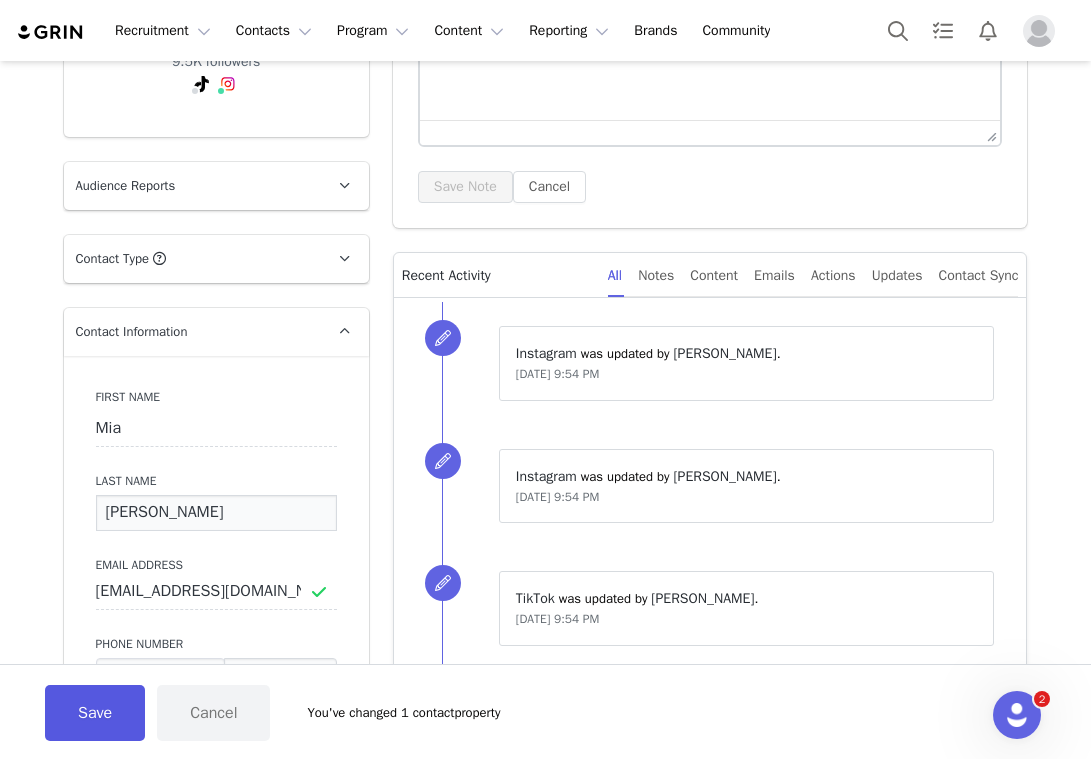 type on "Mazzuca" 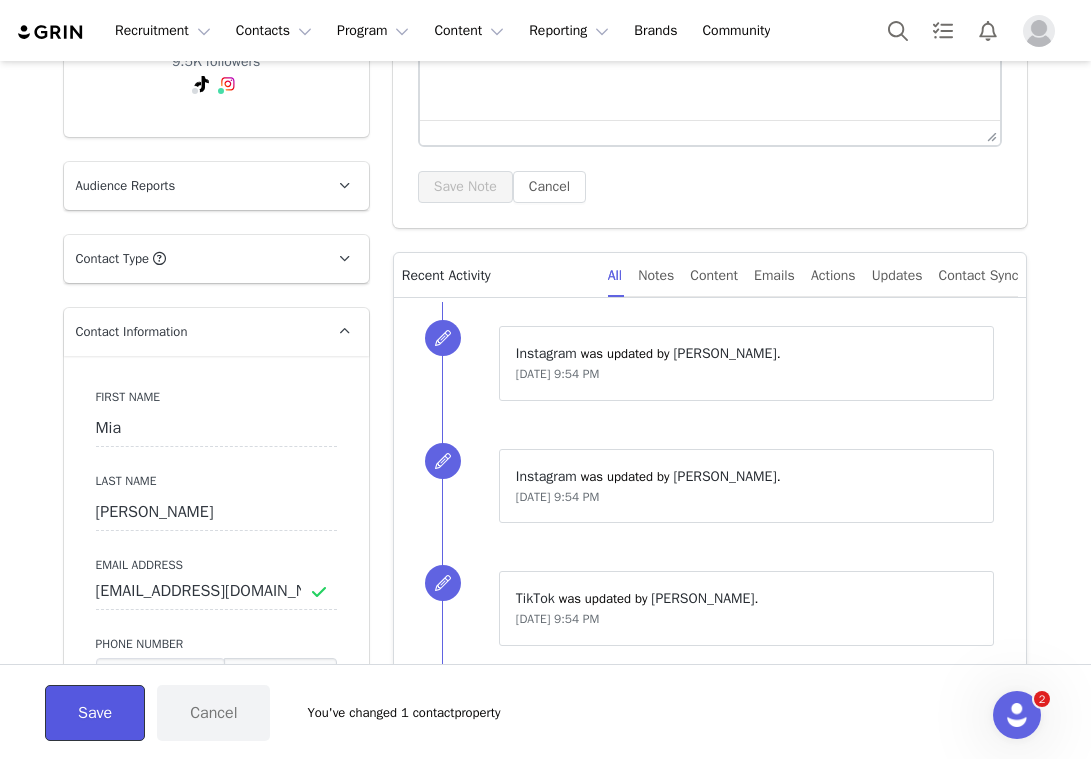 click on "Save" at bounding box center (95, 713) 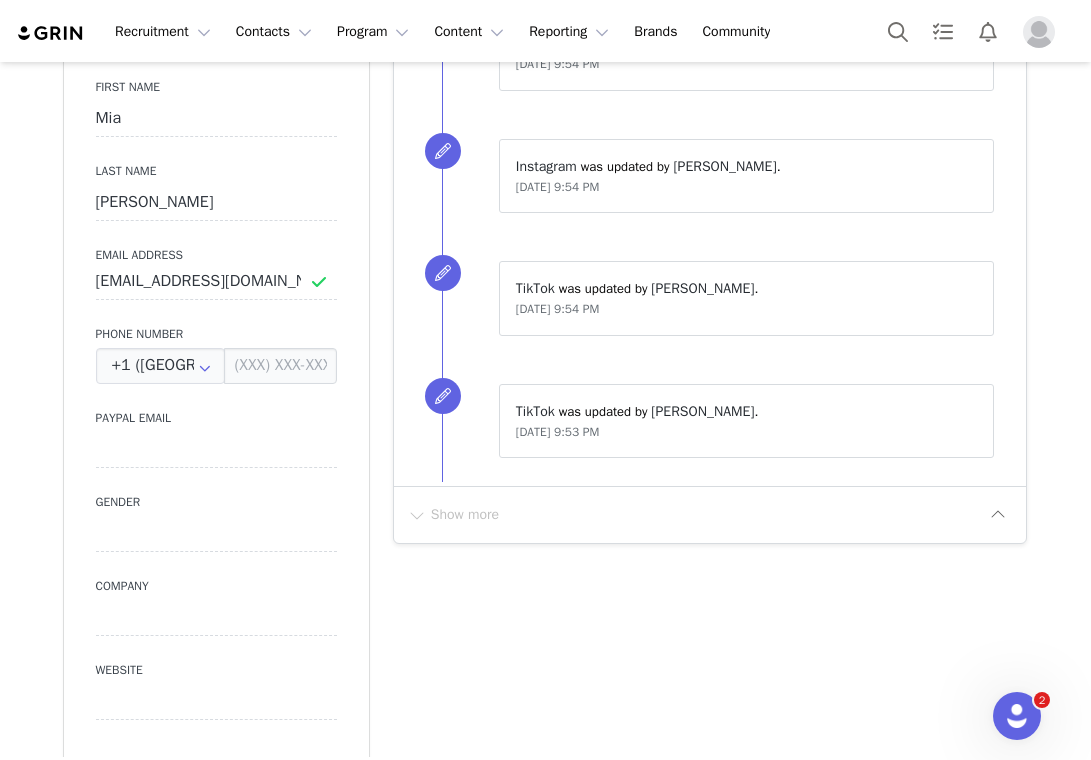 scroll, scrollTop: 0, scrollLeft: 0, axis: both 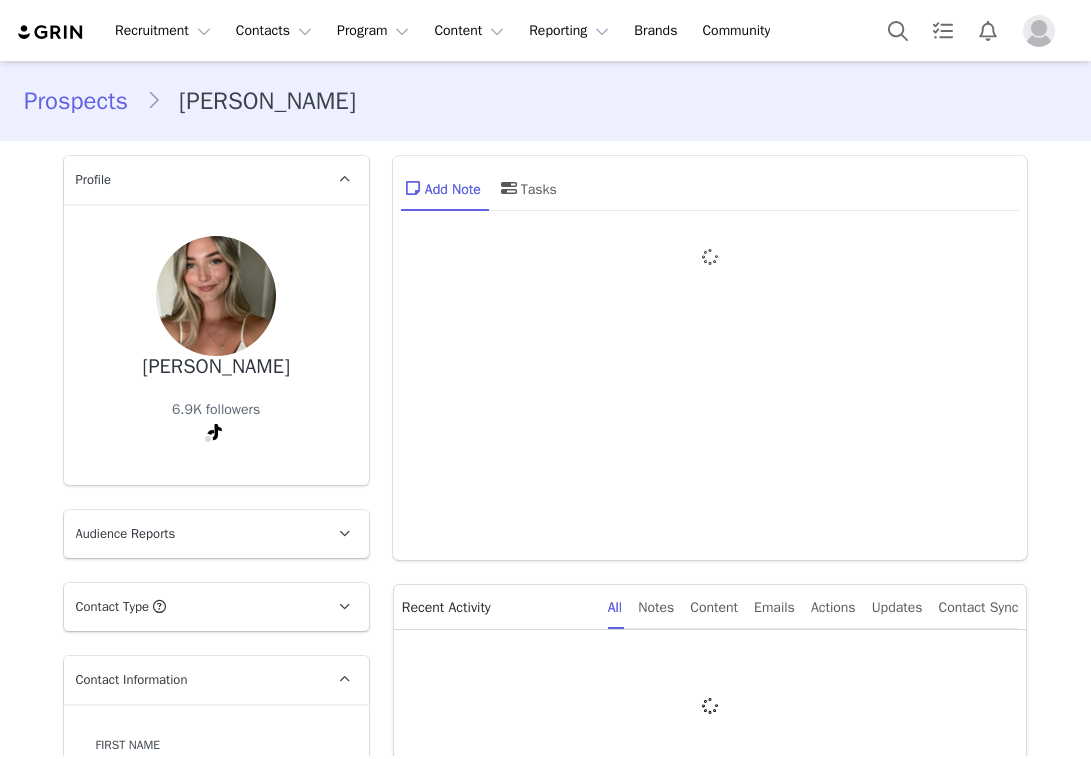 type on "+1 ([GEOGRAPHIC_DATA])" 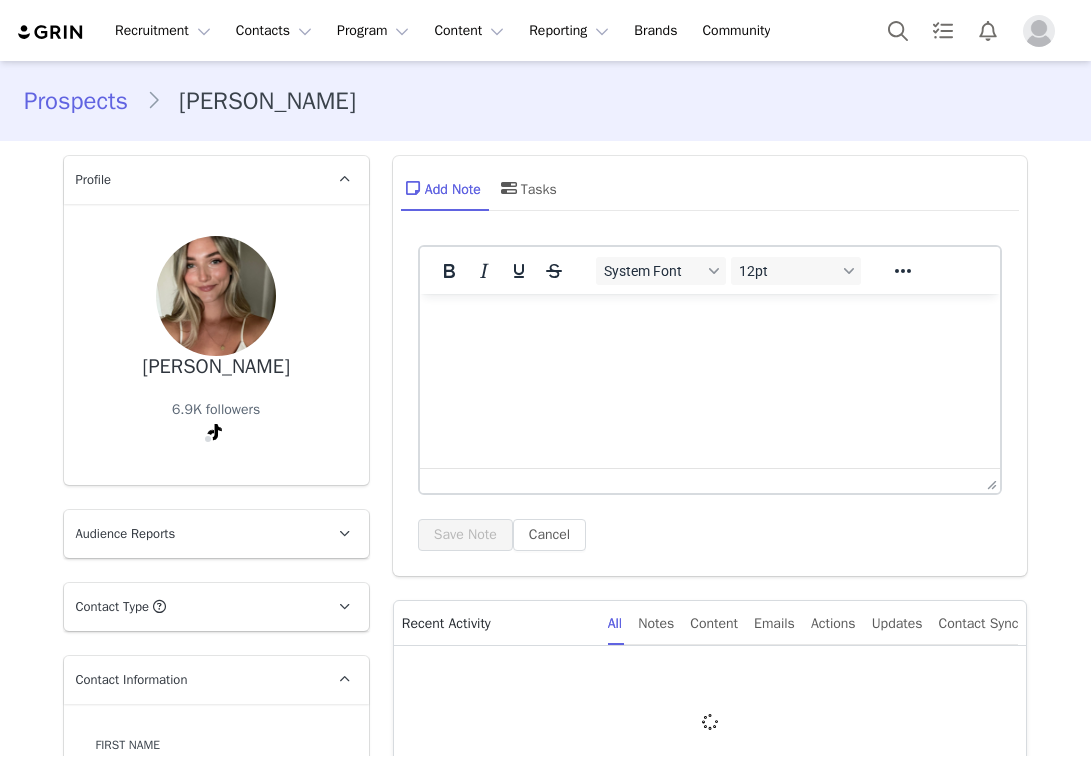 scroll, scrollTop: 0, scrollLeft: 0, axis: both 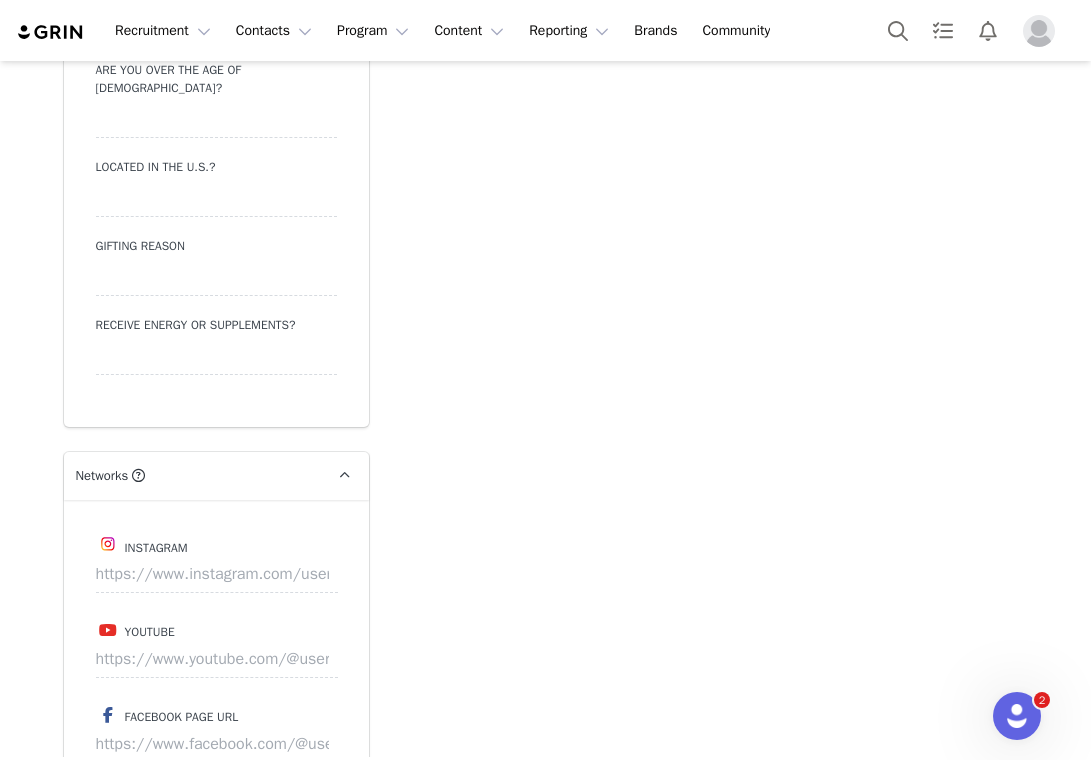 click on "Instagram Youtube Facebook Page URL Twitch Twitter Tiktok [URL][DOMAIN_NAME] Pinterest" at bounding box center (216, 830) 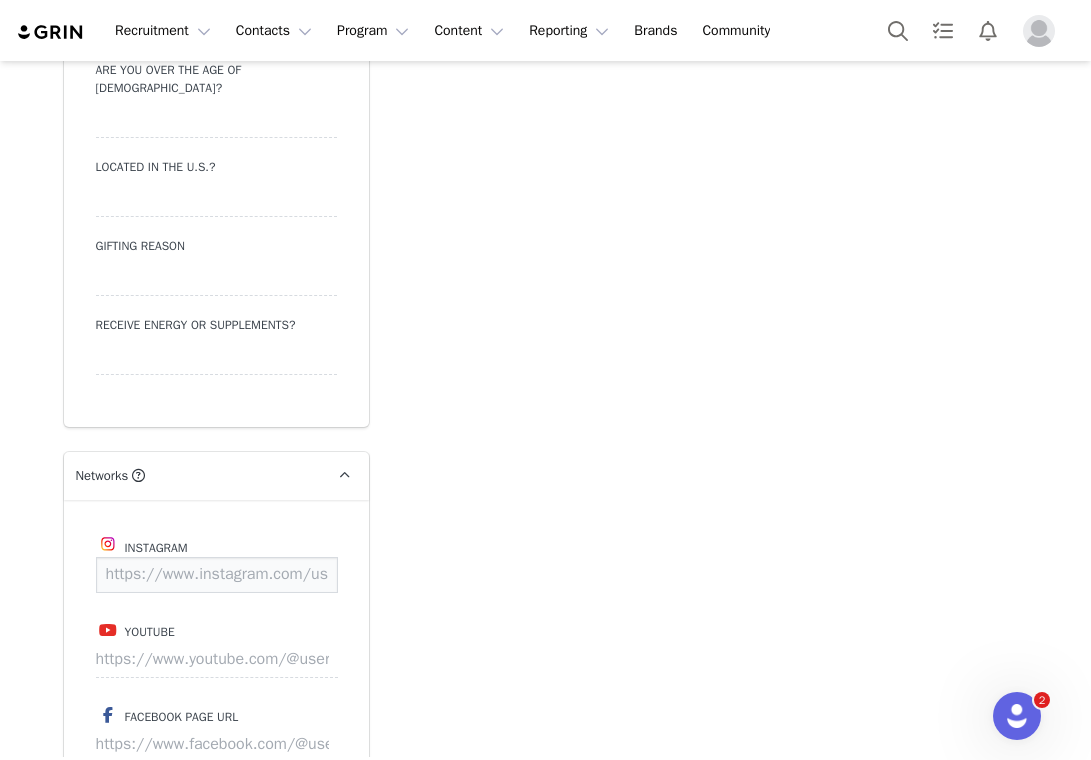 click at bounding box center [217, 575] 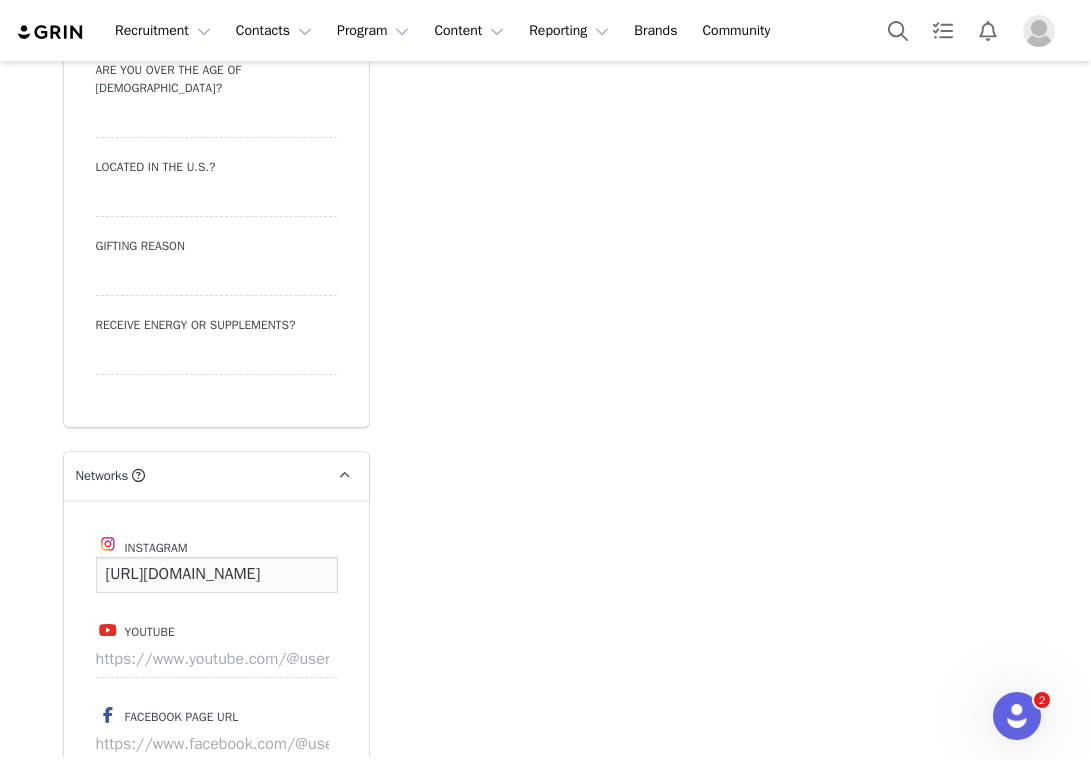 scroll, scrollTop: 0, scrollLeft: 112, axis: horizontal 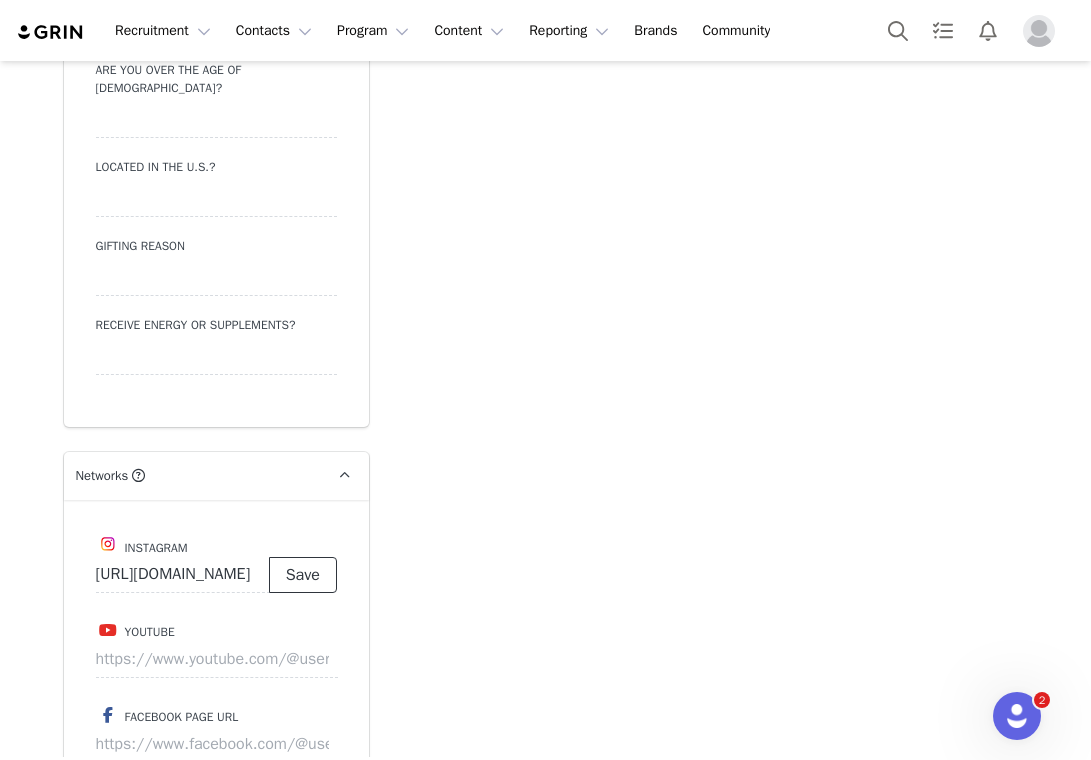 click on "Save" at bounding box center [303, 575] 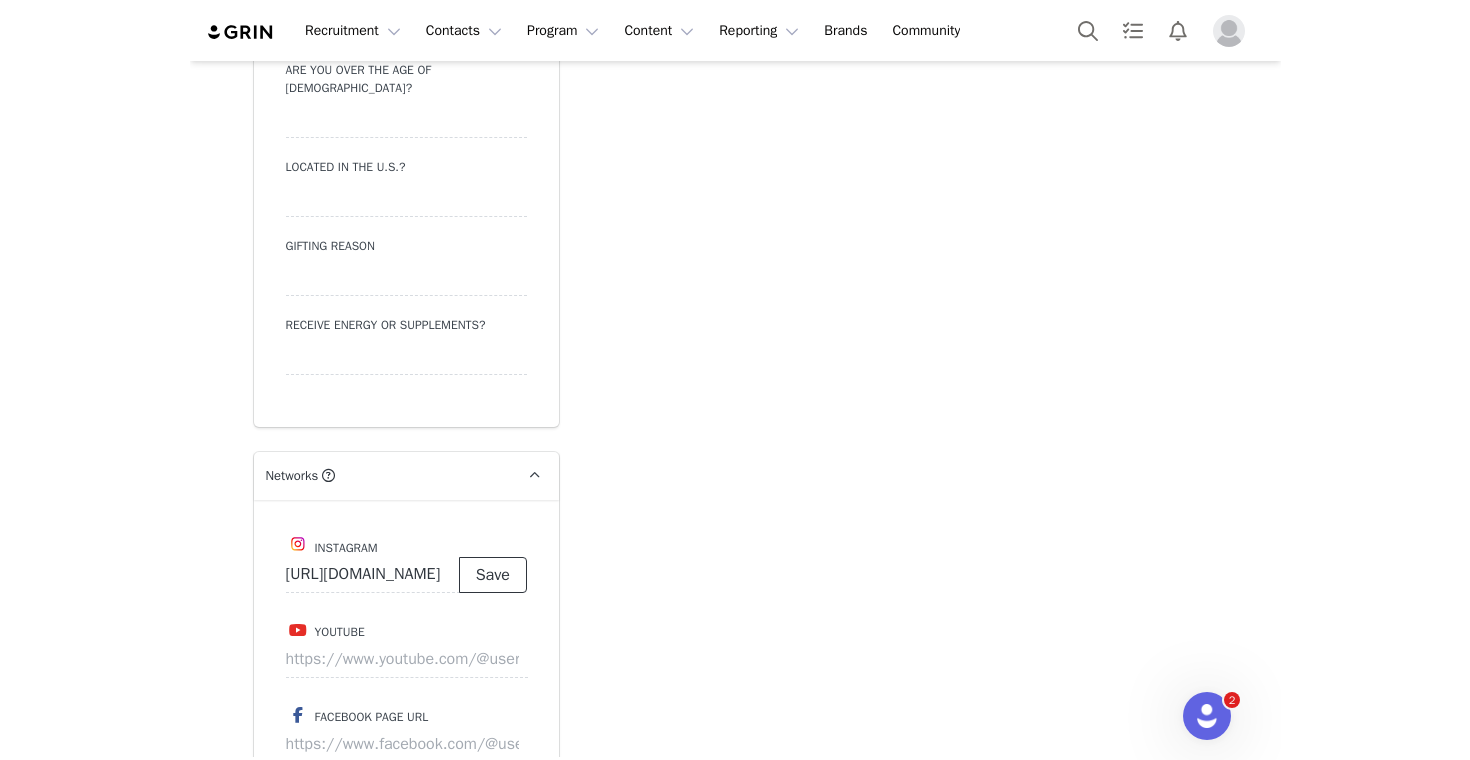 scroll, scrollTop: 0, scrollLeft: 0, axis: both 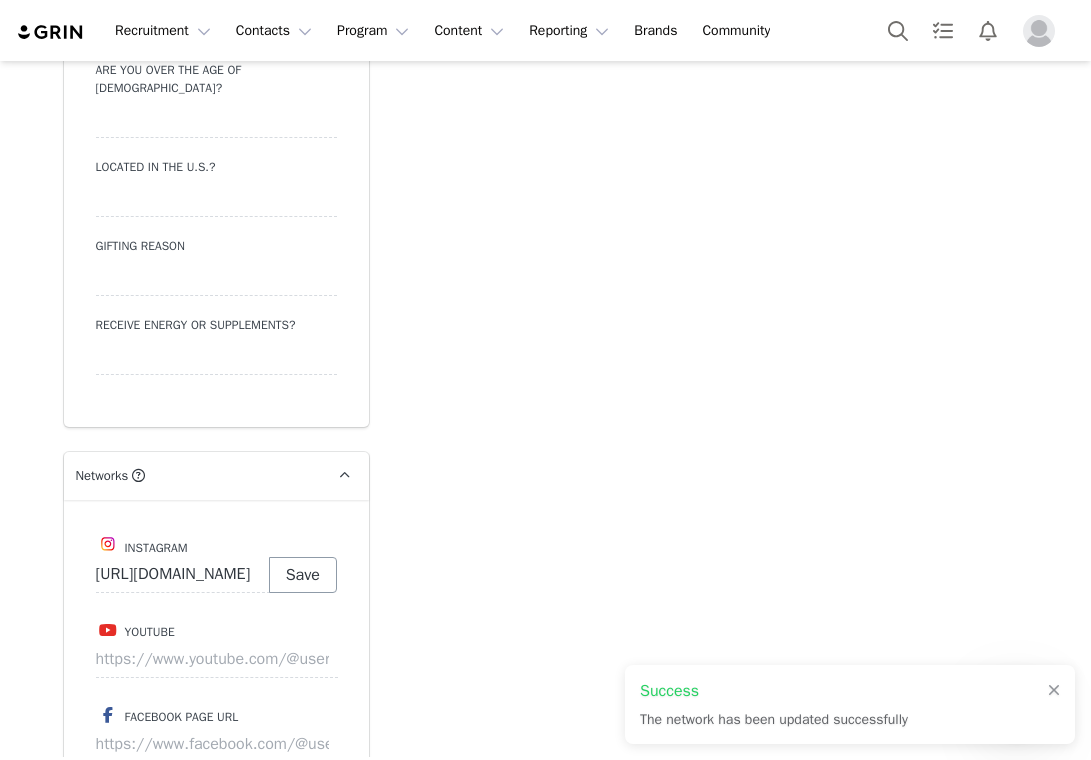 type on "https://www.instagram.com/anittaa_" 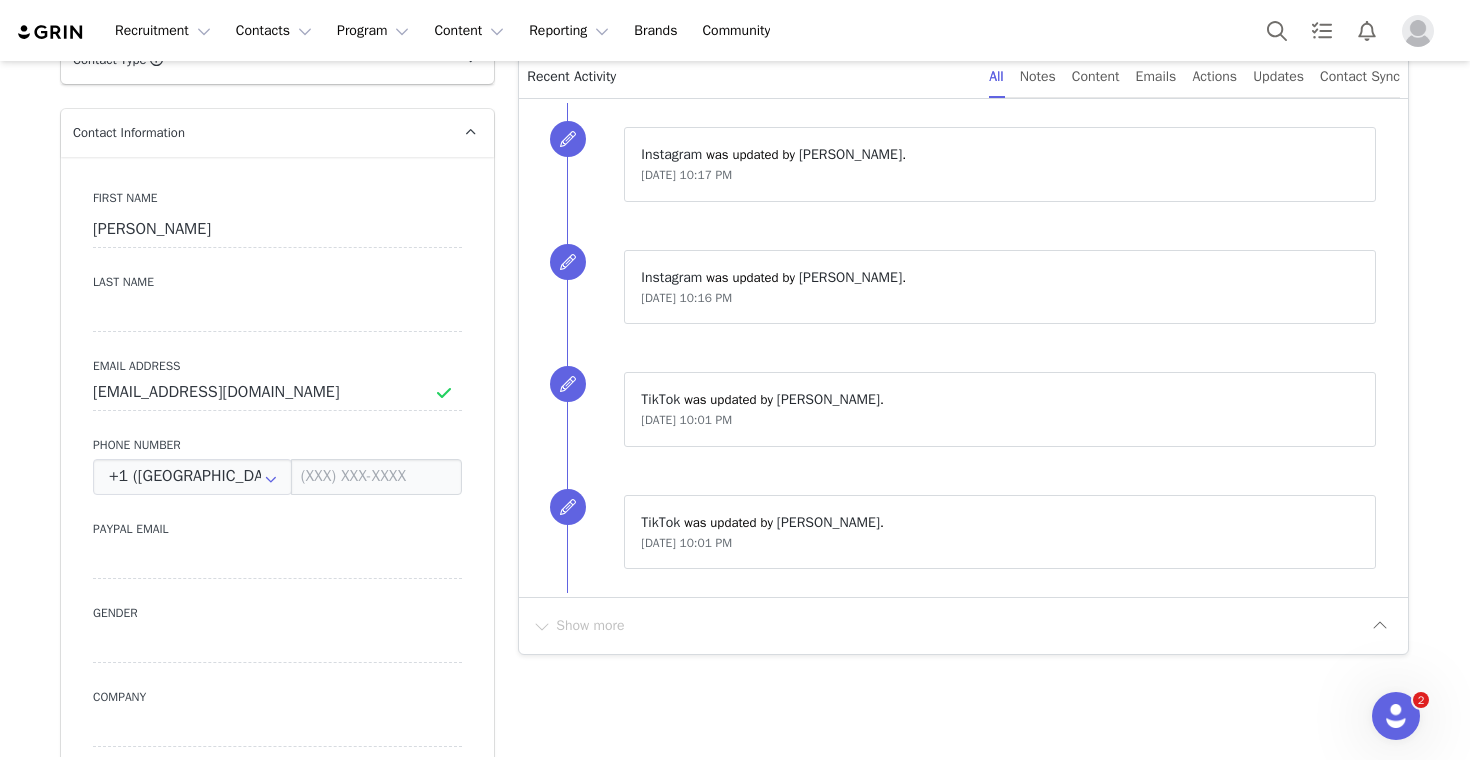 scroll, scrollTop: 542, scrollLeft: 0, axis: vertical 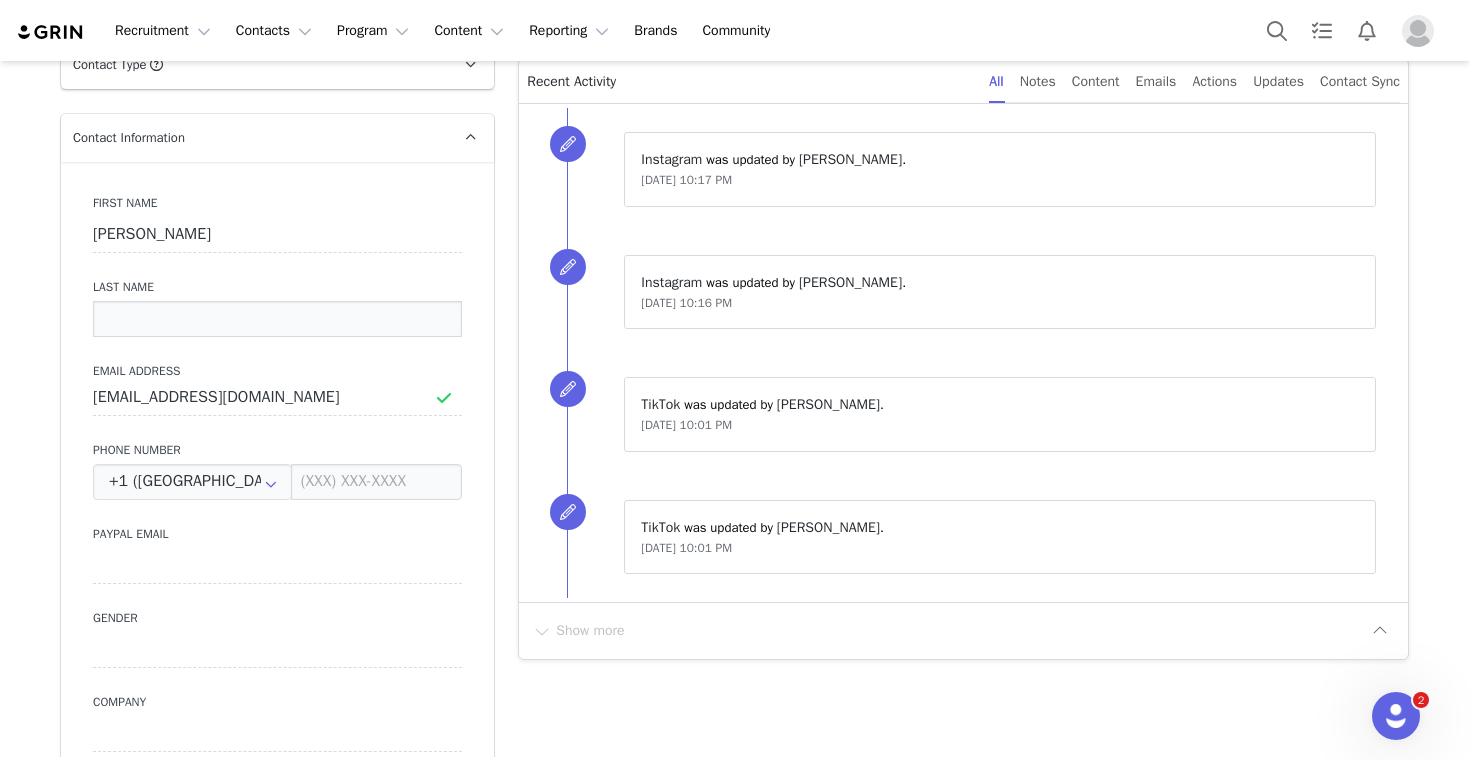 click at bounding box center [277, 319] 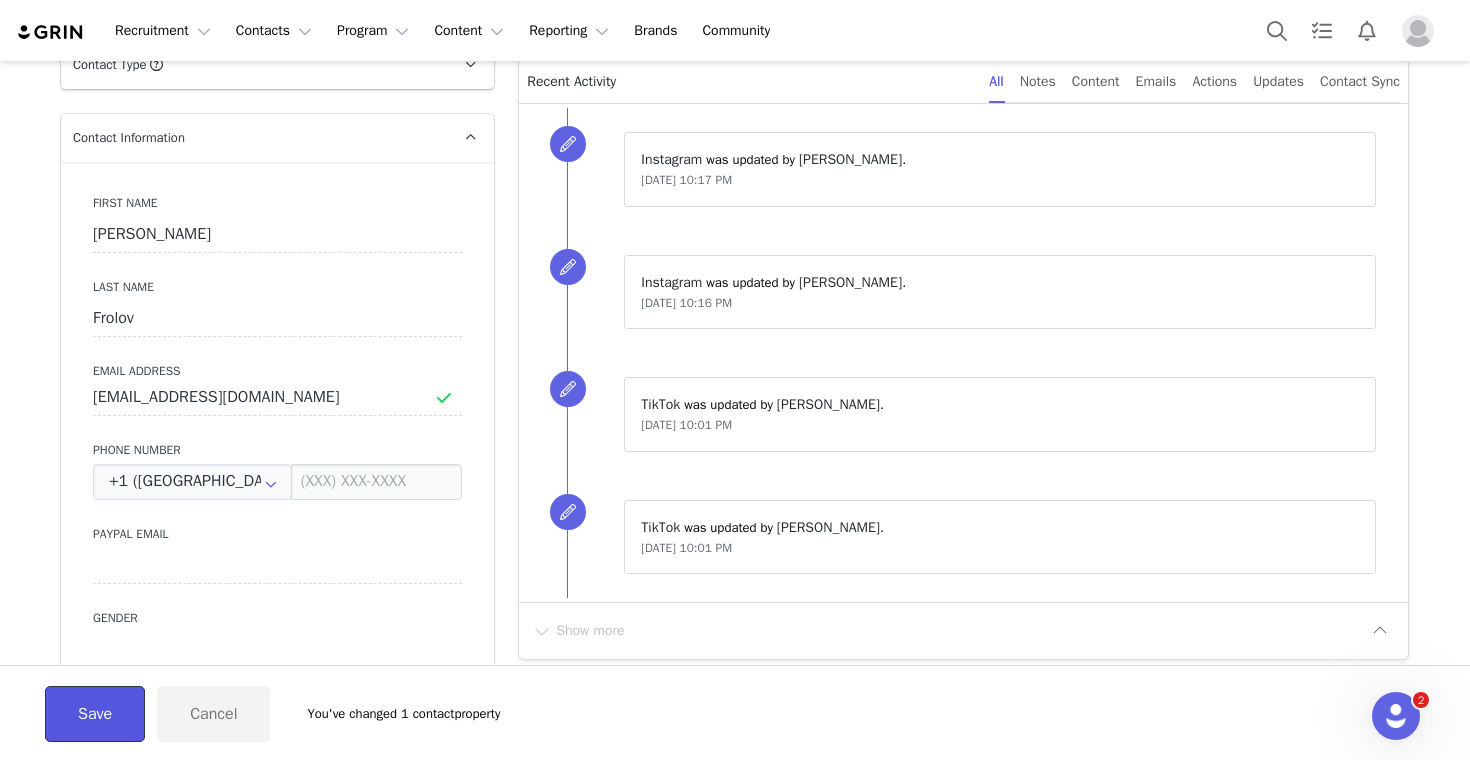 click on "Save" at bounding box center (95, 714) 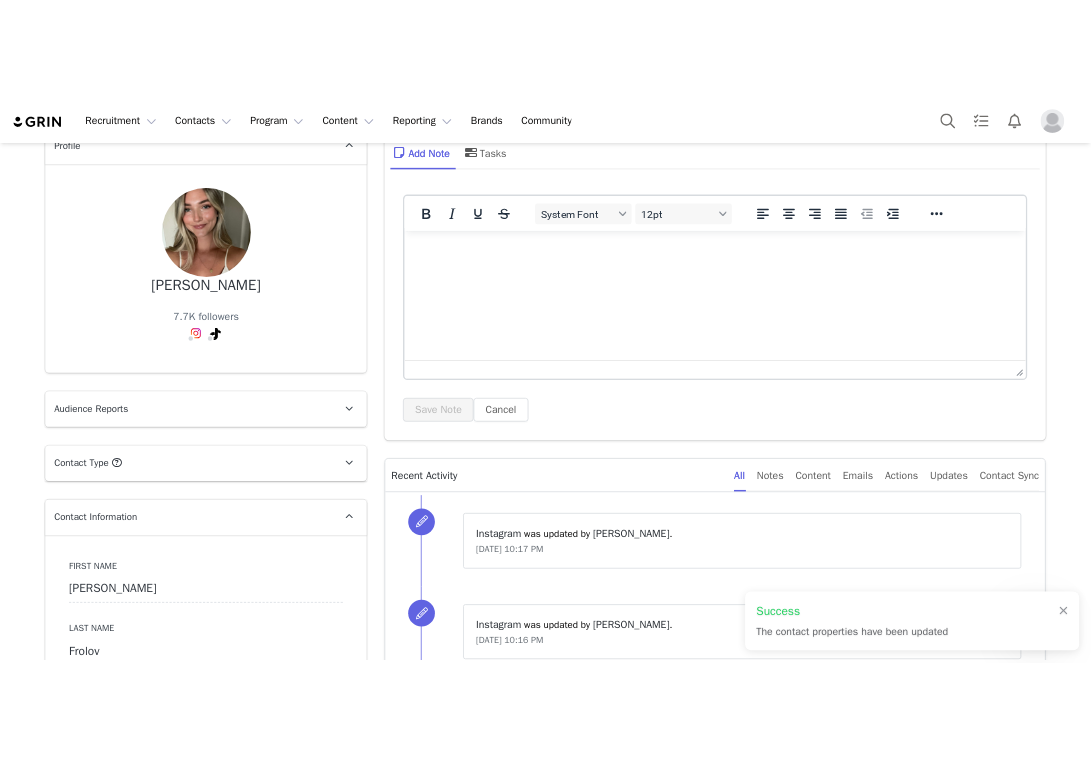 scroll, scrollTop: 59, scrollLeft: 0, axis: vertical 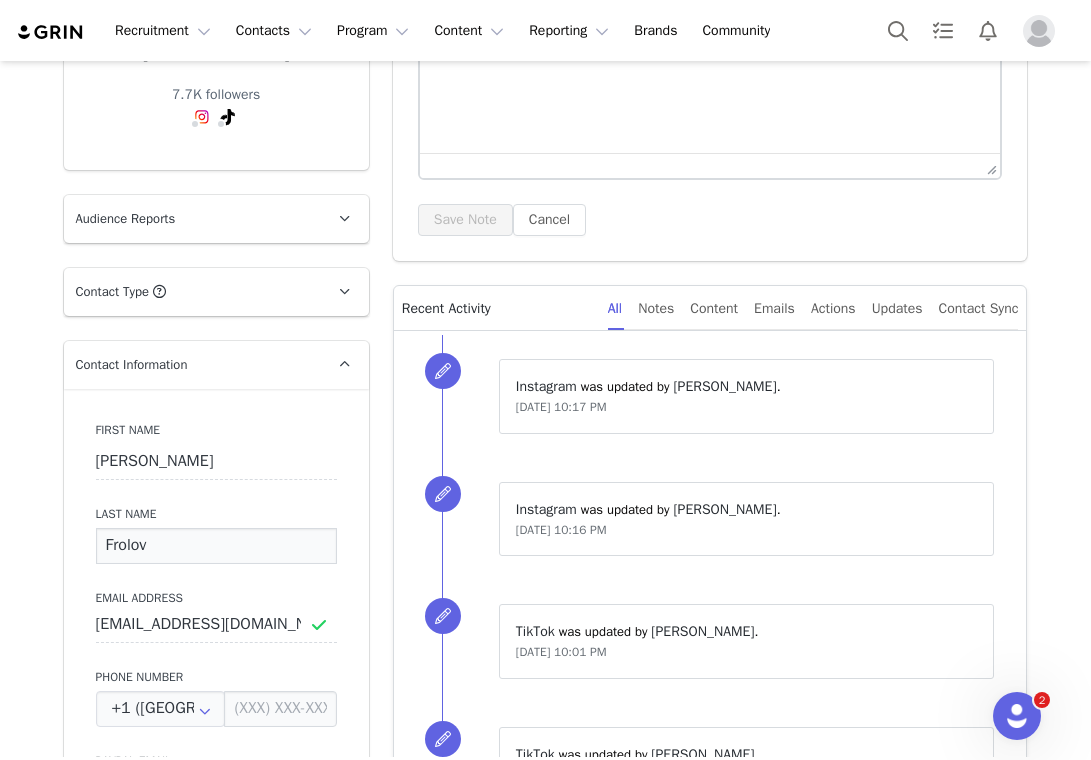 click on "Frolov" at bounding box center (216, 546) 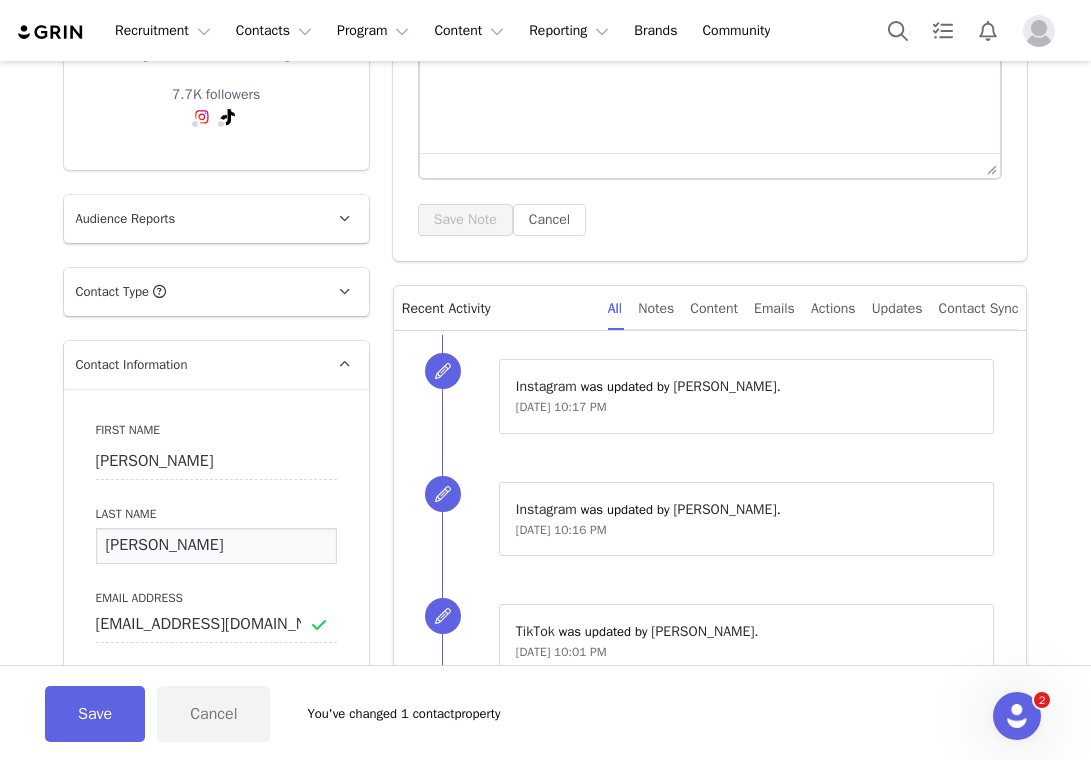 type on "Voznyuk" 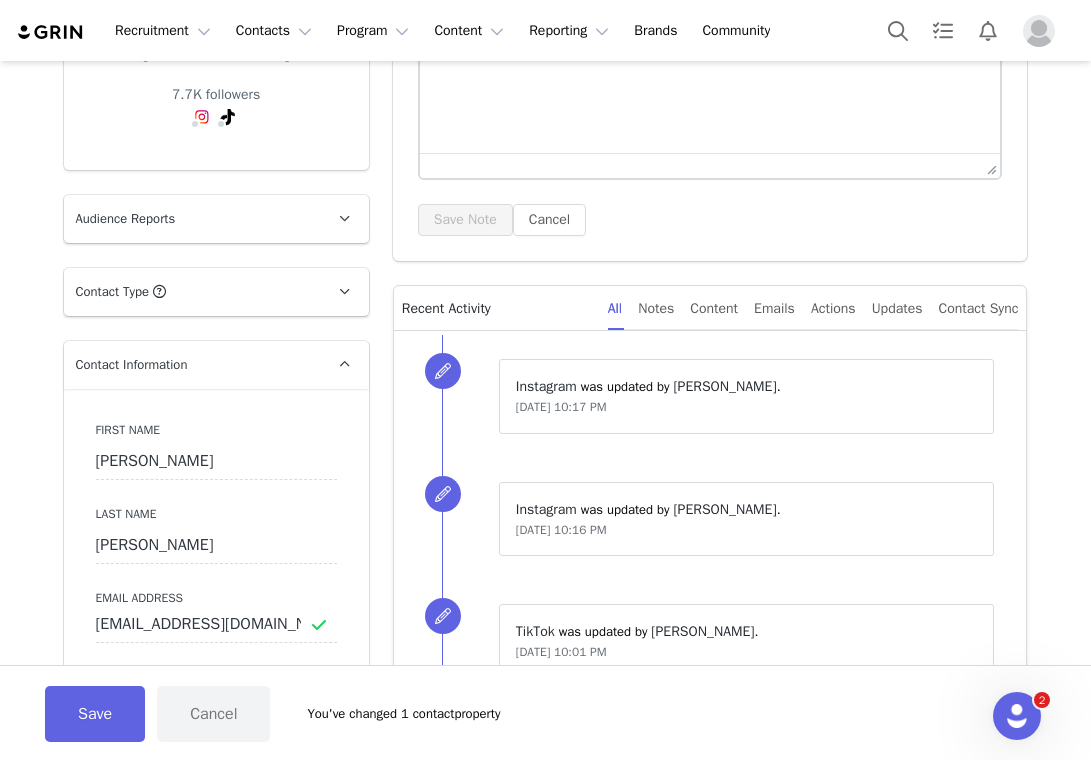 click on "Save   Cancel   You've changed 1 contact   property" at bounding box center (545, 712) 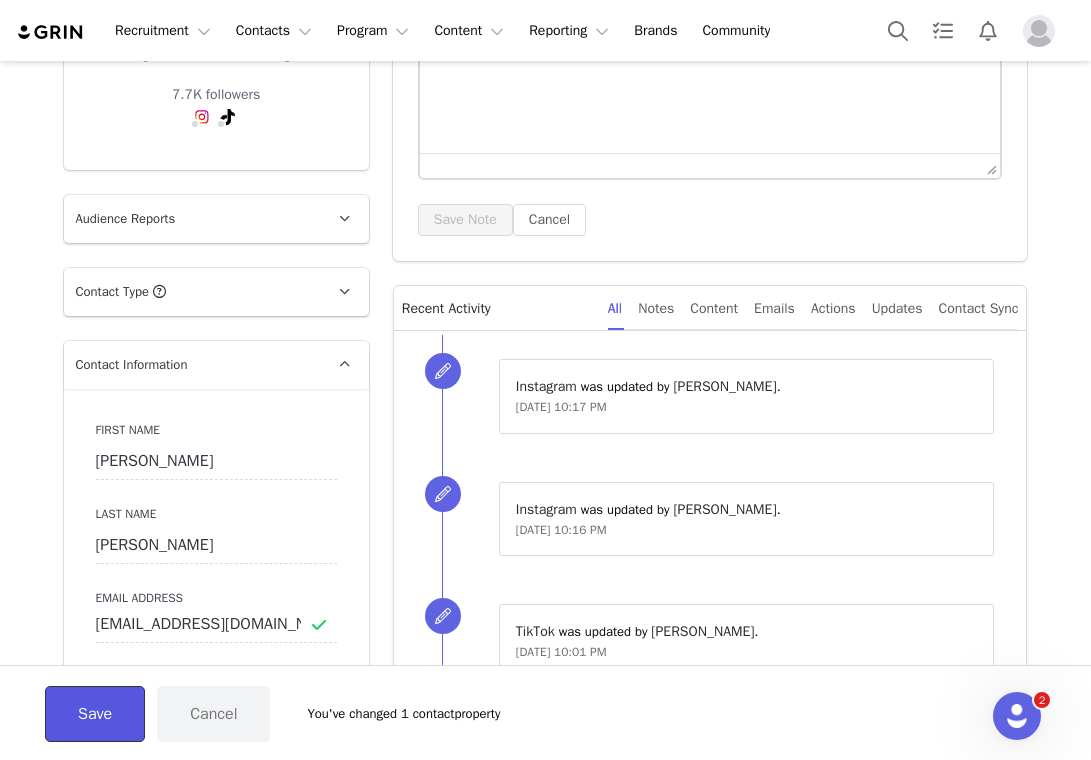 click on "Save" at bounding box center [95, 714] 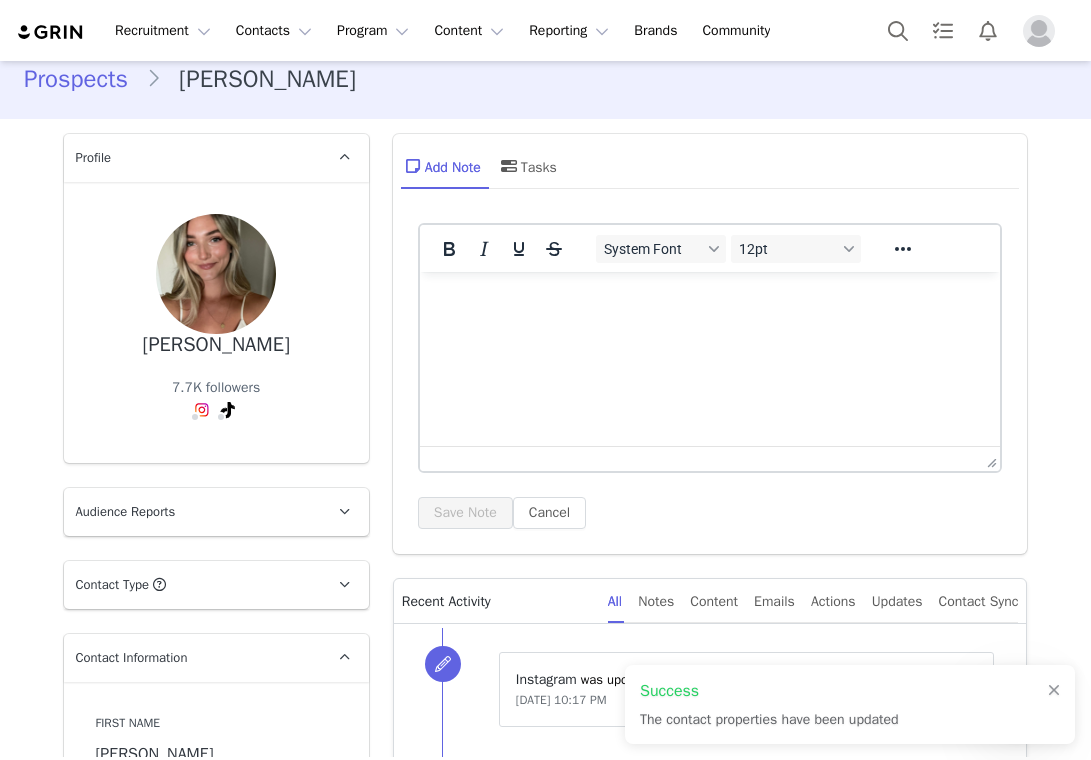 scroll, scrollTop: 0, scrollLeft: 0, axis: both 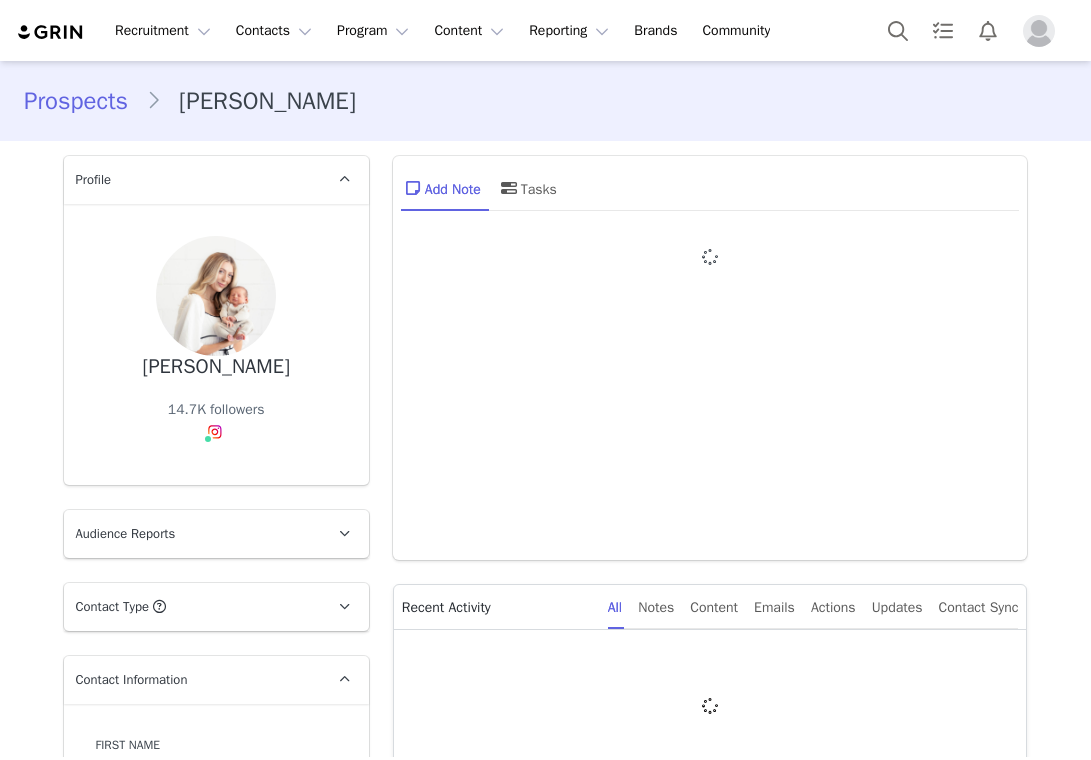 type on "+1 ([GEOGRAPHIC_DATA])" 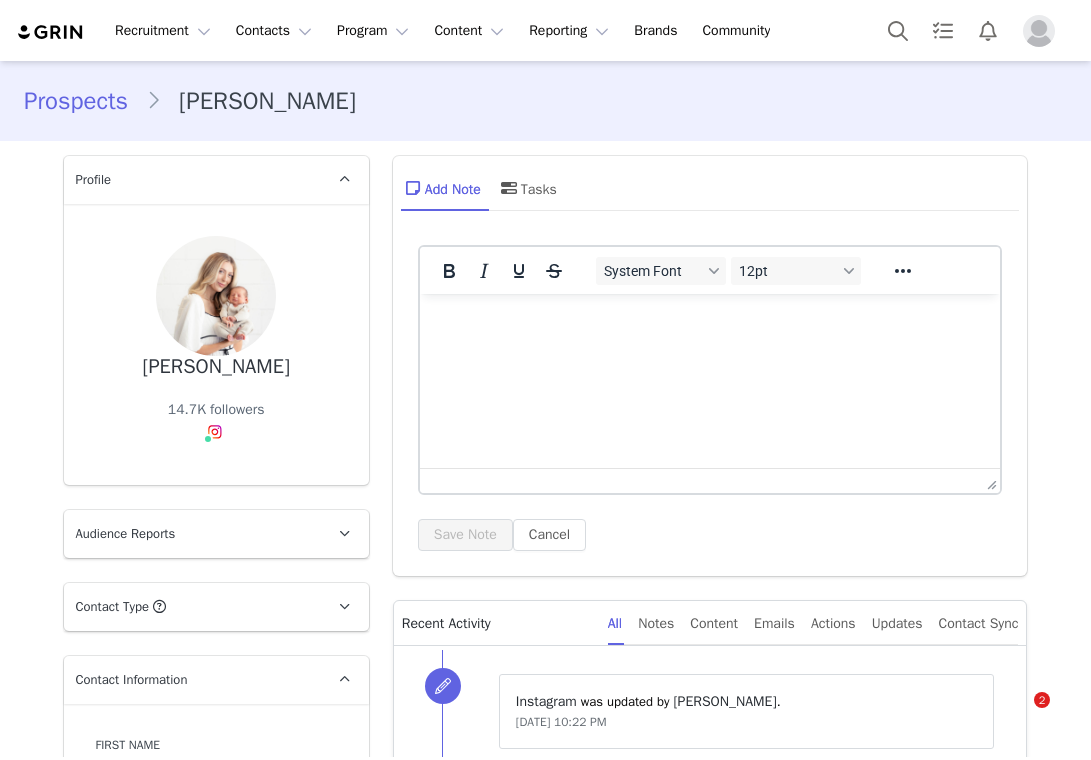 scroll, scrollTop: 0, scrollLeft: 0, axis: both 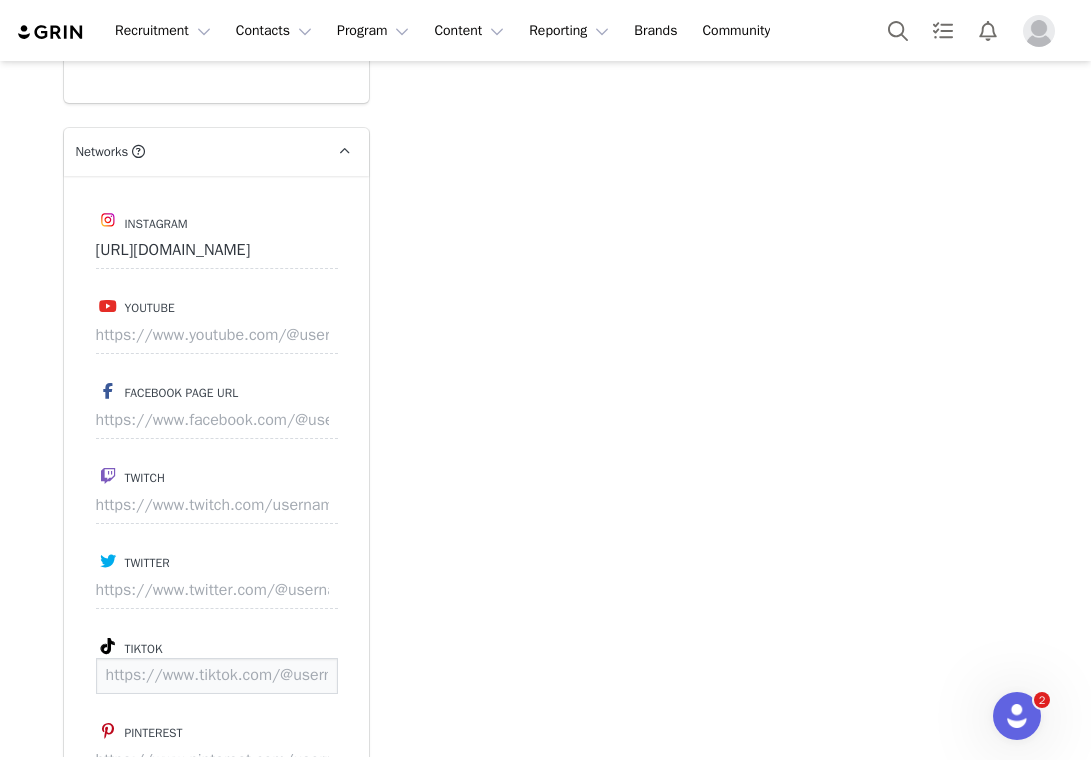click at bounding box center (217, 676) 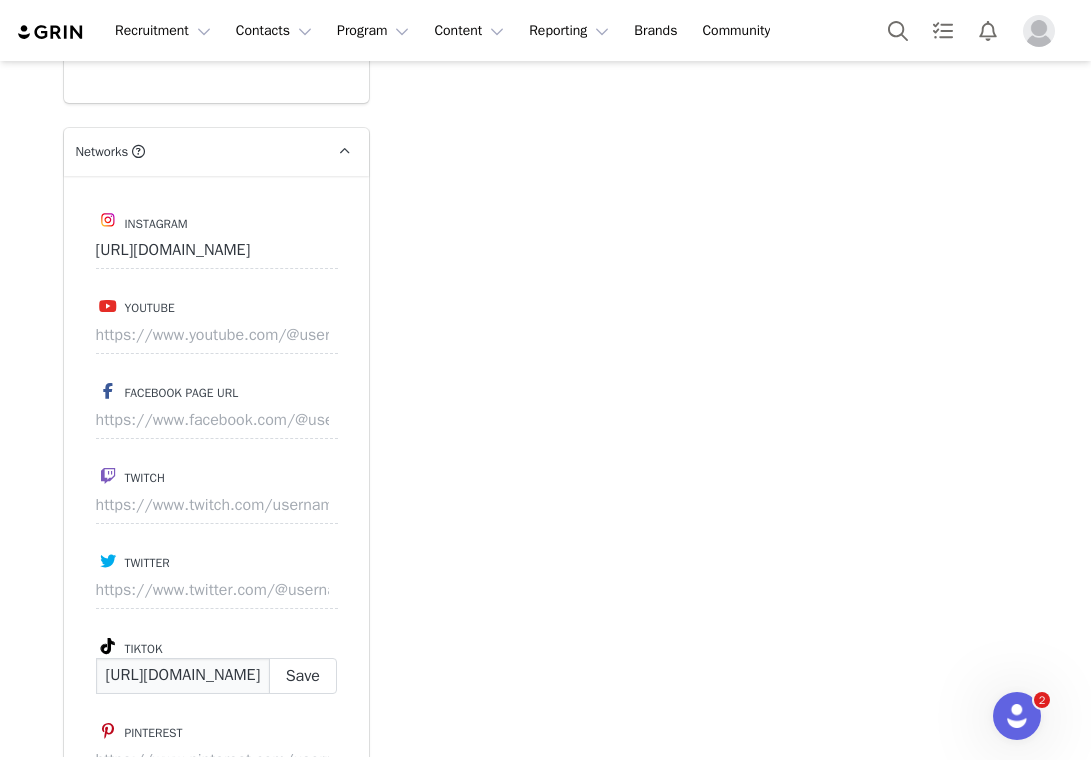 scroll, scrollTop: 0, scrollLeft: 138, axis: horizontal 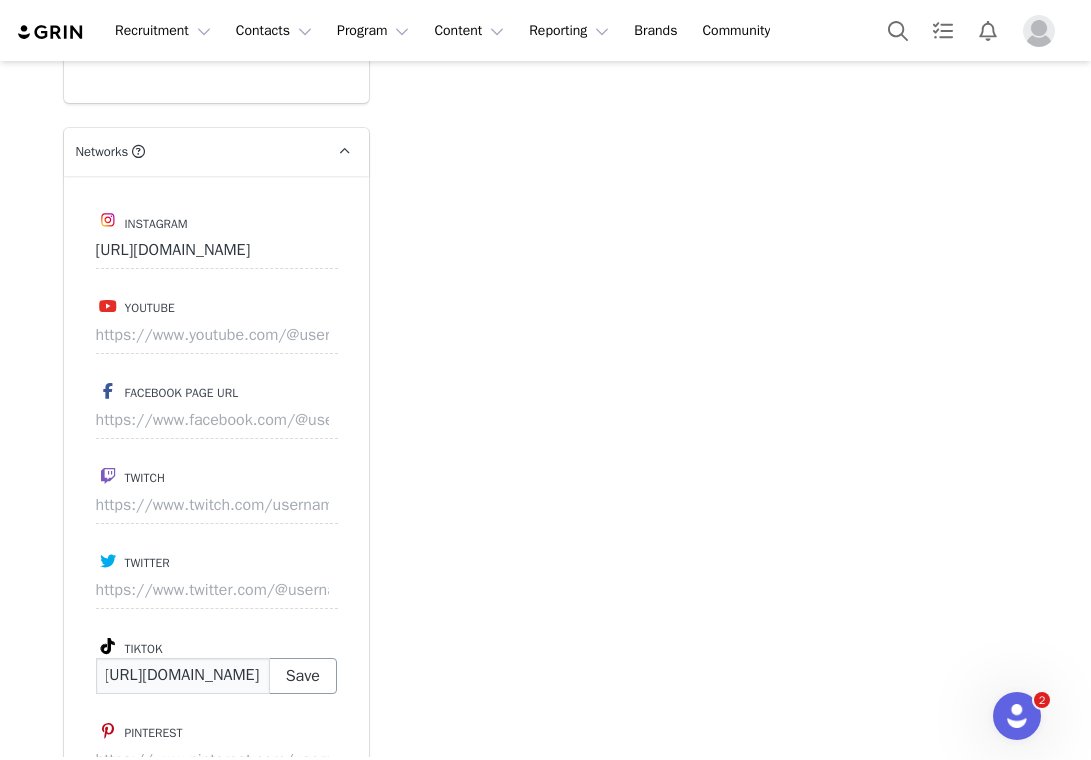 type on "https://www.tiktok.com/@quinmhamilton" 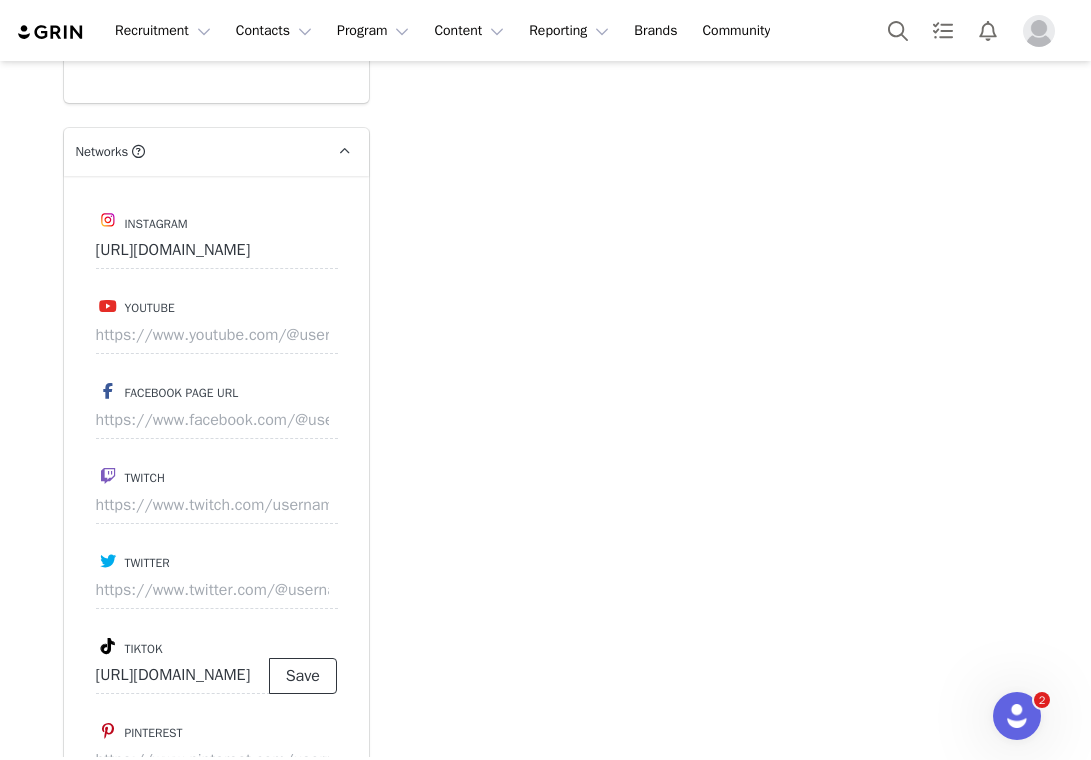 scroll, scrollTop: 0, scrollLeft: 0, axis: both 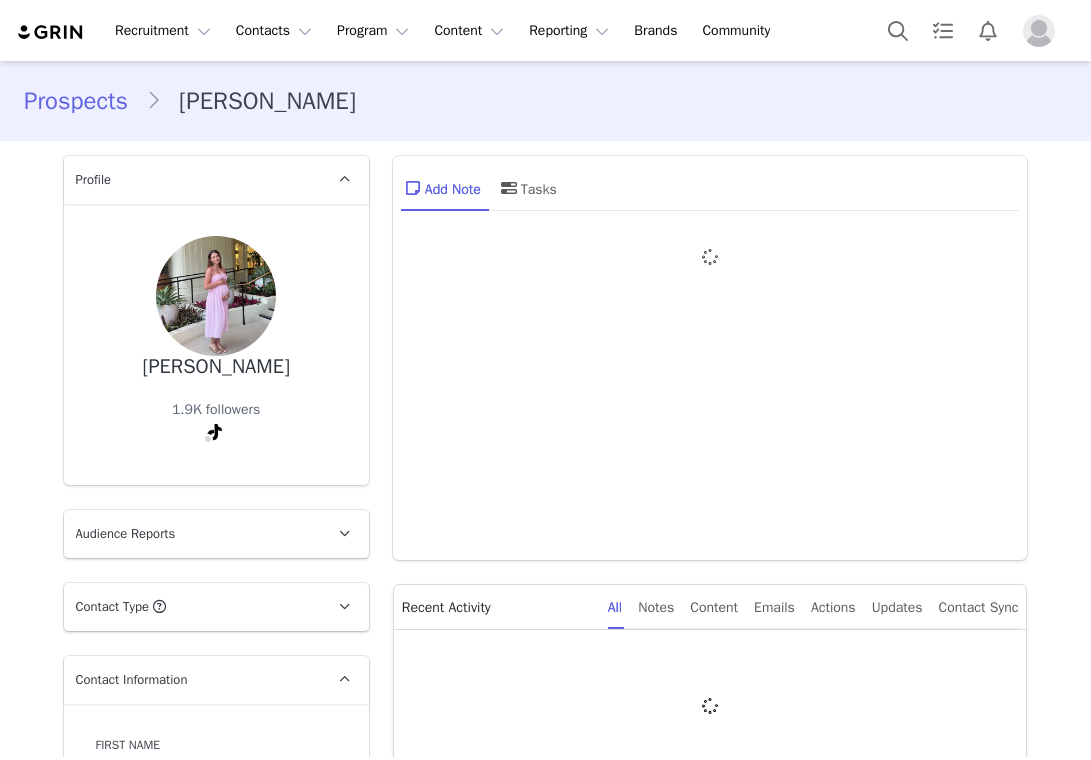 type on "+1 (United States)" 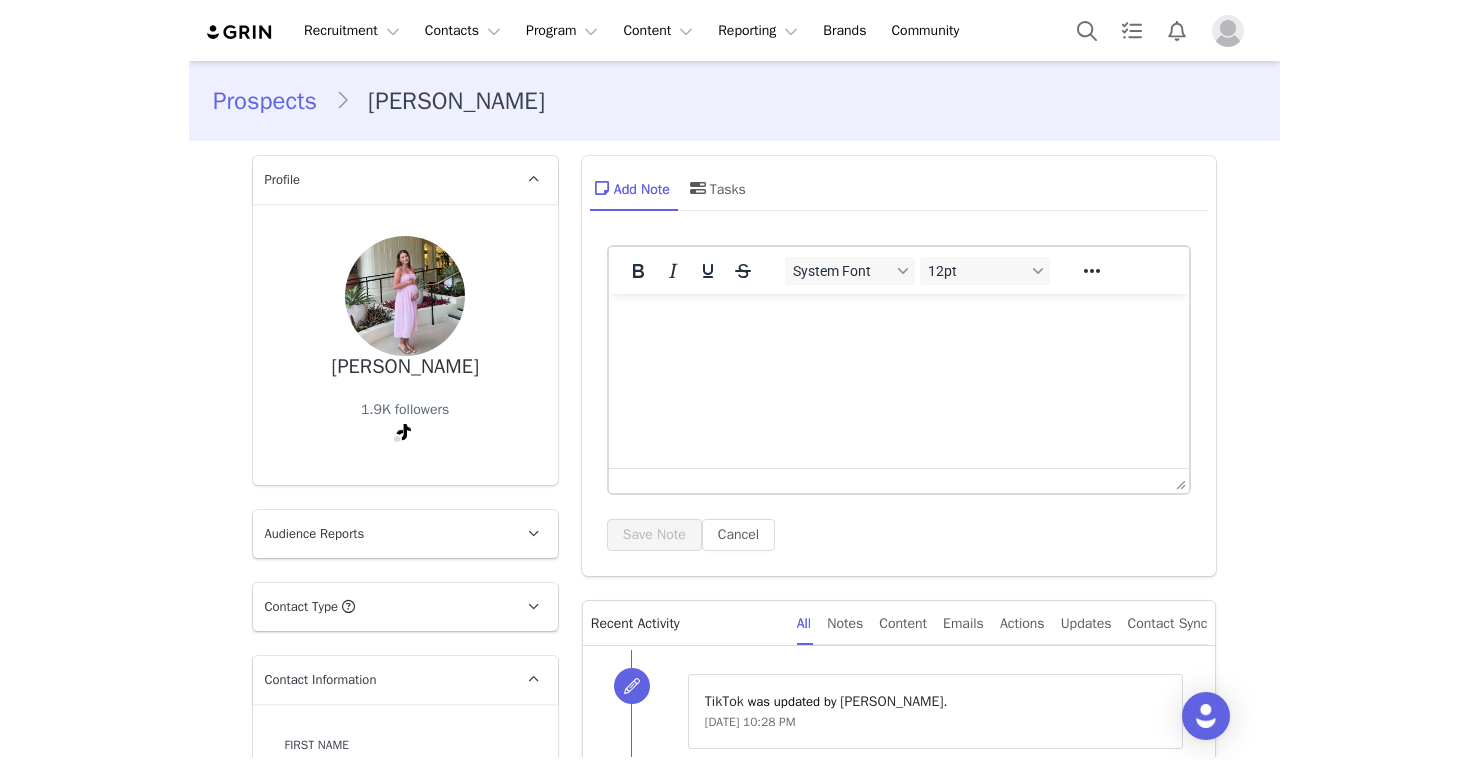 scroll, scrollTop: 0, scrollLeft: 0, axis: both 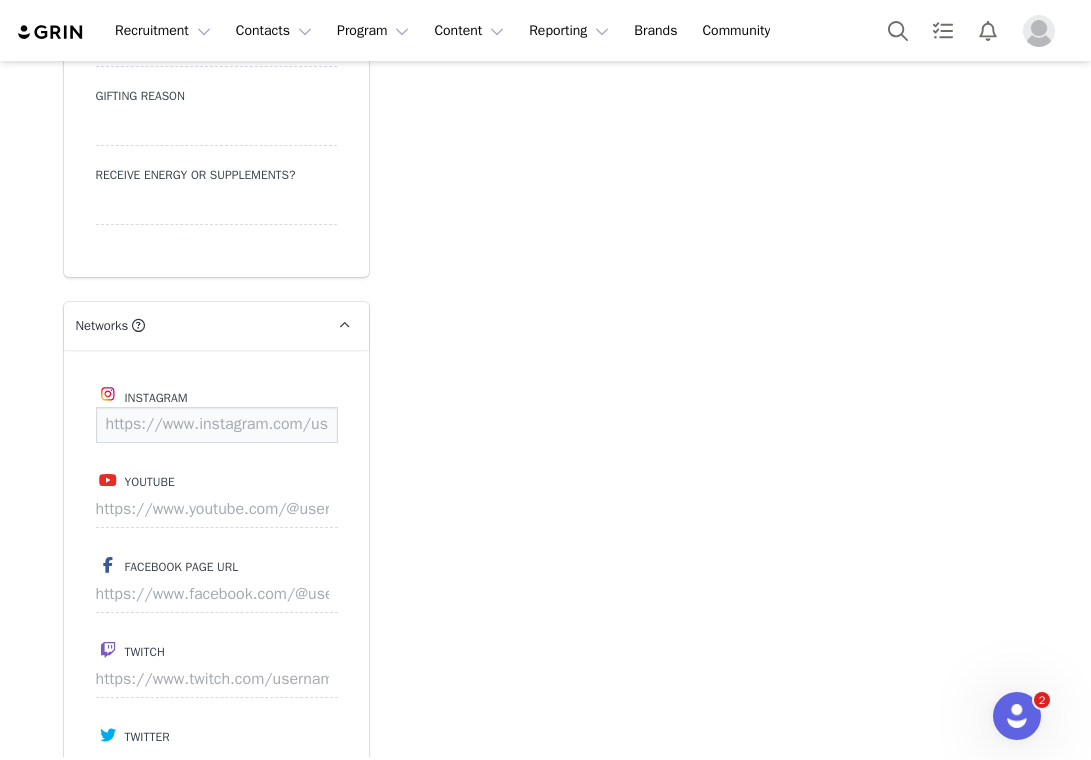 click at bounding box center [217, 425] 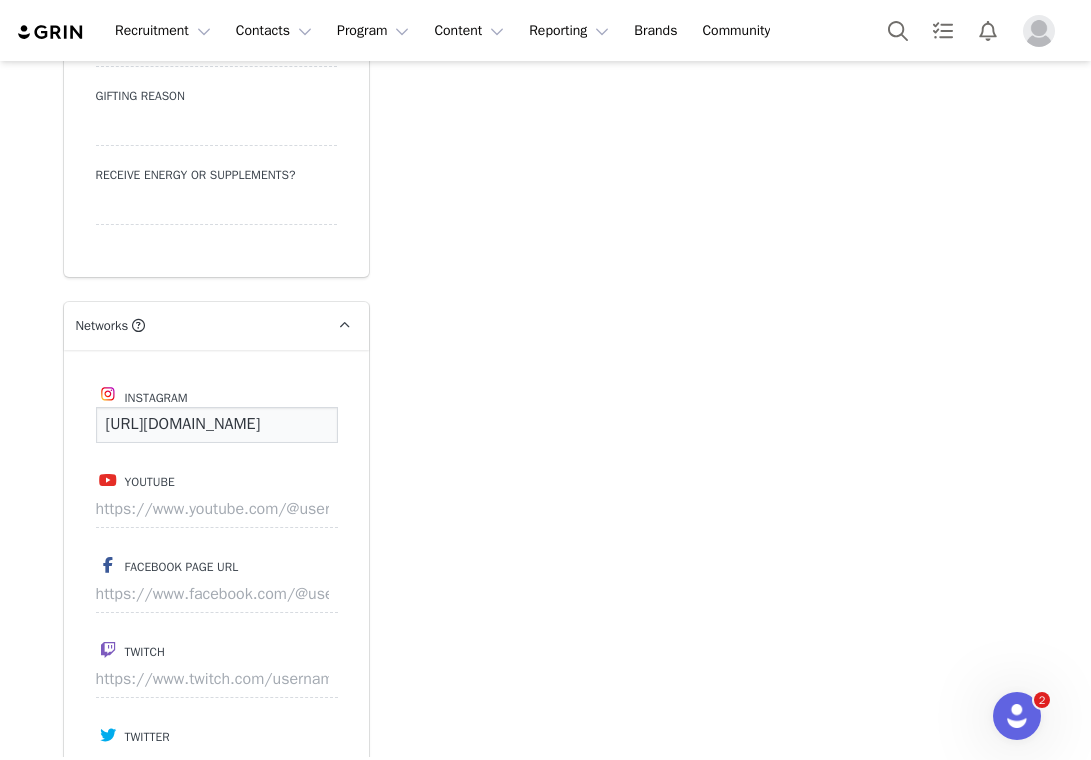 scroll, scrollTop: 0, scrollLeft: 171, axis: horizontal 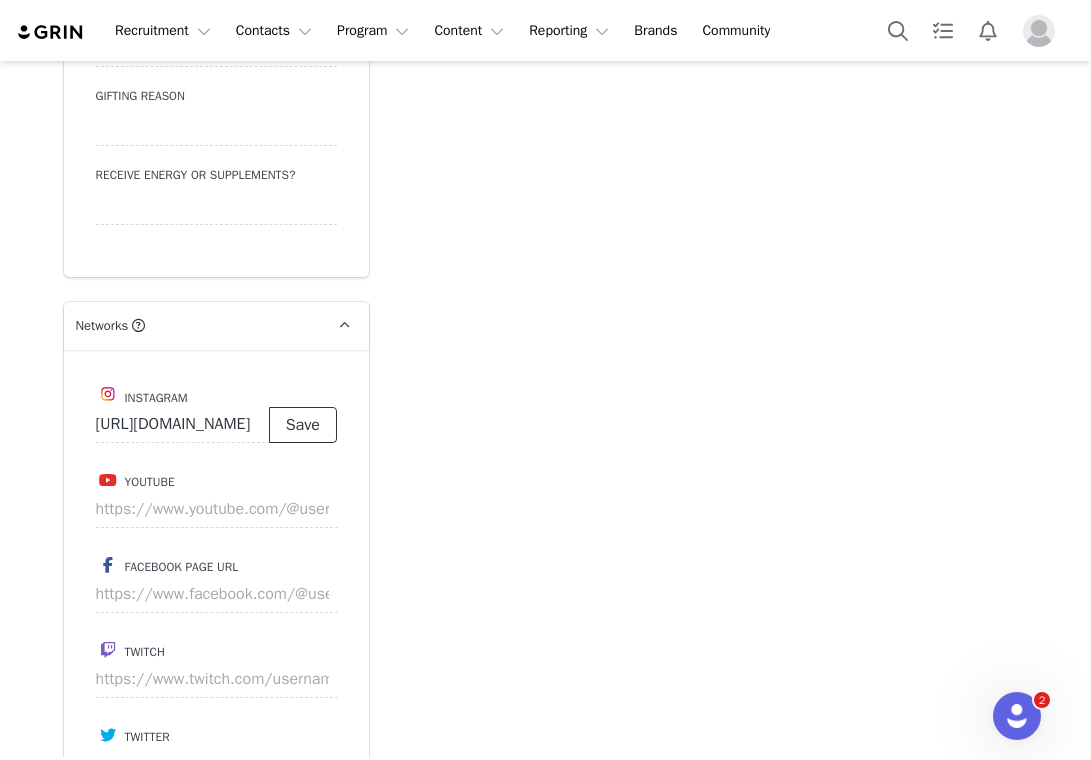click on "Save" at bounding box center (303, 425) 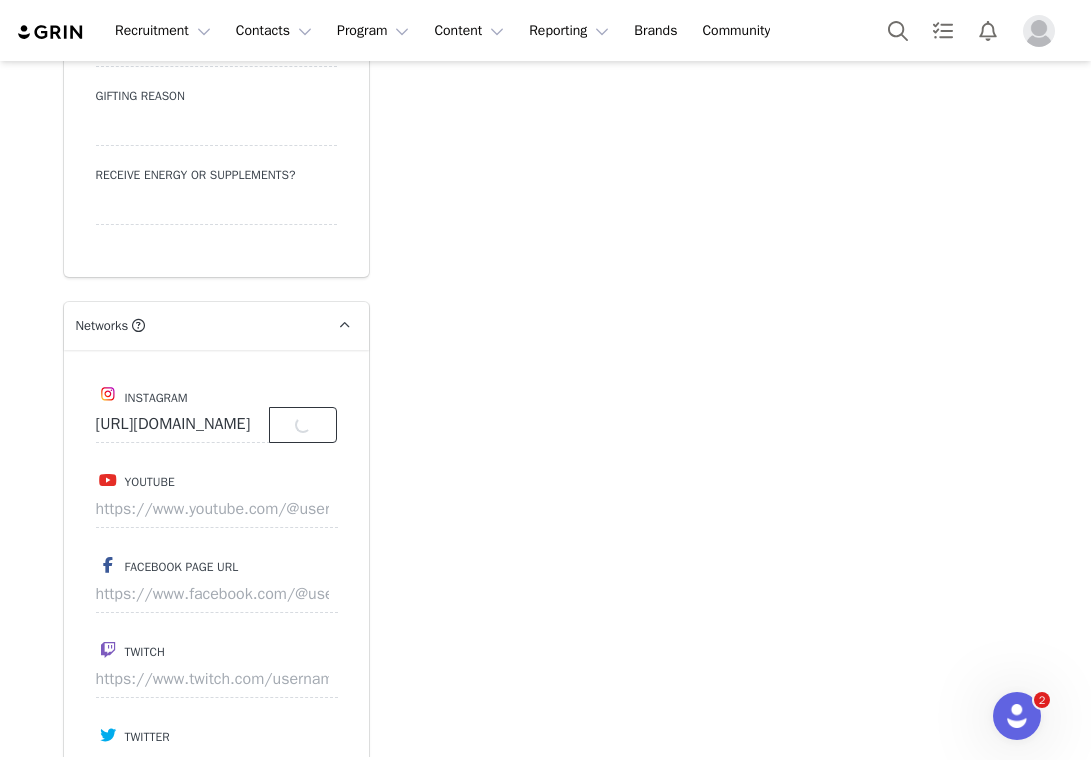 scroll, scrollTop: 0, scrollLeft: 0, axis: both 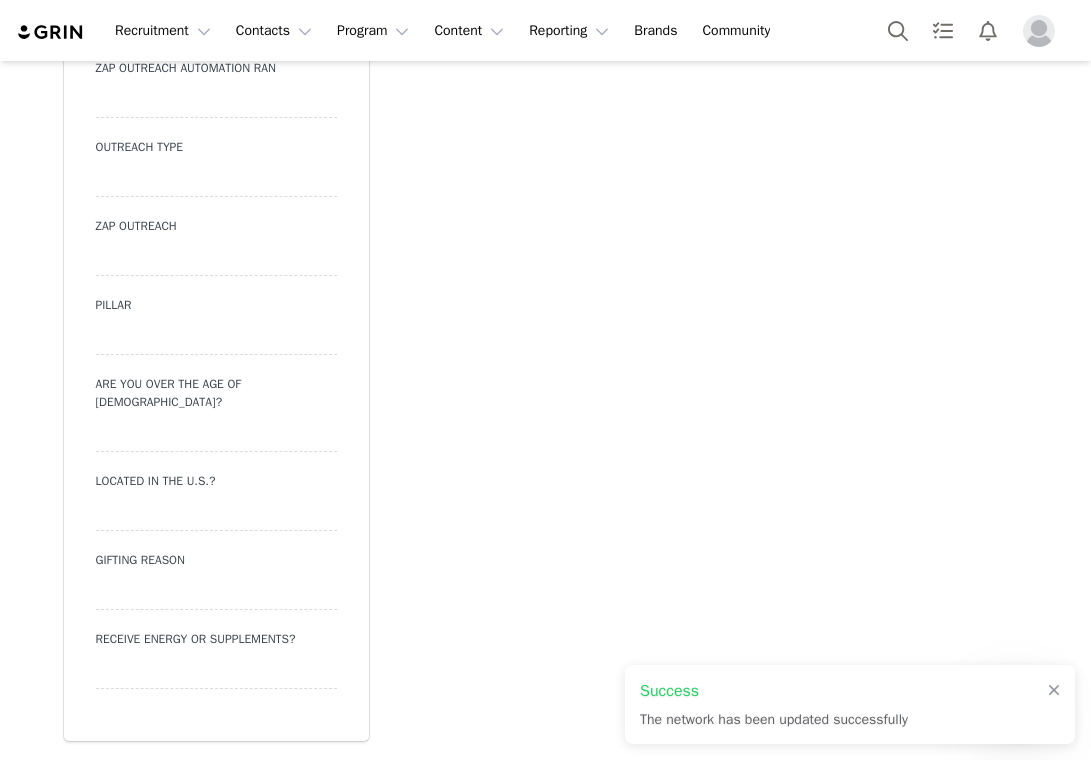 type on "https://www.instagram.com/emma_vorobets" 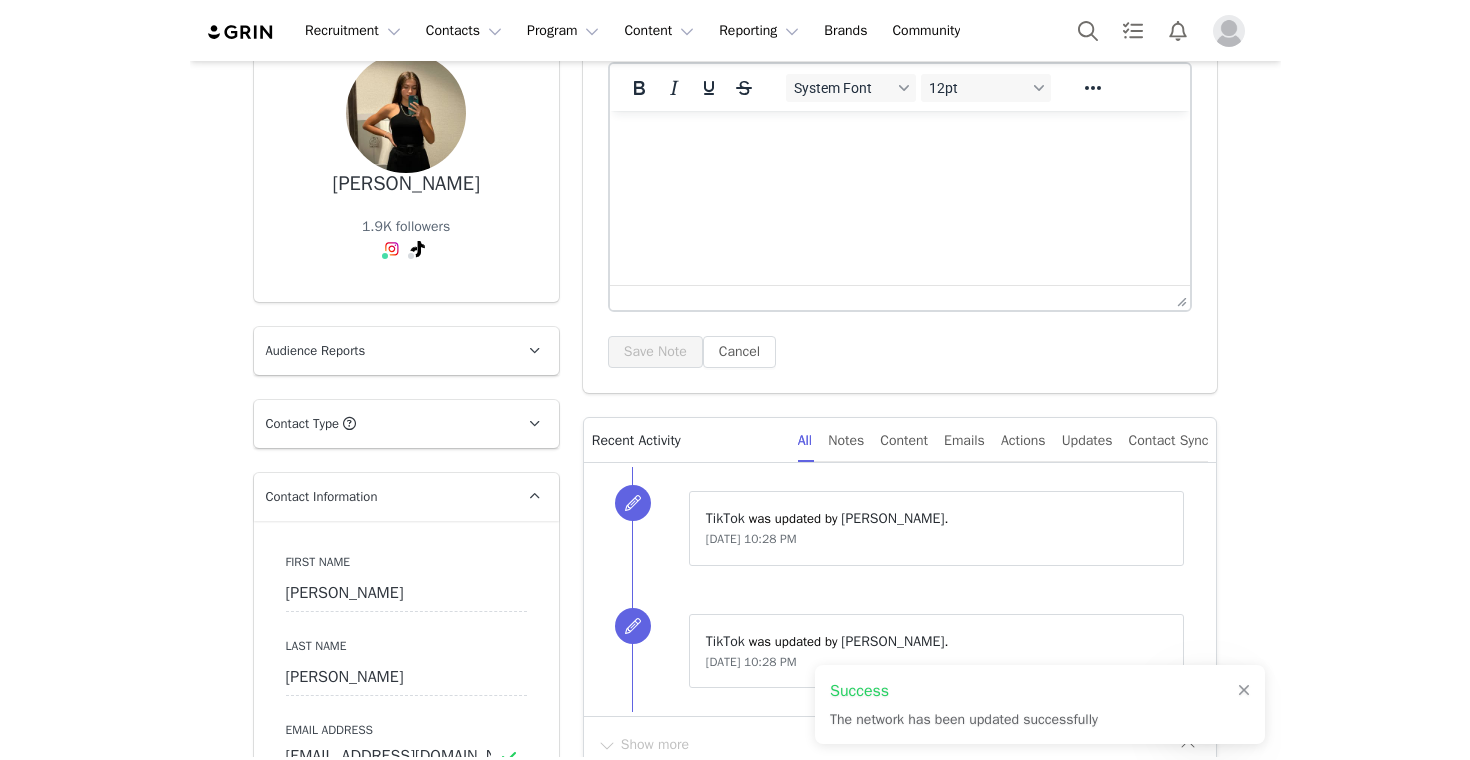 scroll, scrollTop: 26, scrollLeft: 0, axis: vertical 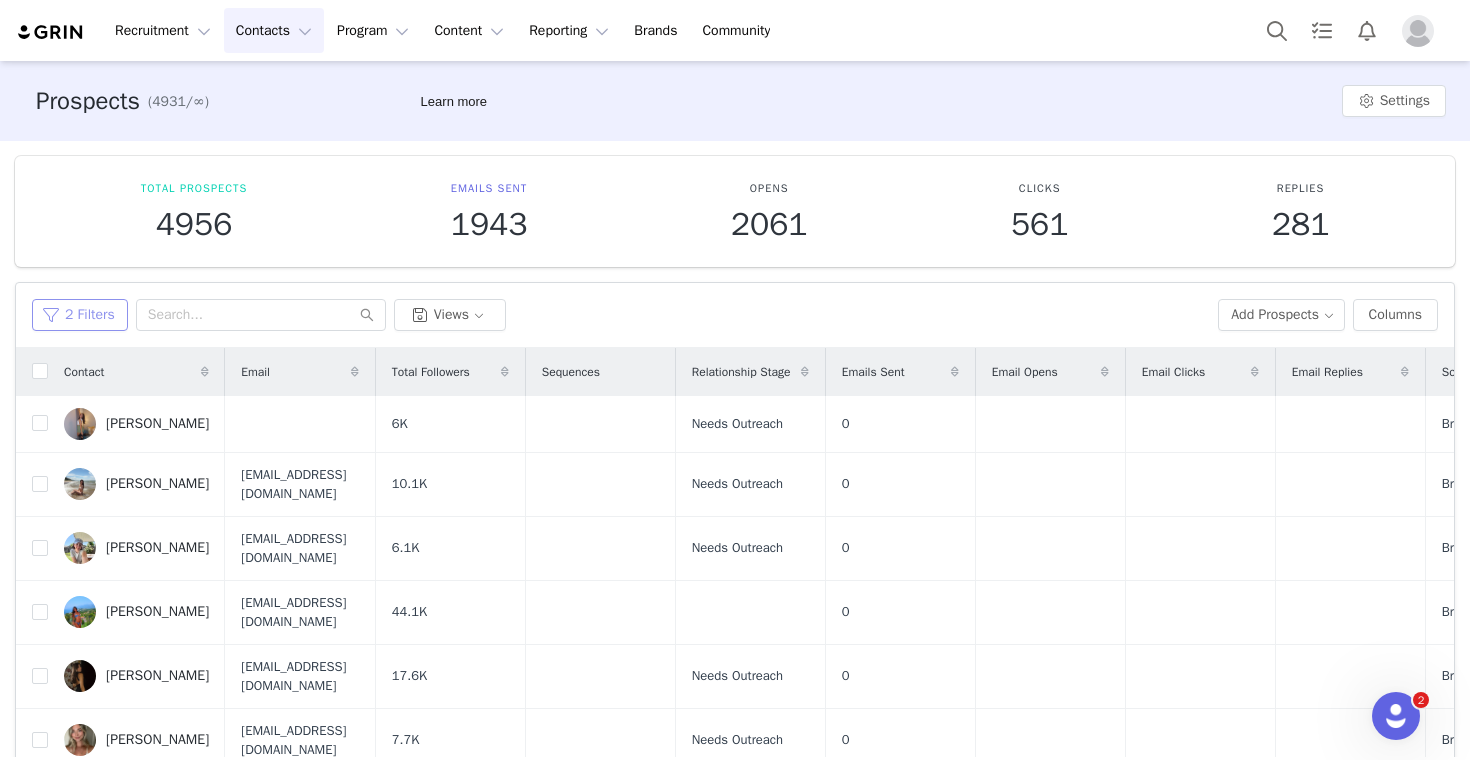 click on "2 Filters" at bounding box center (80, 315) 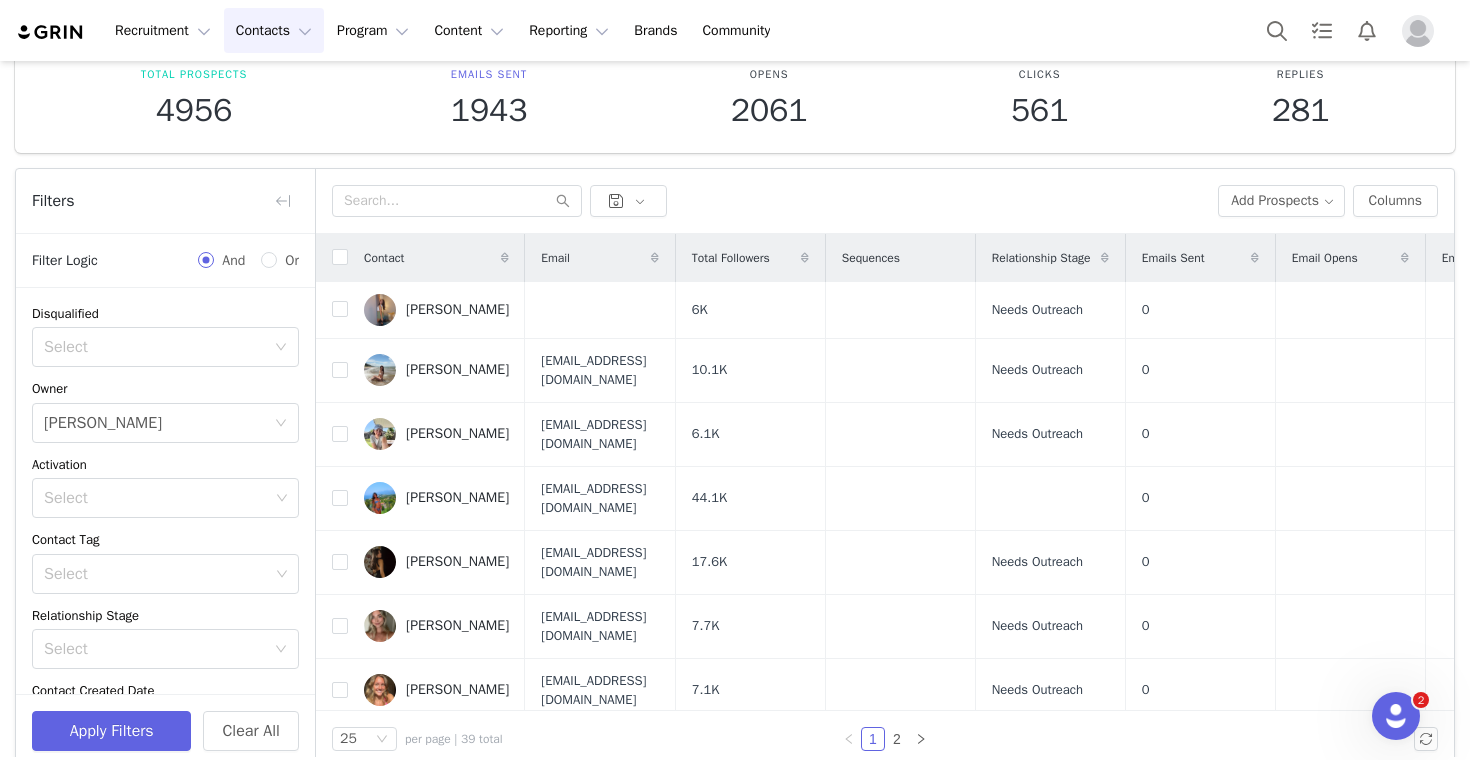 scroll, scrollTop: 139, scrollLeft: 0, axis: vertical 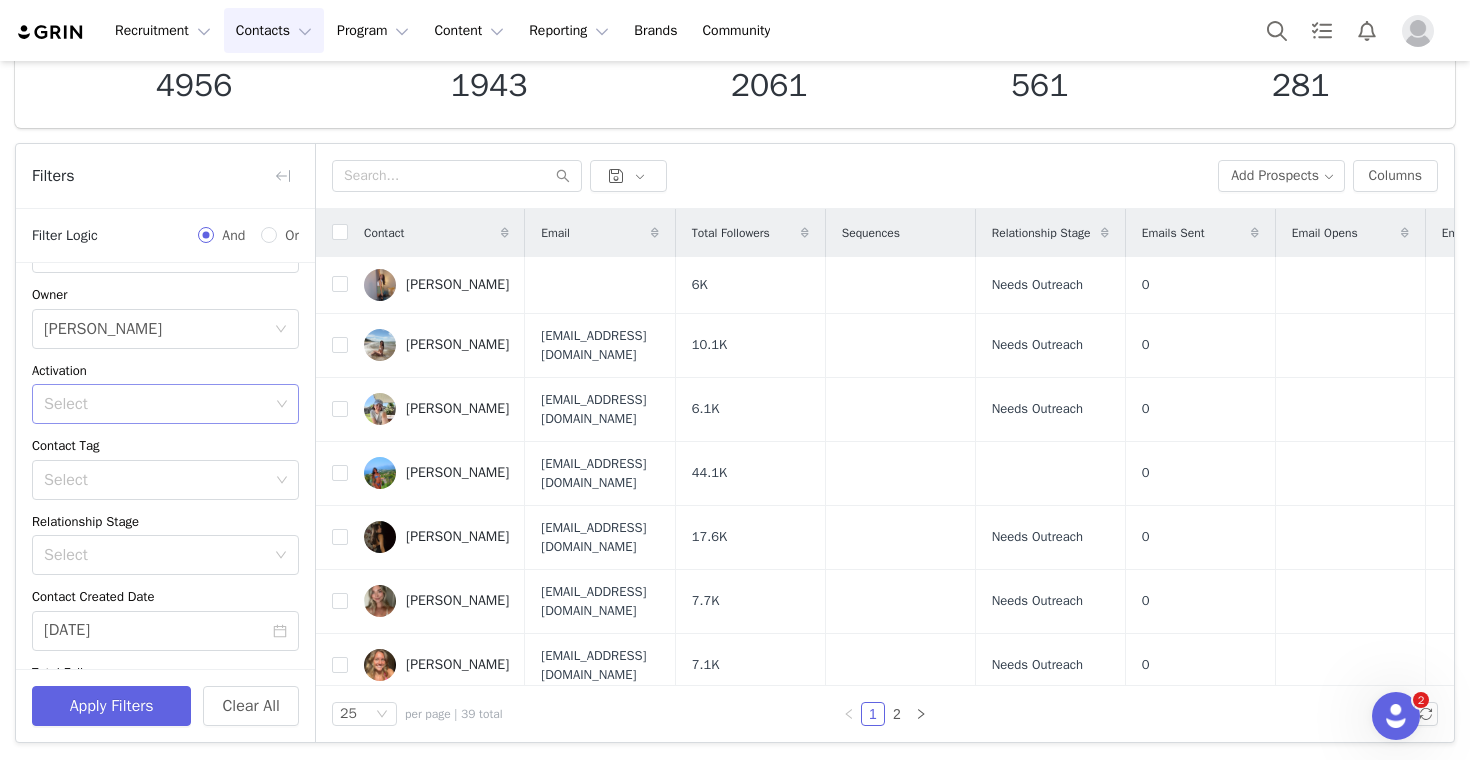 click on "Select" at bounding box center [156, 404] 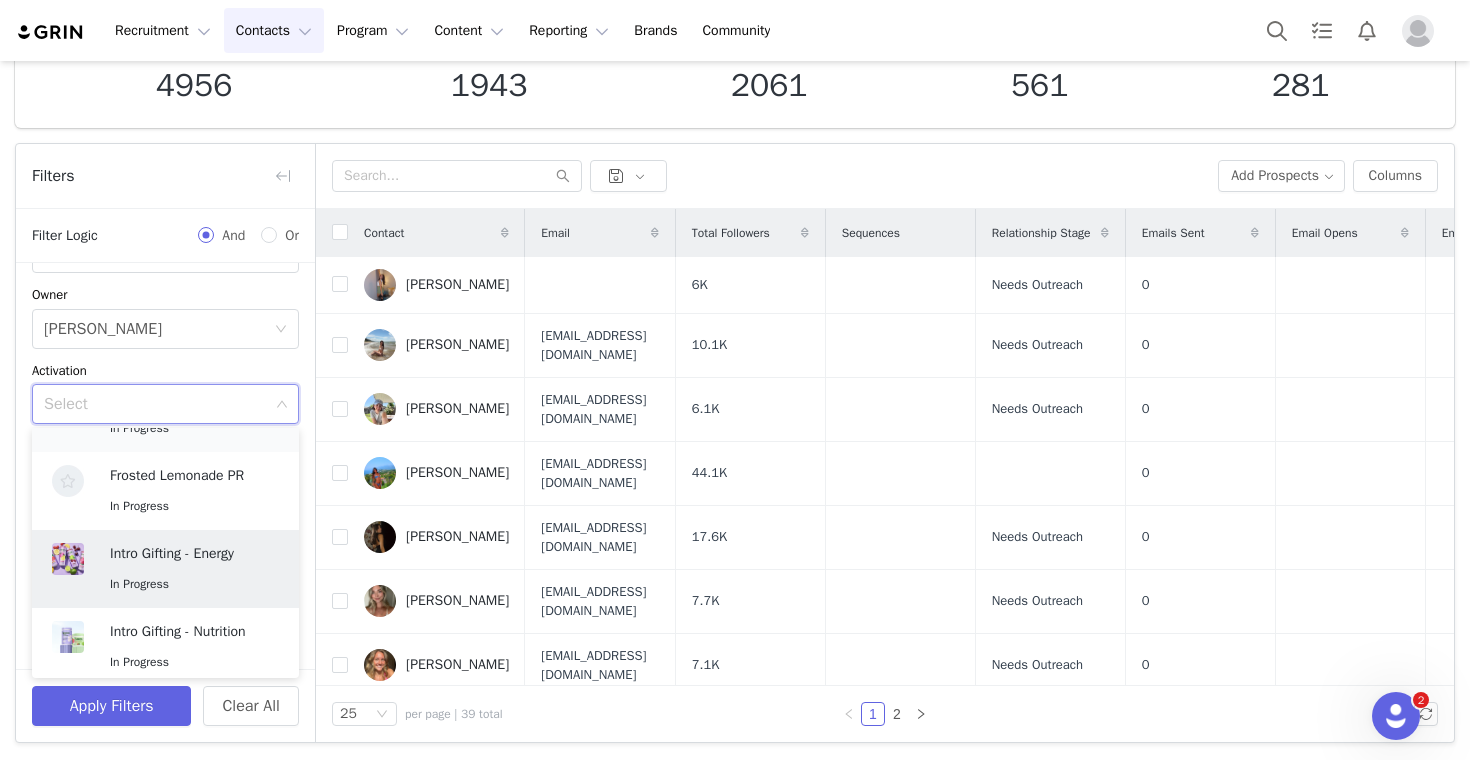 scroll, scrollTop: 150, scrollLeft: 0, axis: vertical 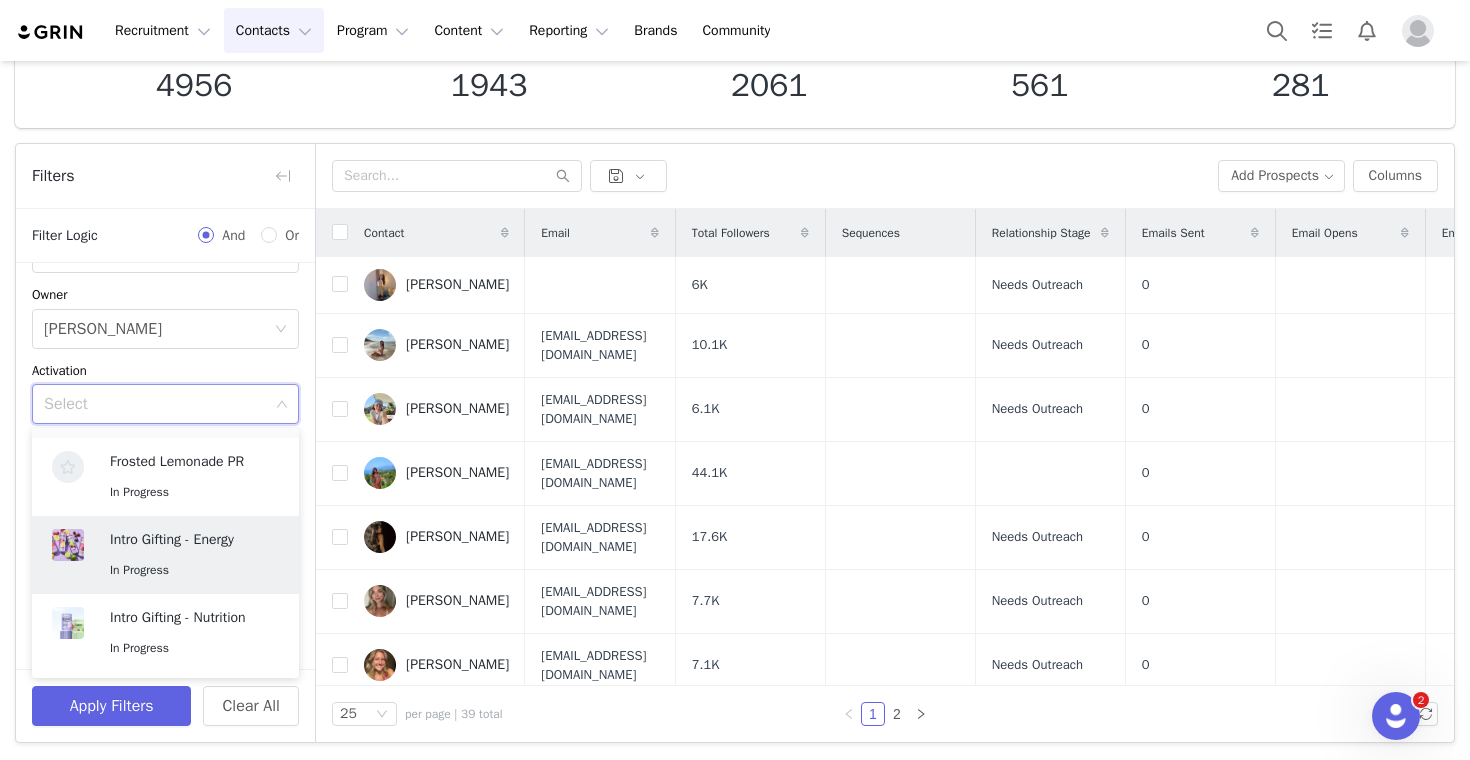 click on "Intro Gifting - Energy In Progress" at bounding box center [184, 555] 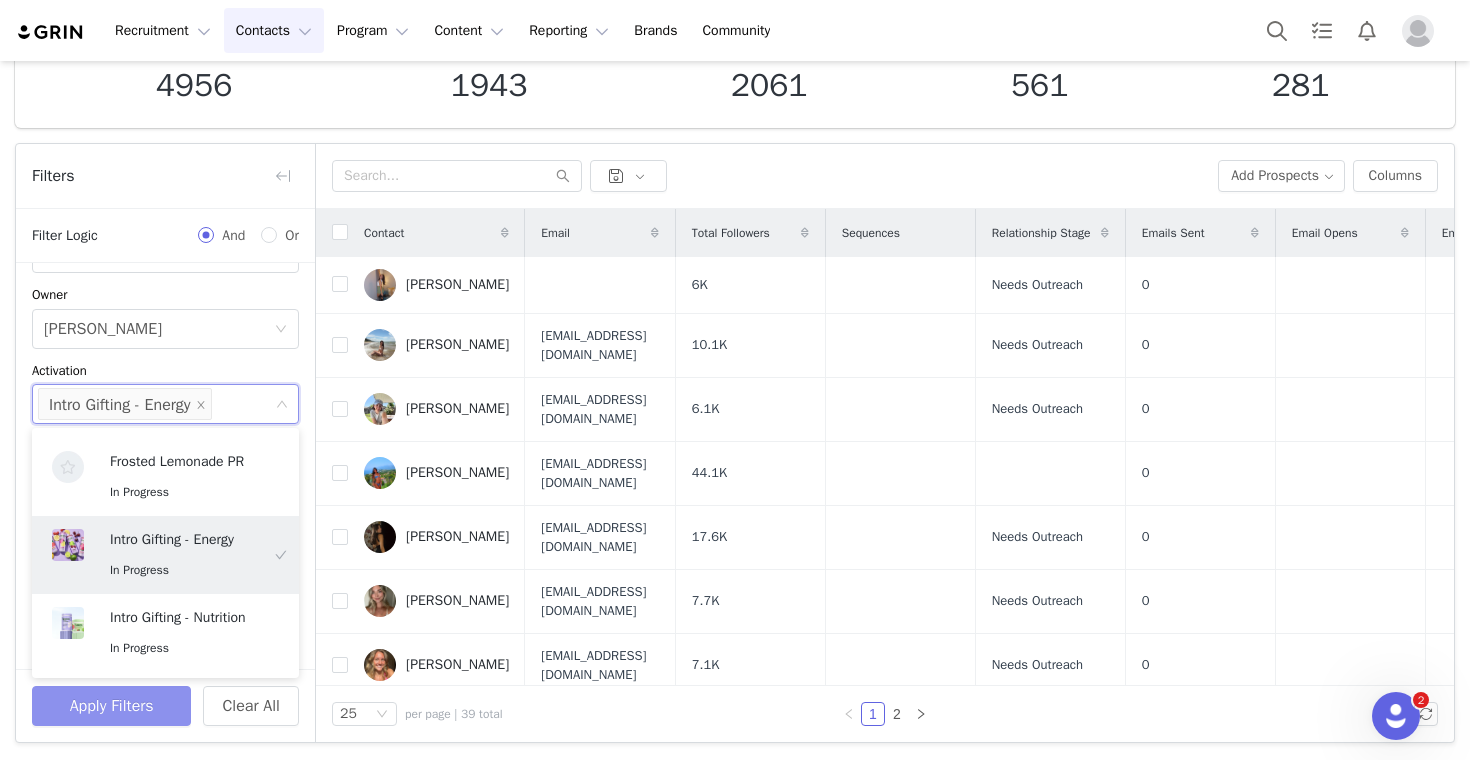 click on "Apply Filters" at bounding box center (111, 706) 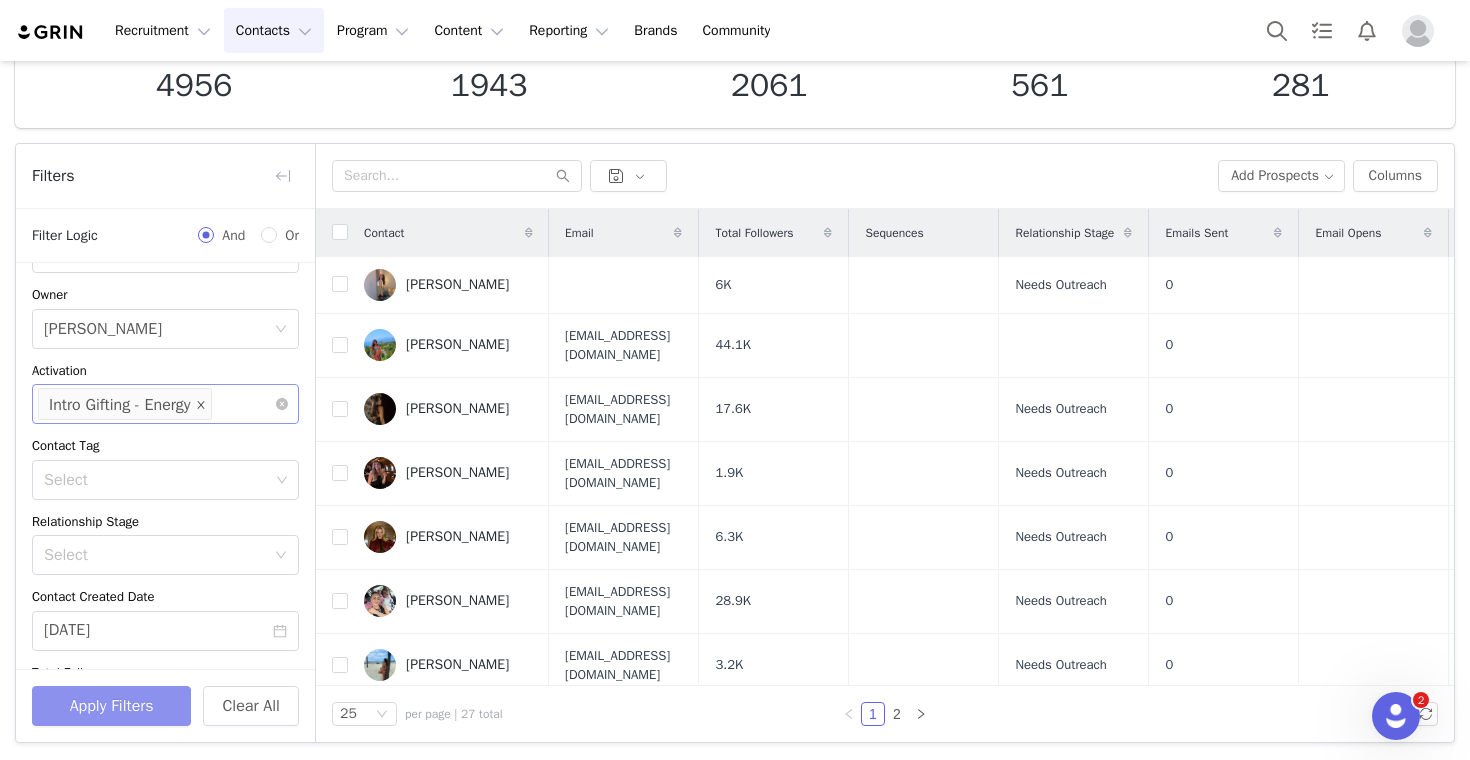 click 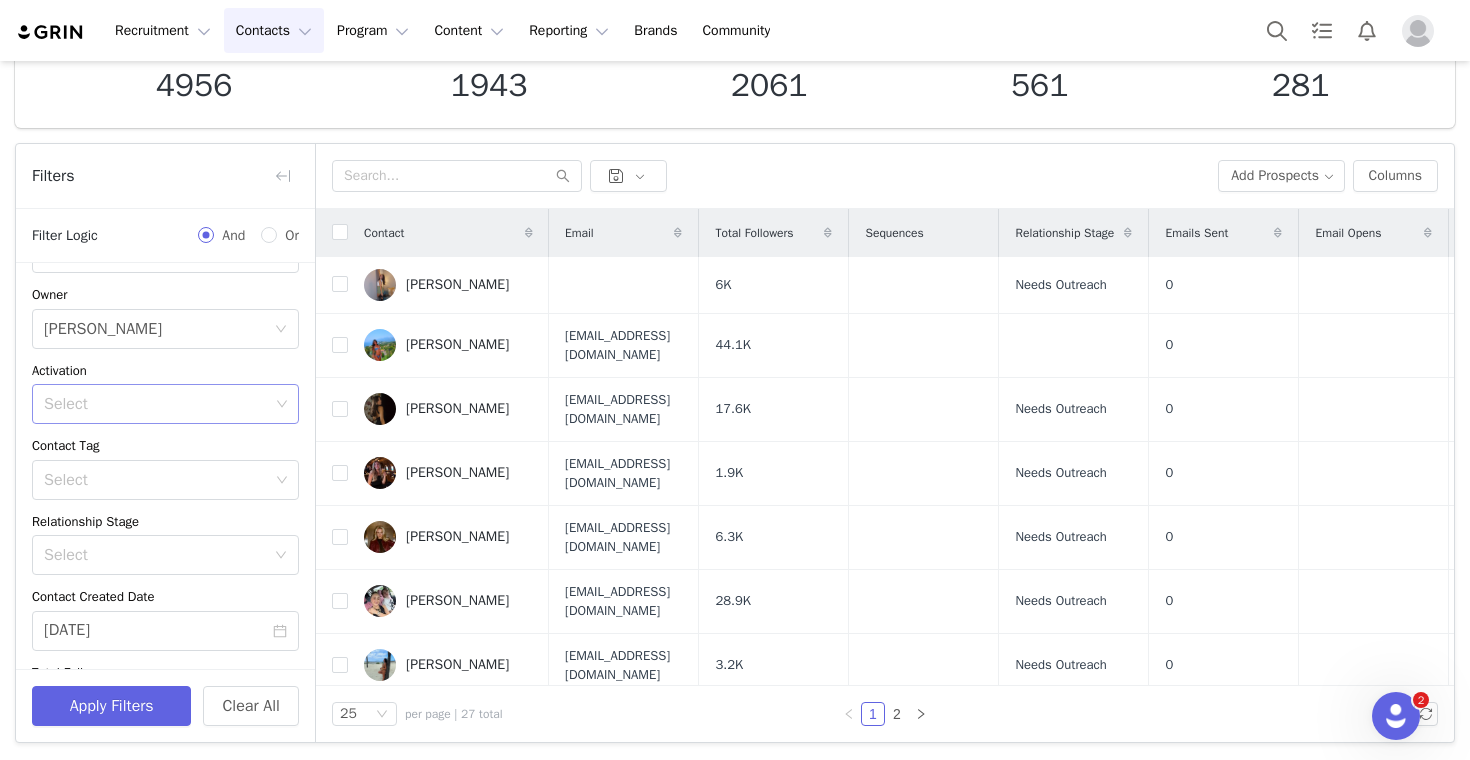 click on "Select" at bounding box center (158, 404) 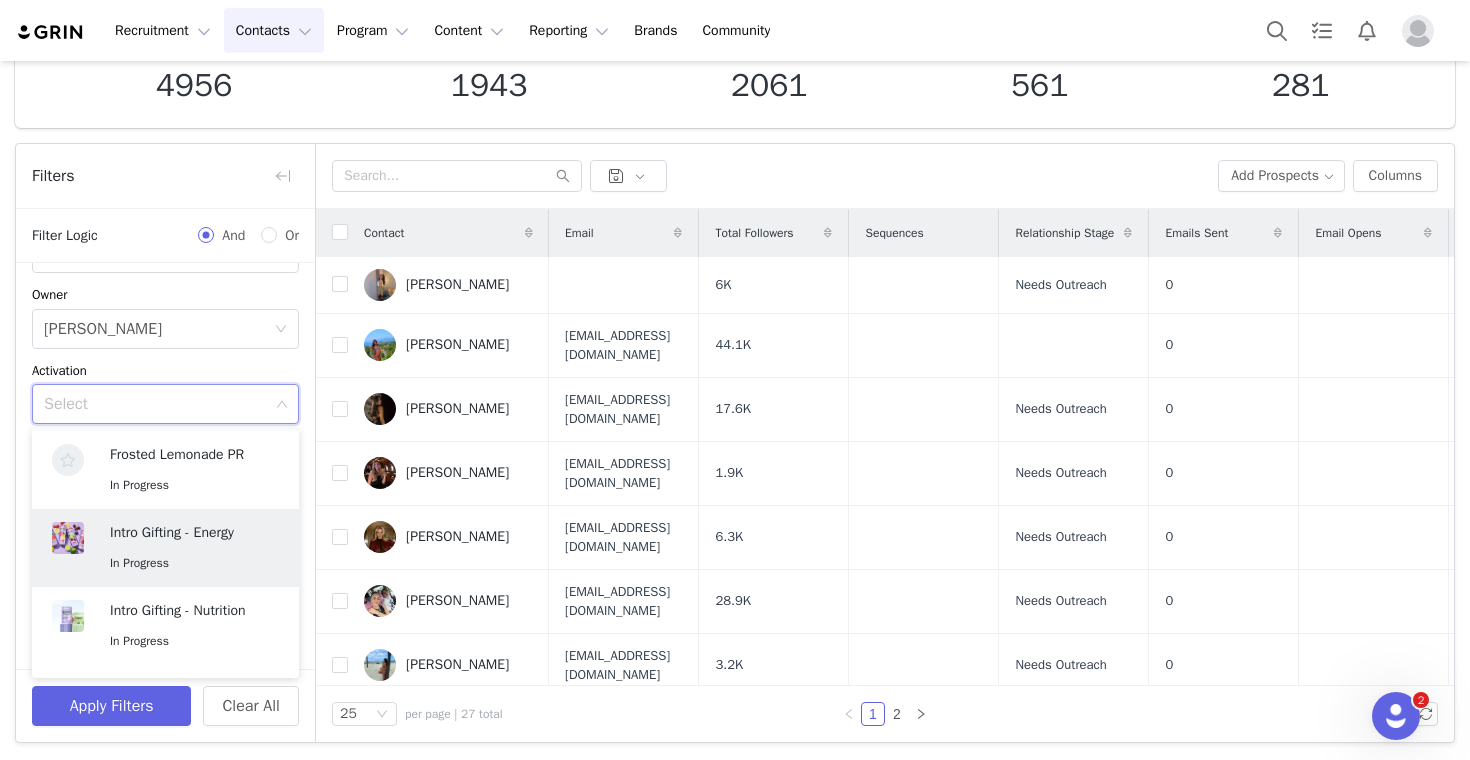 scroll, scrollTop: 249, scrollLeft: 0, axis: vertical 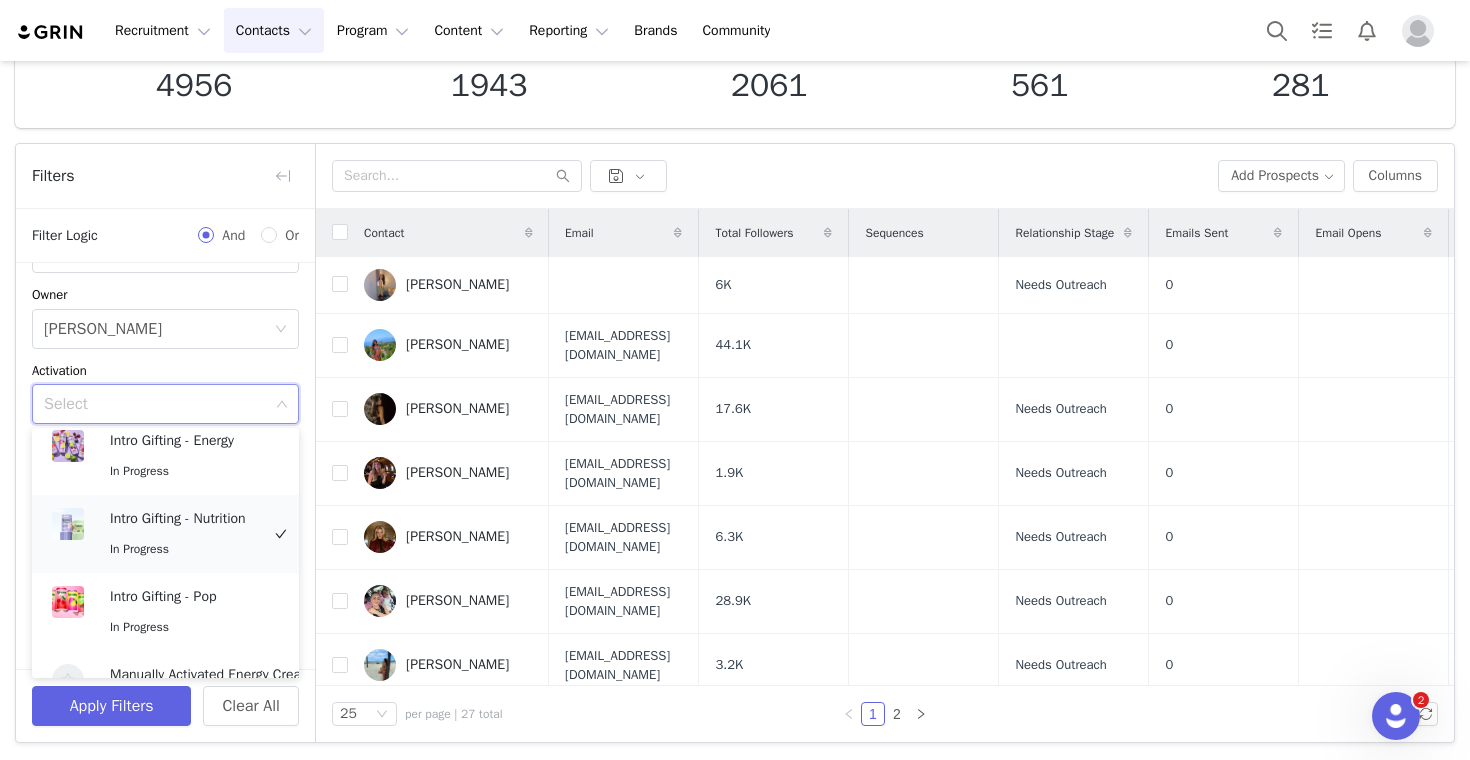 click on "In Progress" at bounding box center (184, 549) 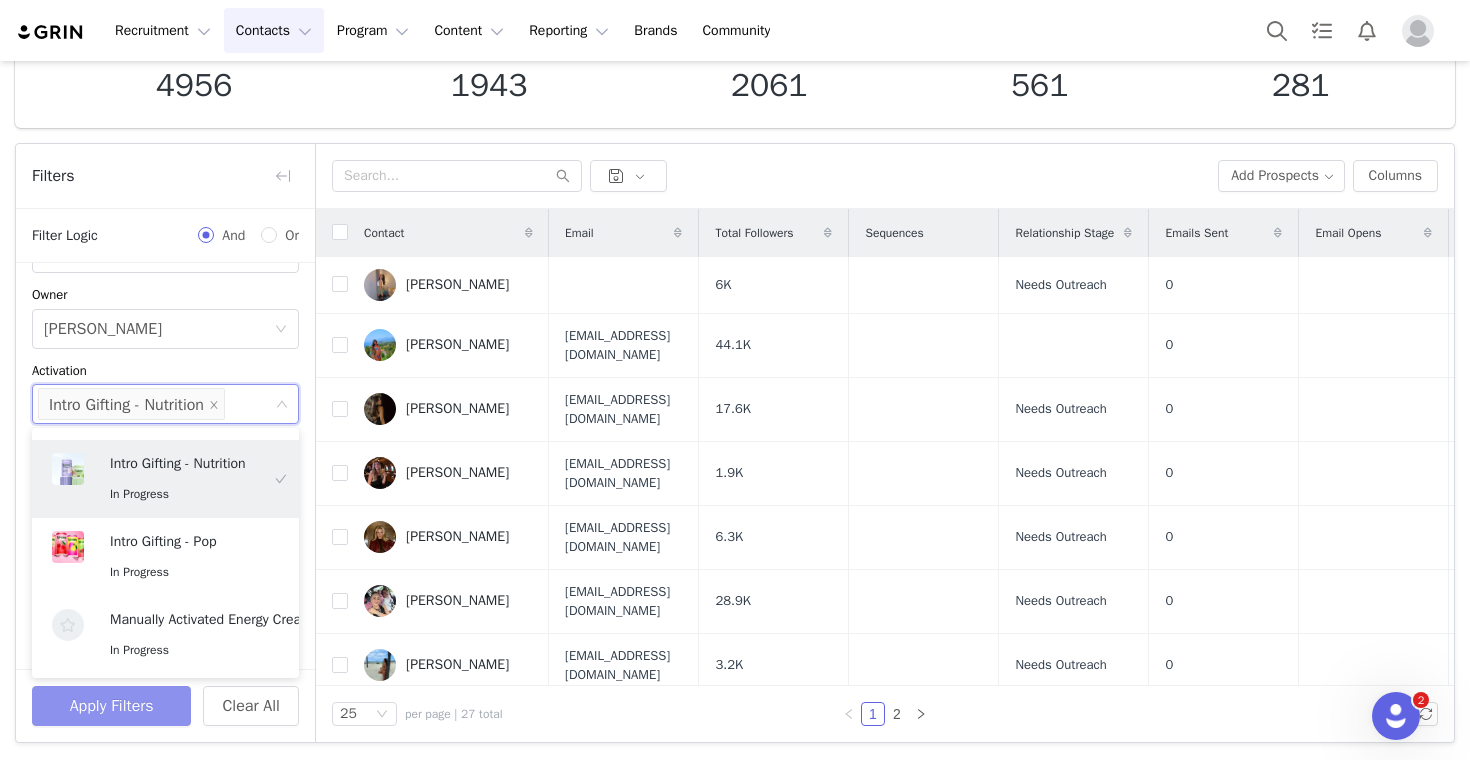 scroll, scrollTop: 4, scrollLeft: 0, axis: vertical 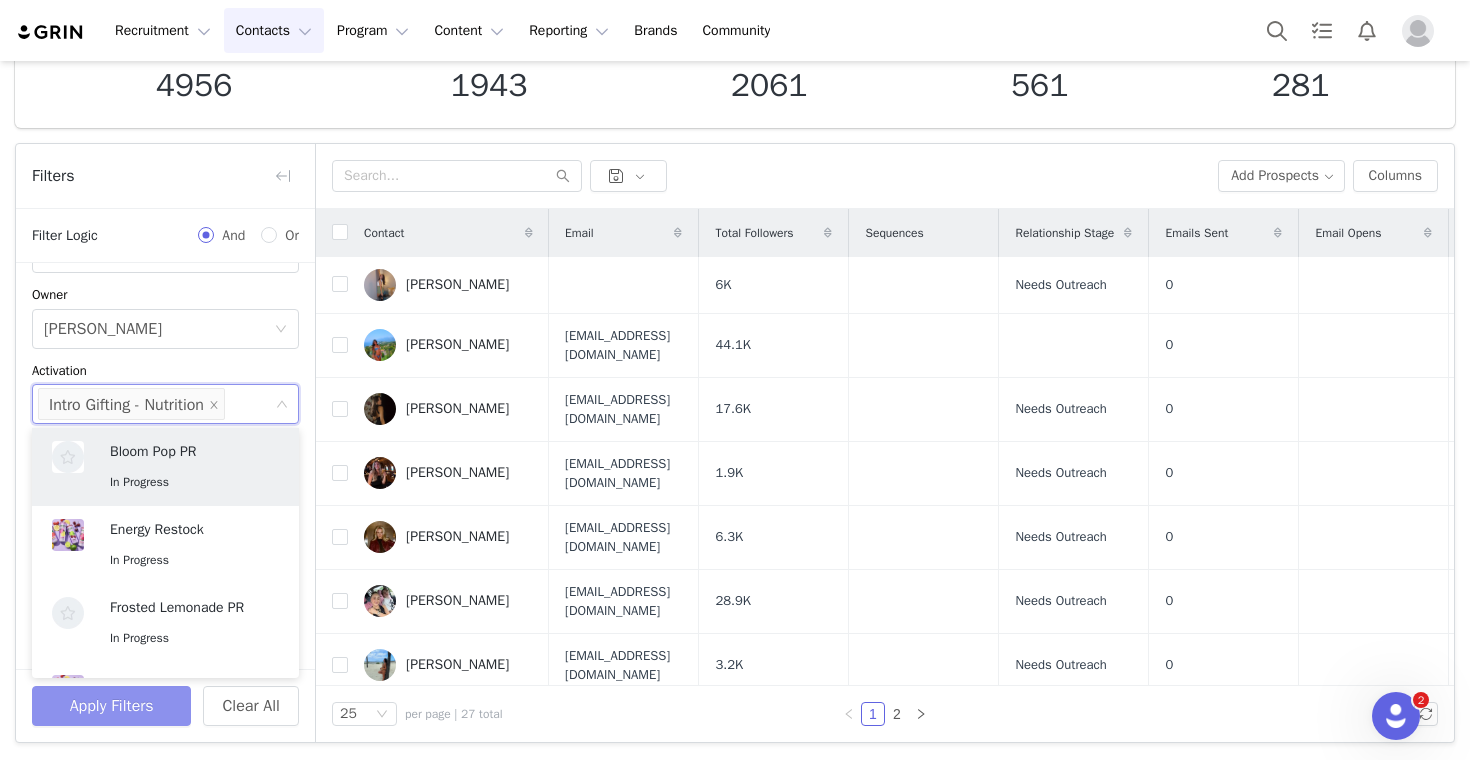 click on "Apply Filters" at bounding box center [111, 706] 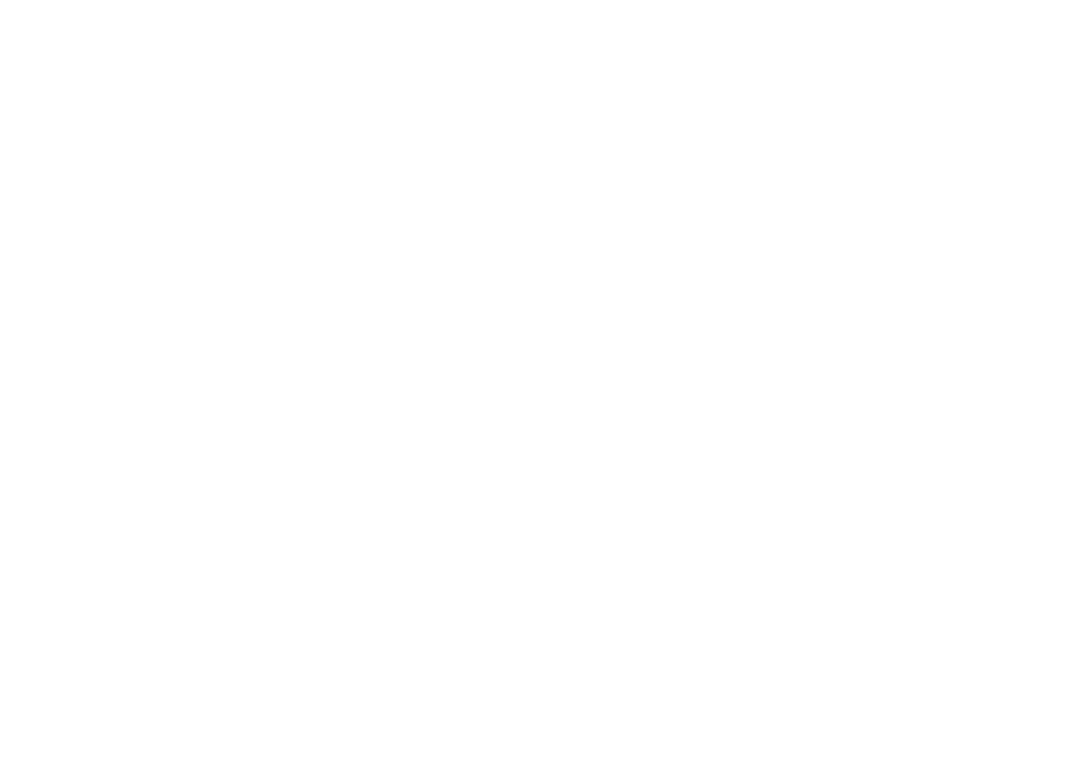 scroll, scrollTop: 0, scrollLeft: 0, axis: both 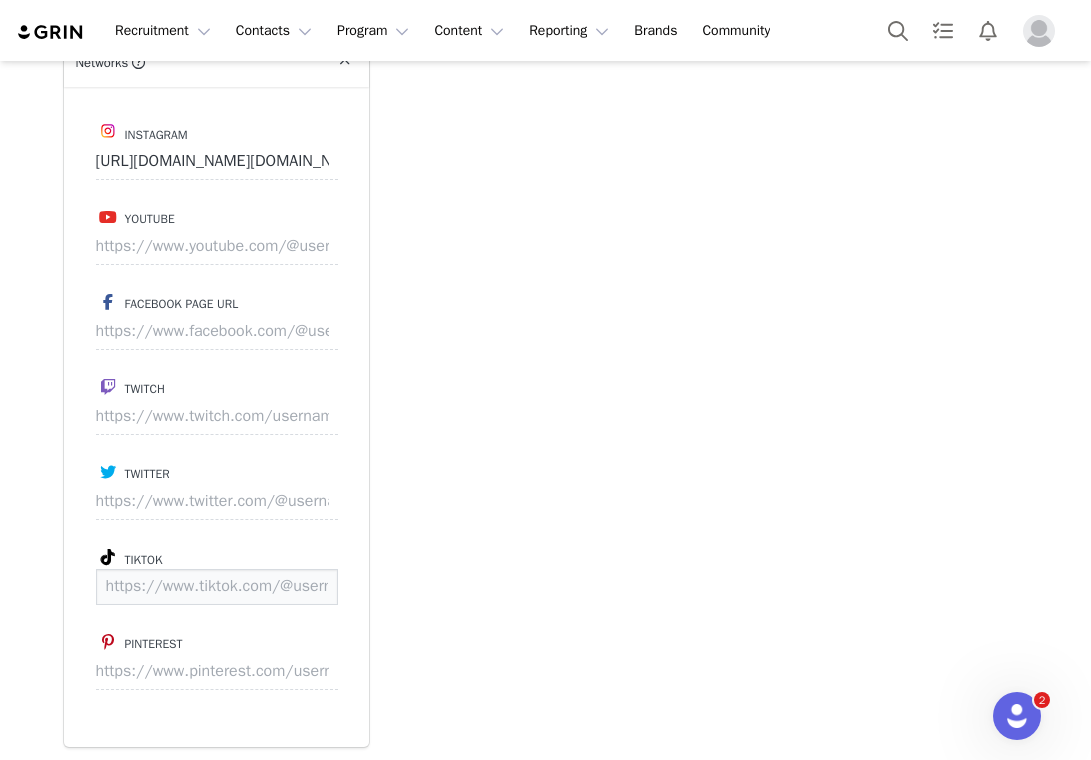 click at bounding box center (217, 587) 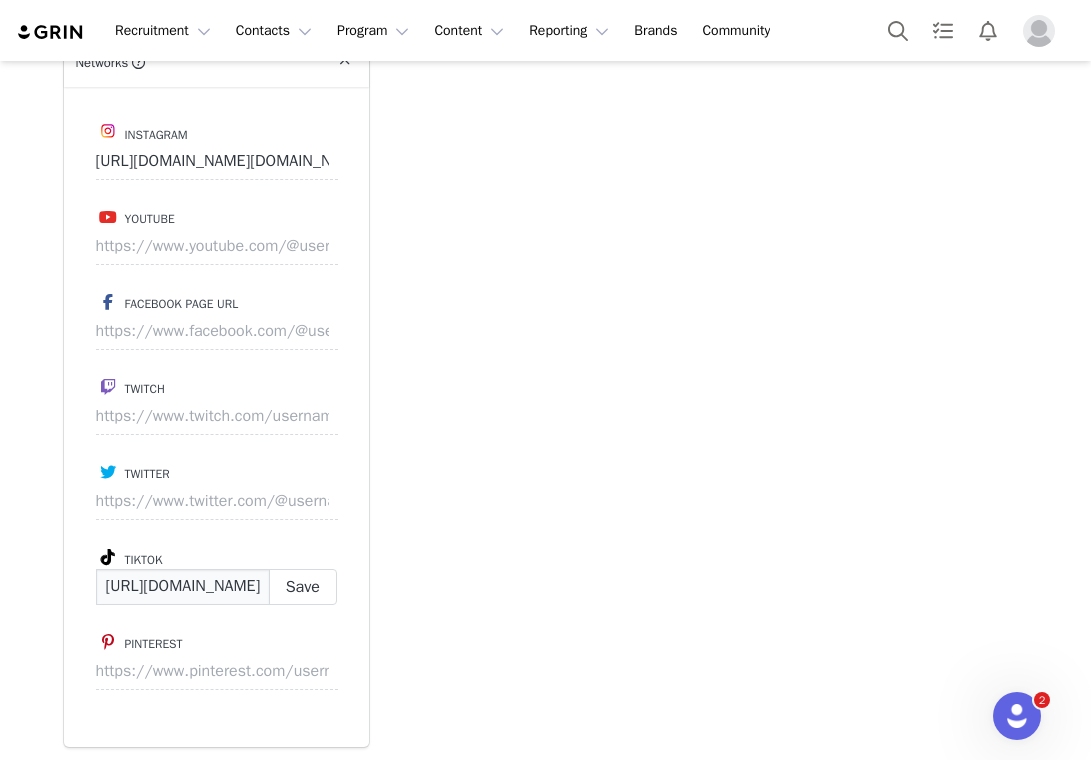 scroll, scrollTop: 0, scrollLeft: 110, axis: horizontal 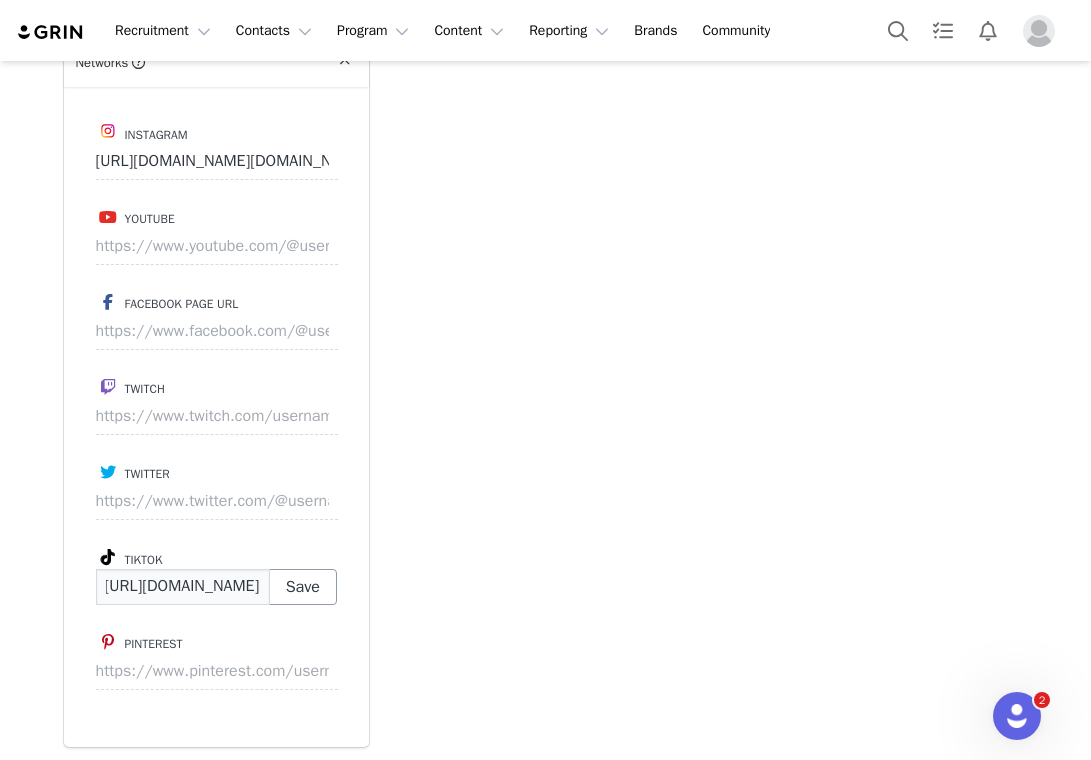 type on "[URL][DOMAIN_NAME]" 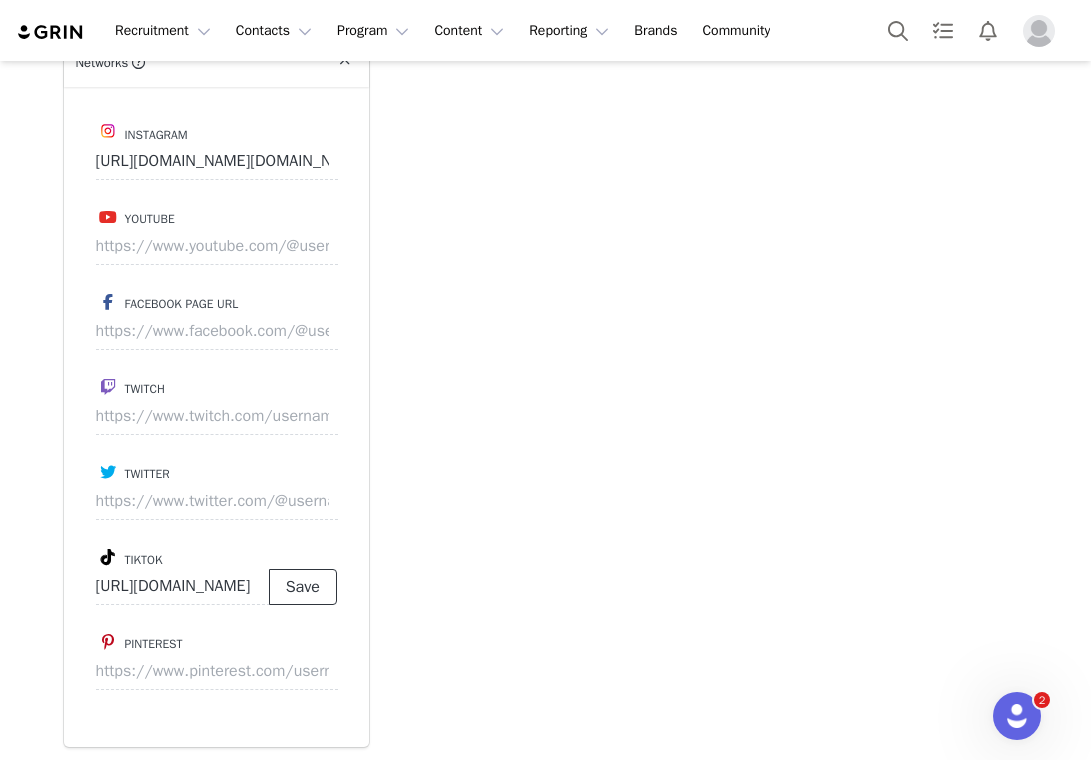 scroll, scrollTop: 0, scrollLeft: 0, axis: both 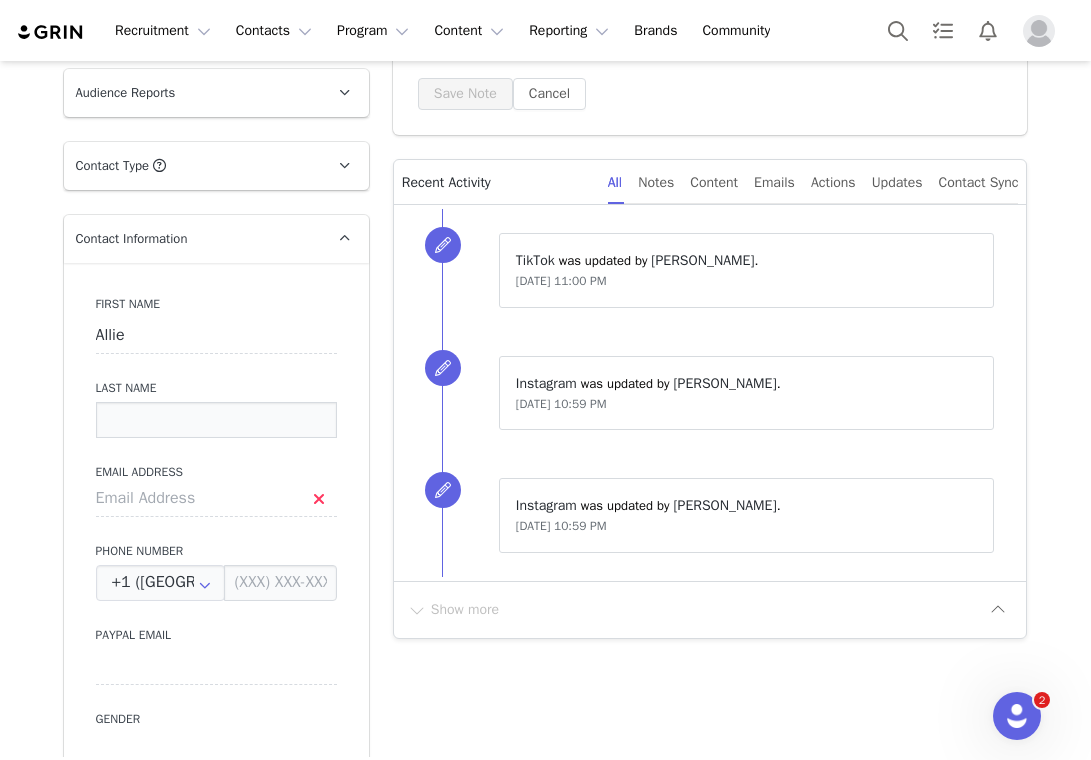 click at bounding box center [216, 420] 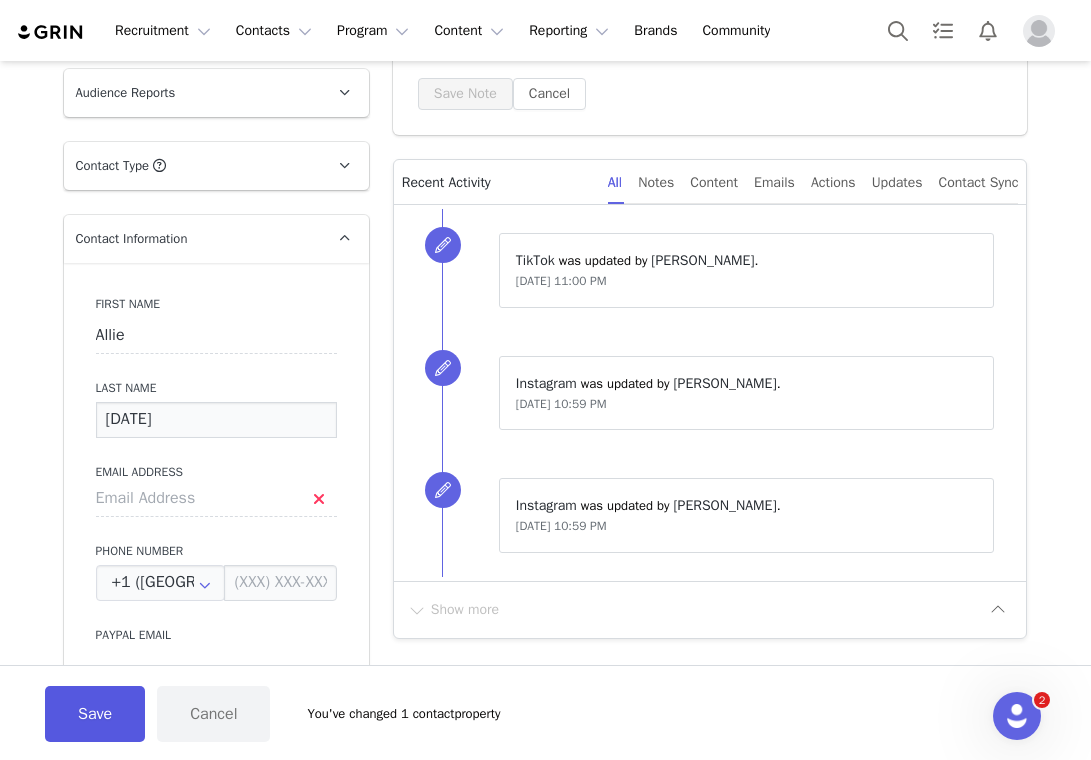 type on "[DATE]" 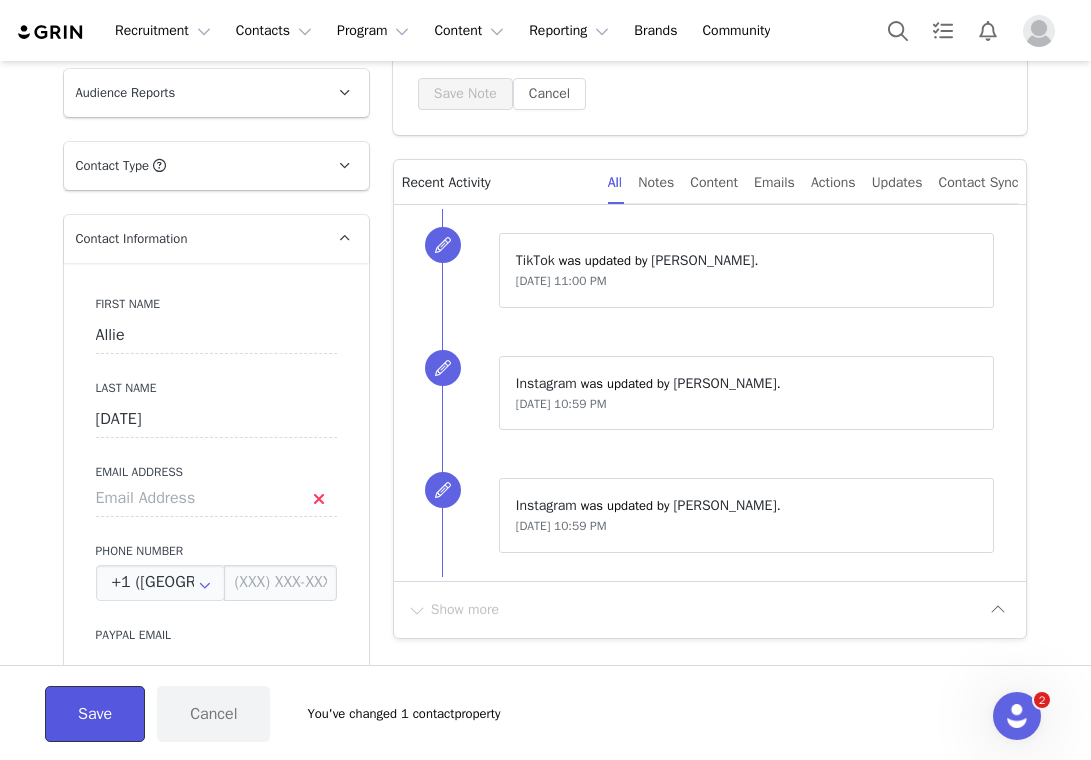 click on "Save" at bounding box center [95, 714] 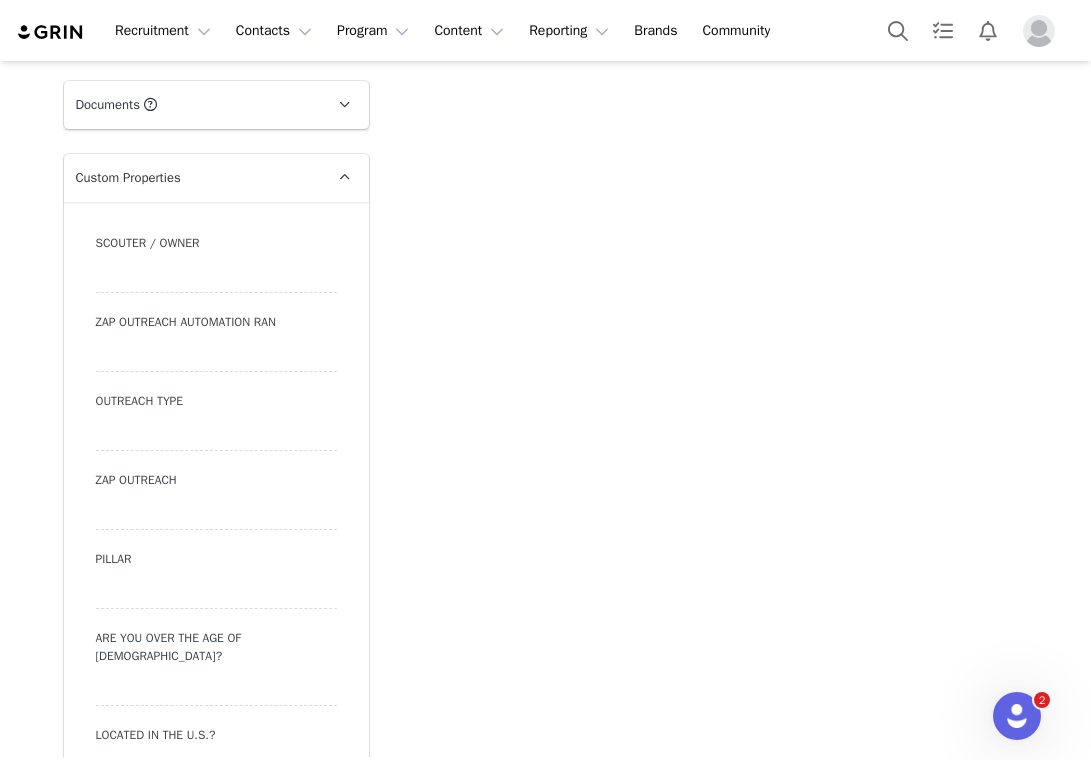 scroll, scrollTop: 1494, scrollLeft: 0, axis: vertical 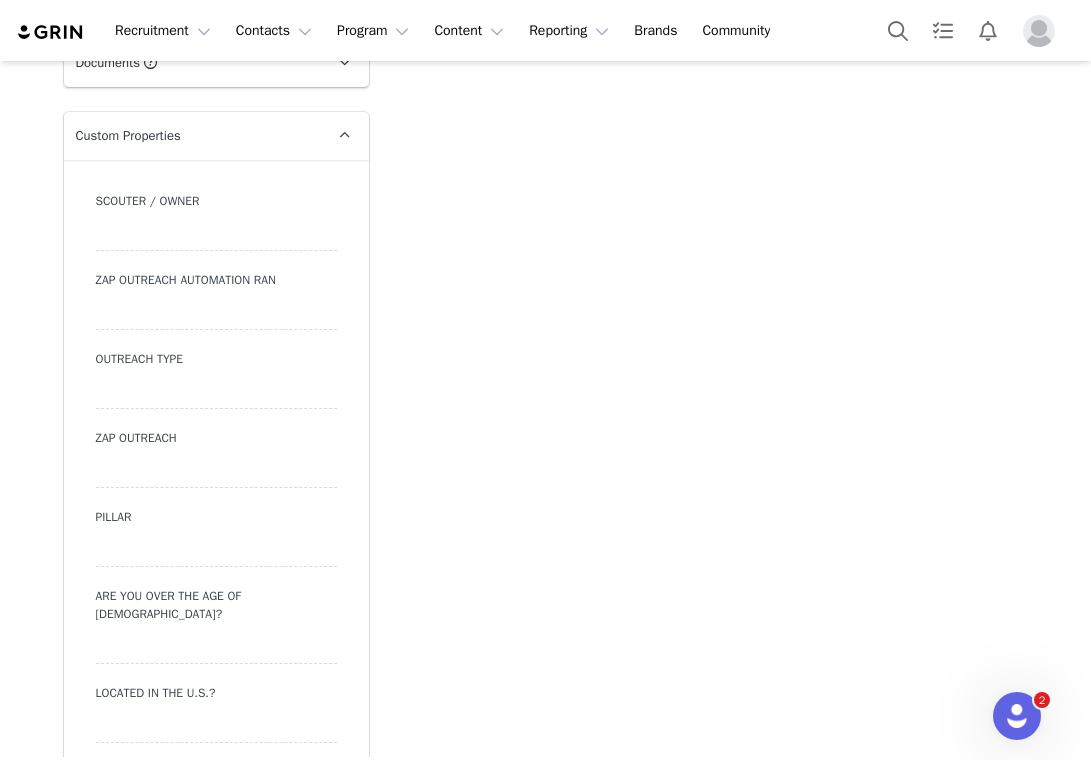 click at bounding box center [216, 391] 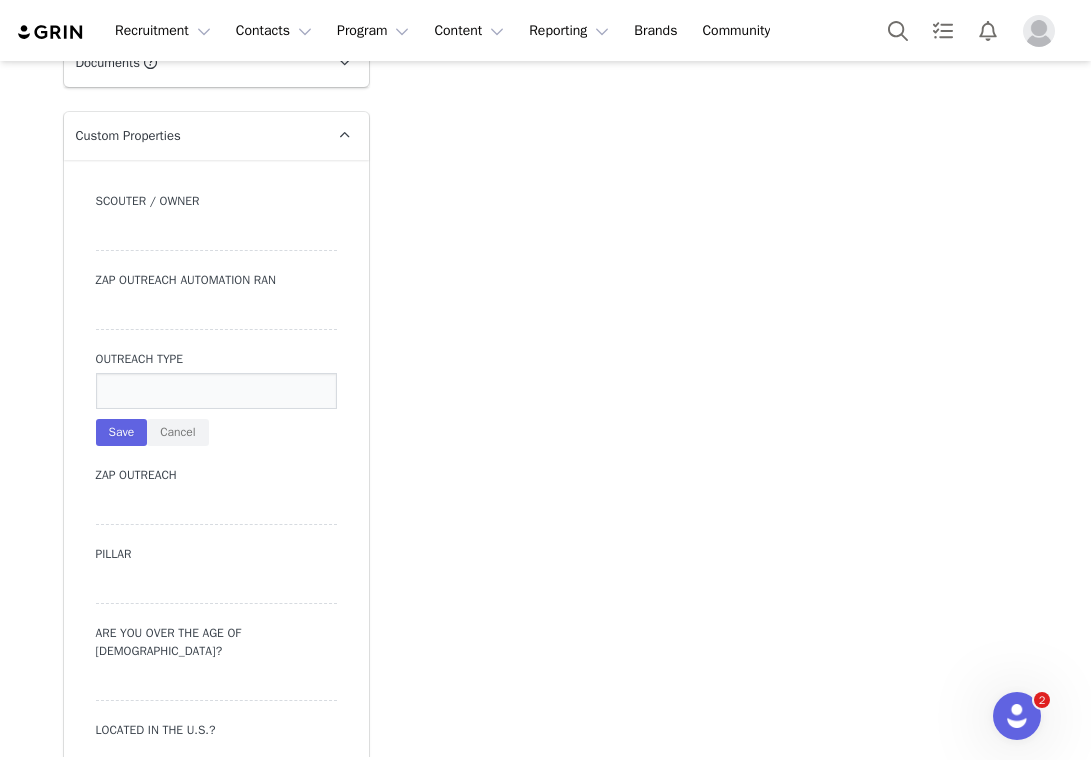 click at bounding box center [216, 391] 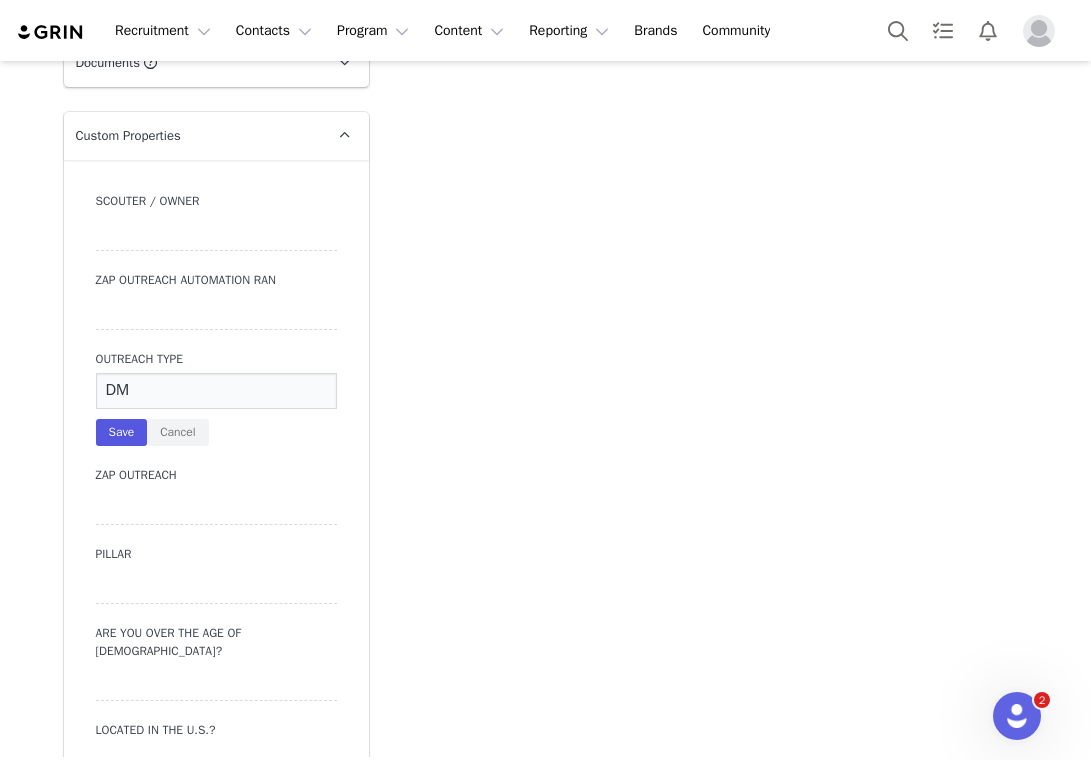 type on "DM" 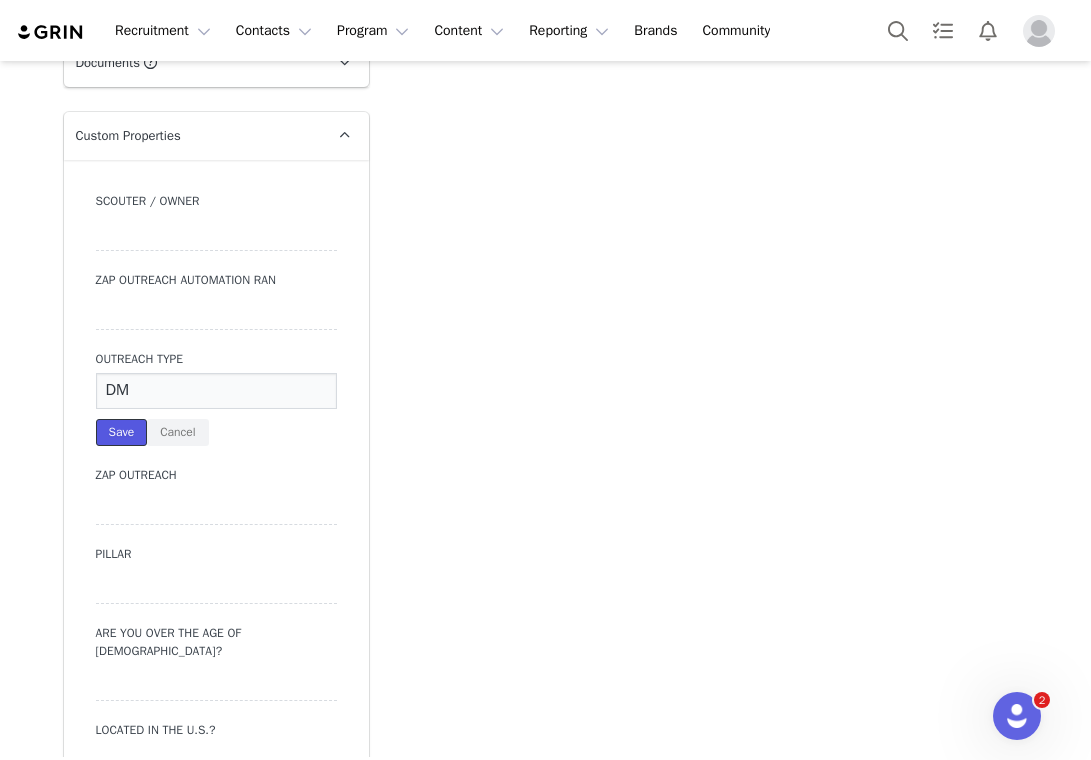 click on "Save" at bounding box center (122, 432) 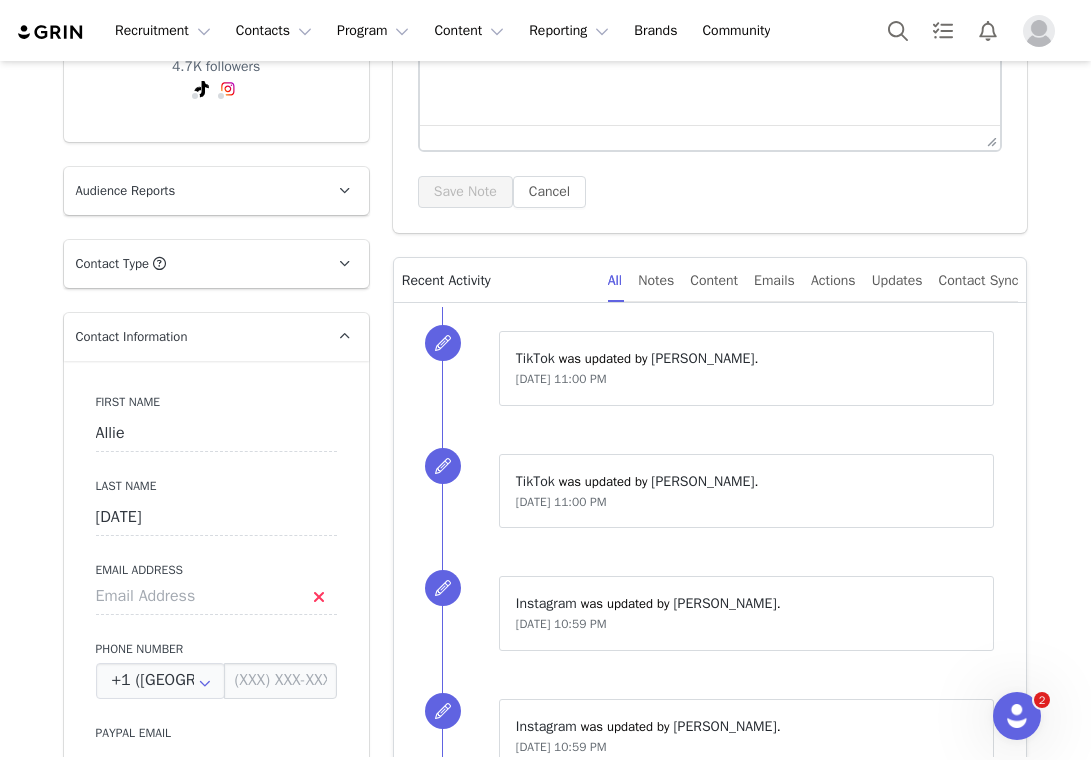 scroll, scrollTop: 0, scrollLeft: 0, axis: both 